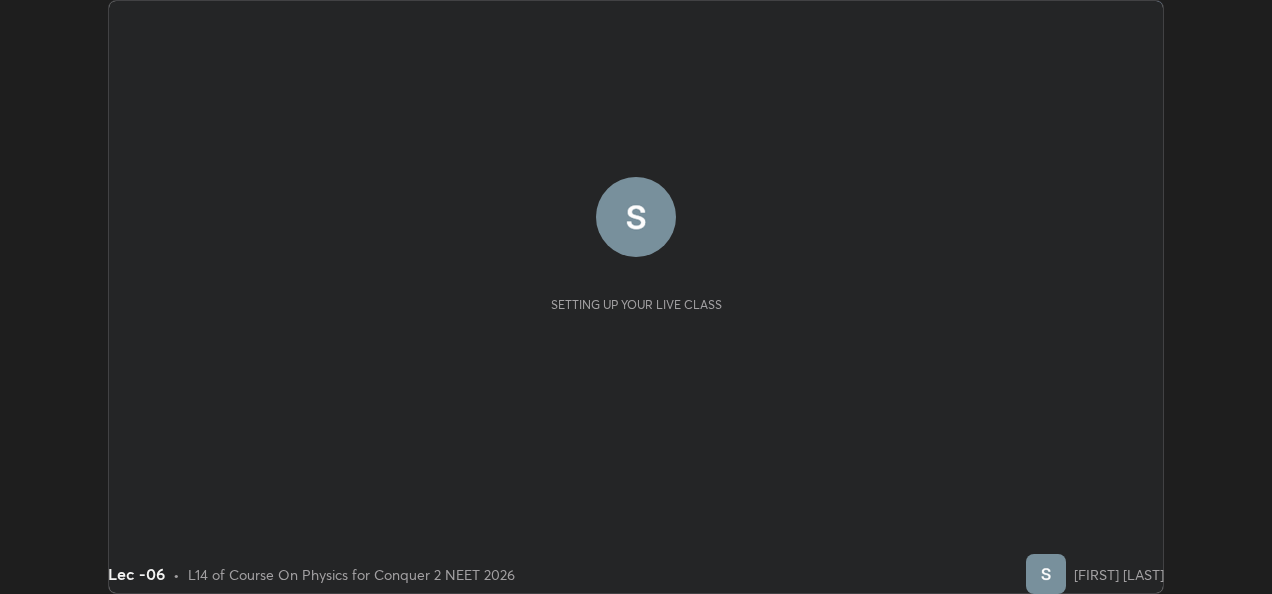 scroll, scrollTop: 0, scrollLeft: 0, axis: both 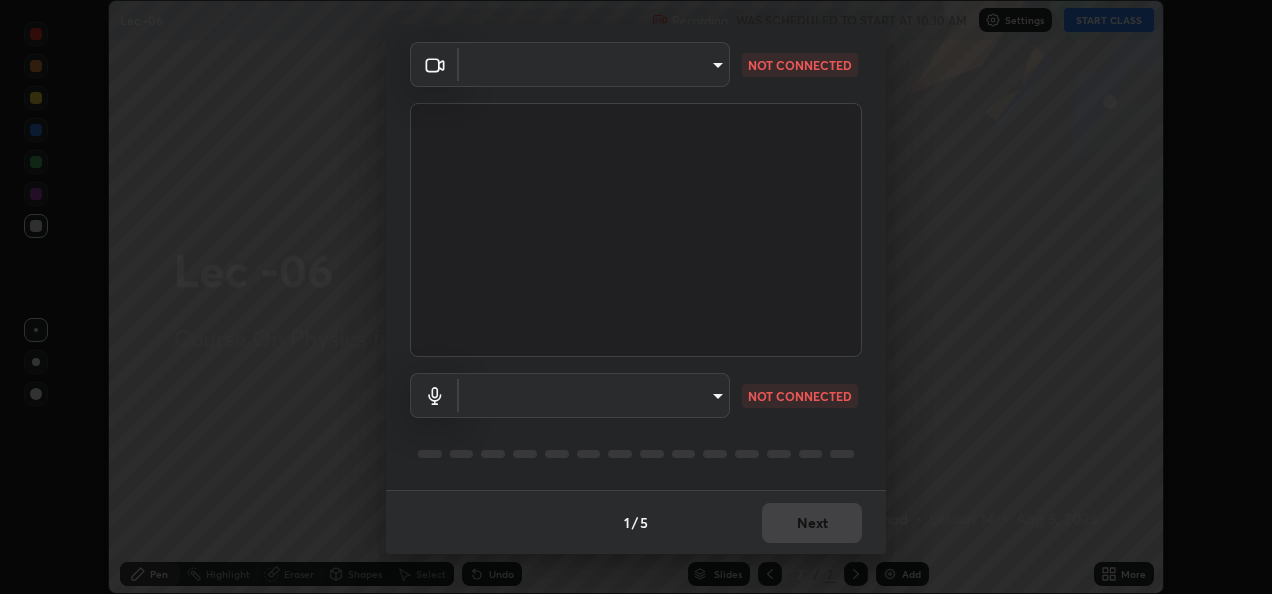 type on "a2fbc9893013adcc6aa01f05e7493dcf3642297fd41a8f69e4b9676f971a9323" 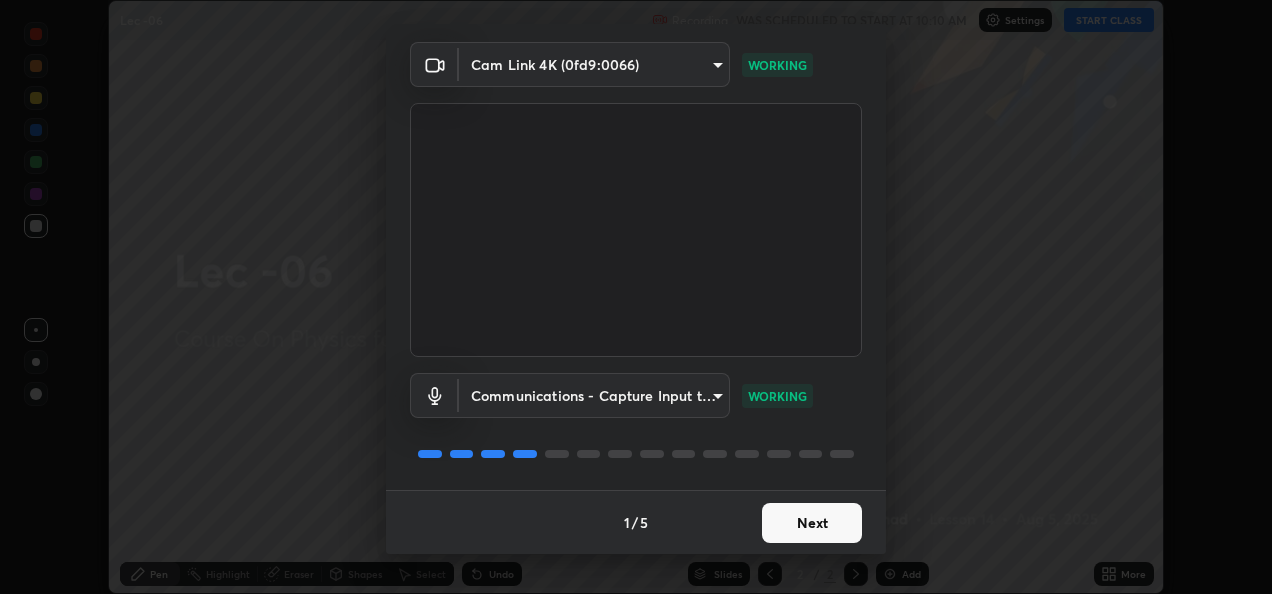 click on "Next" at bounding box center [812, 523] 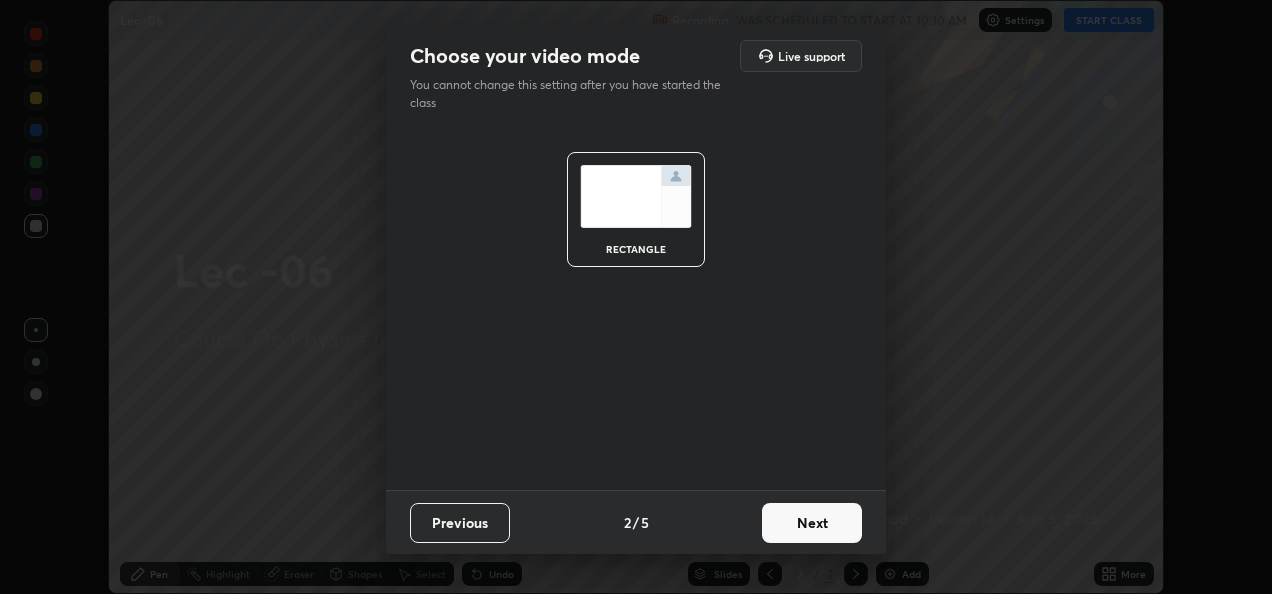 scroll, scrollTop: 0, scrollLeft: 0, axis: both 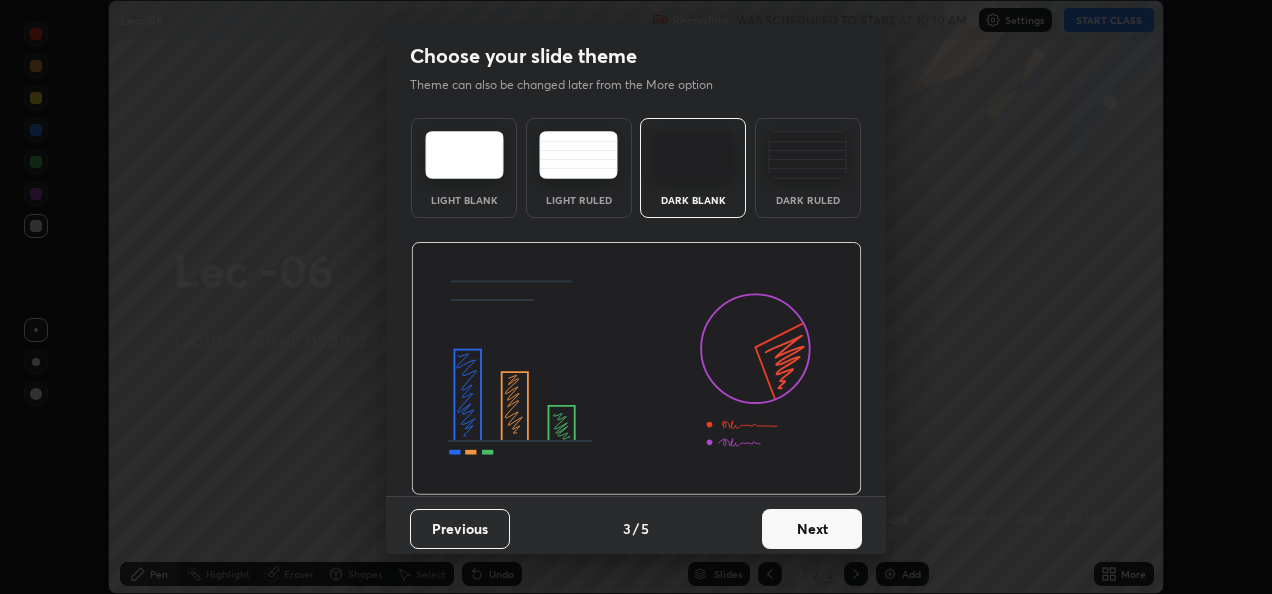 click on "Next" at bounding box center (812, 529) 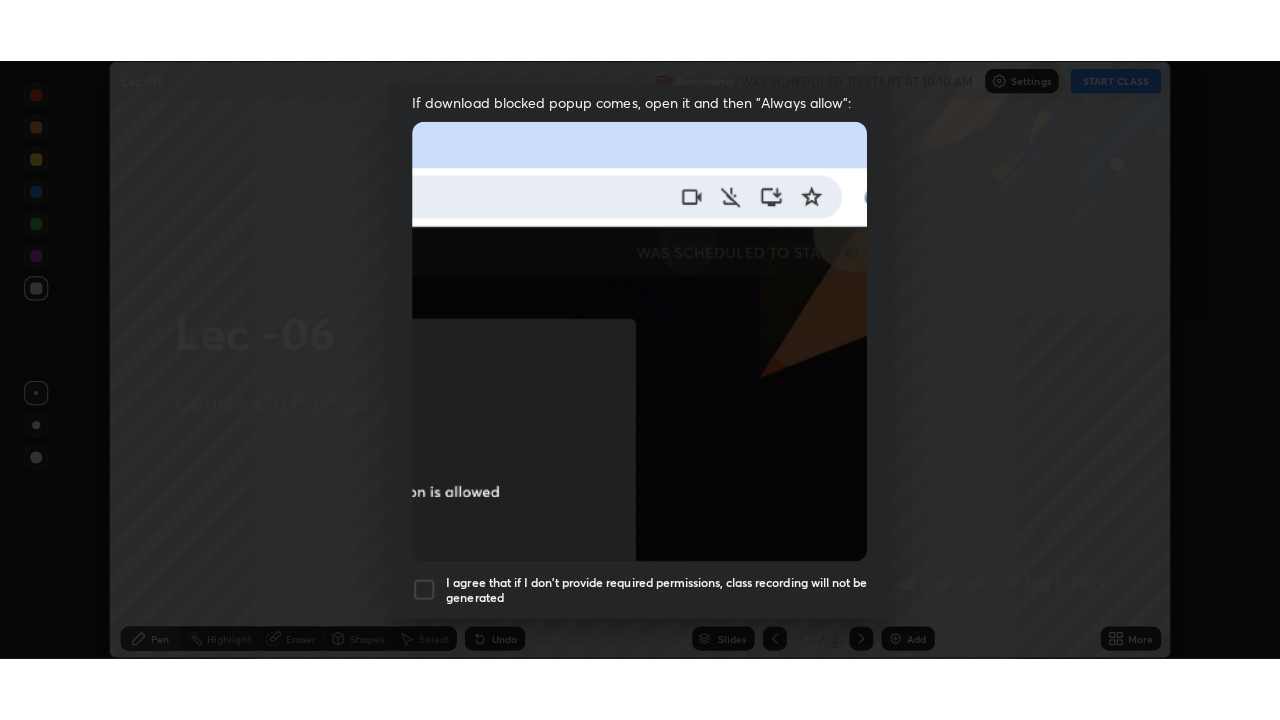 scroll, scrollTop: 470, scrollLeft: 0, axis: vertical 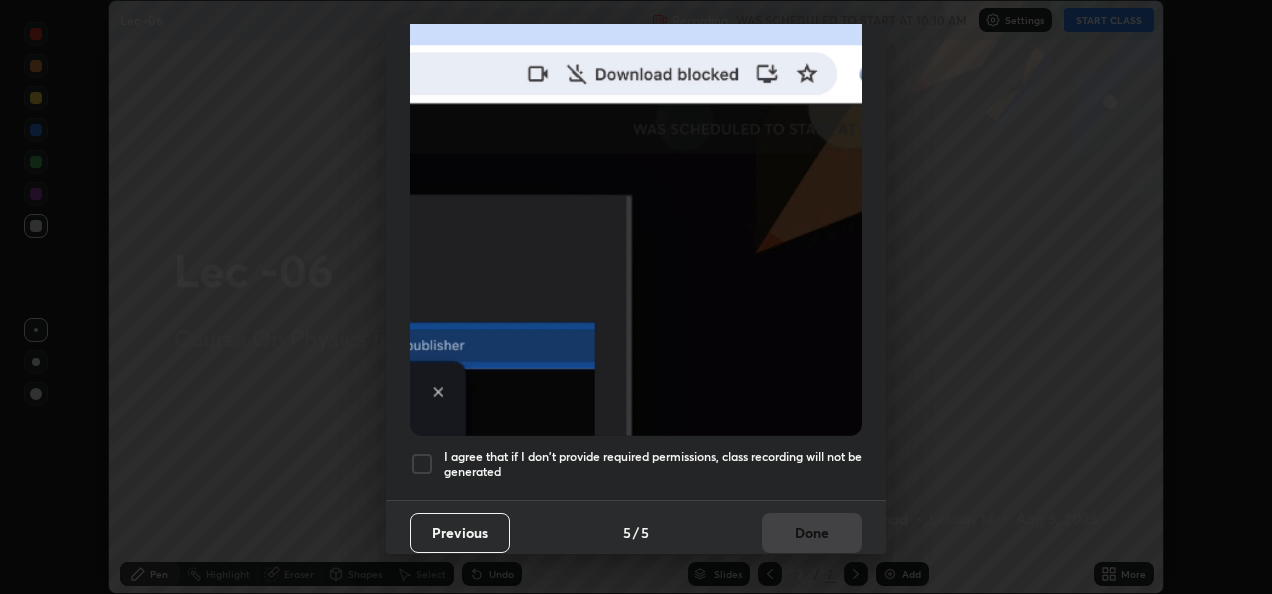 click at bounding box center [422, 464] 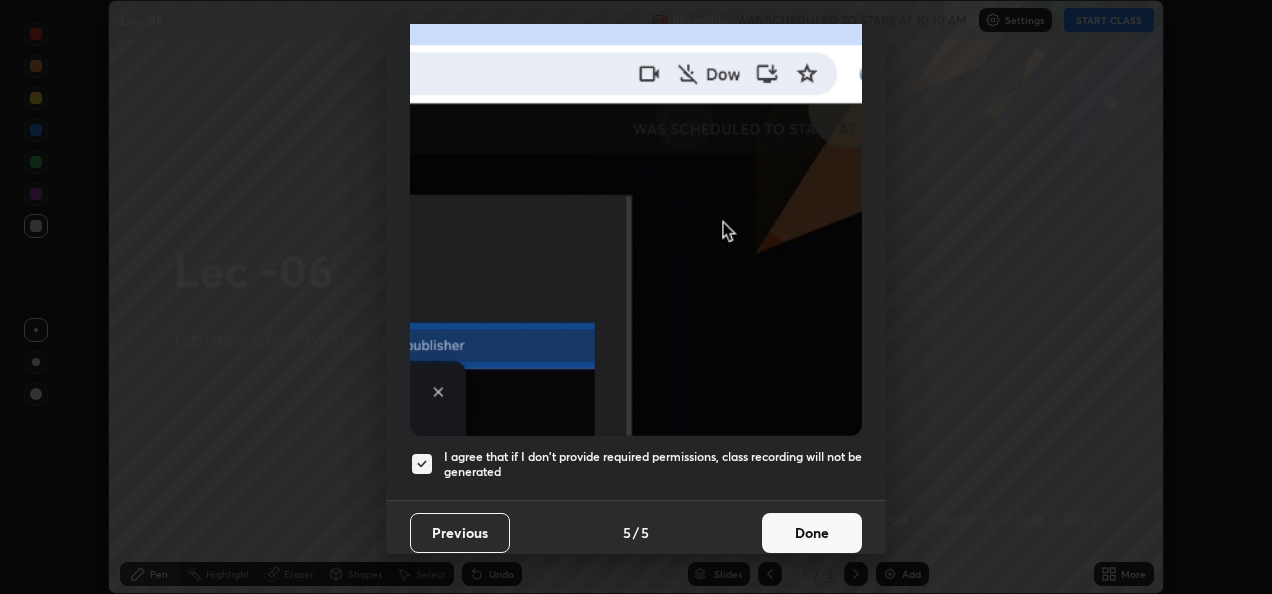 click on "Done" at bounding box center (812, 533) 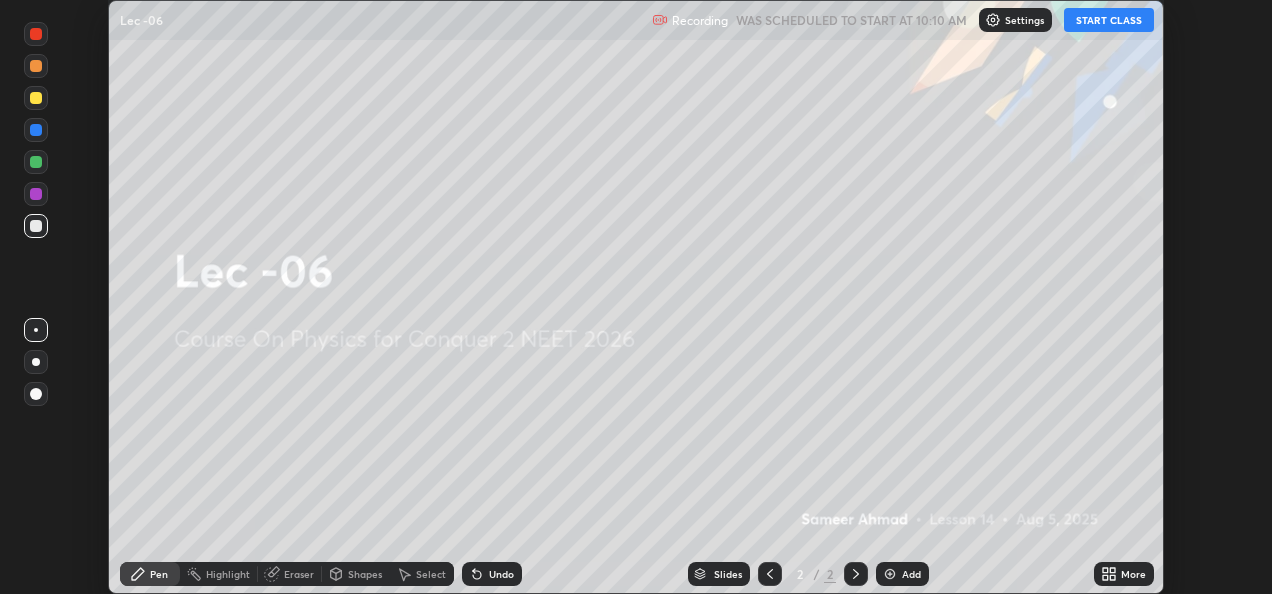 click on "START CLASS" at bounding box center (1109, 20) 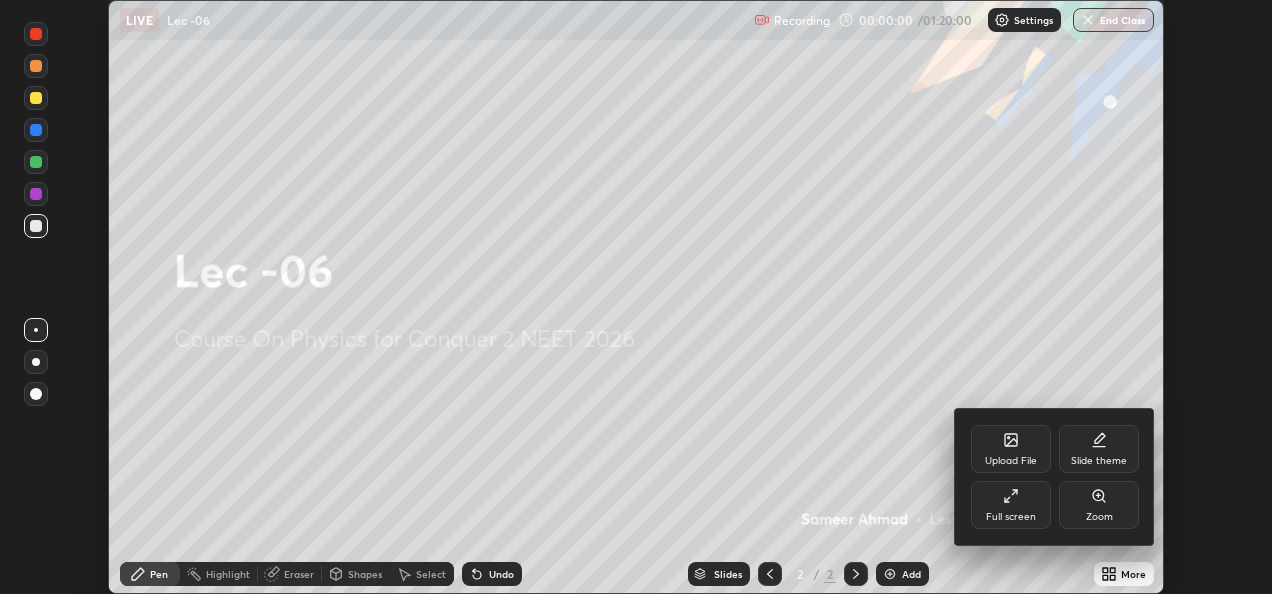 click on "Full screen" at bounding box center (1011, 505) 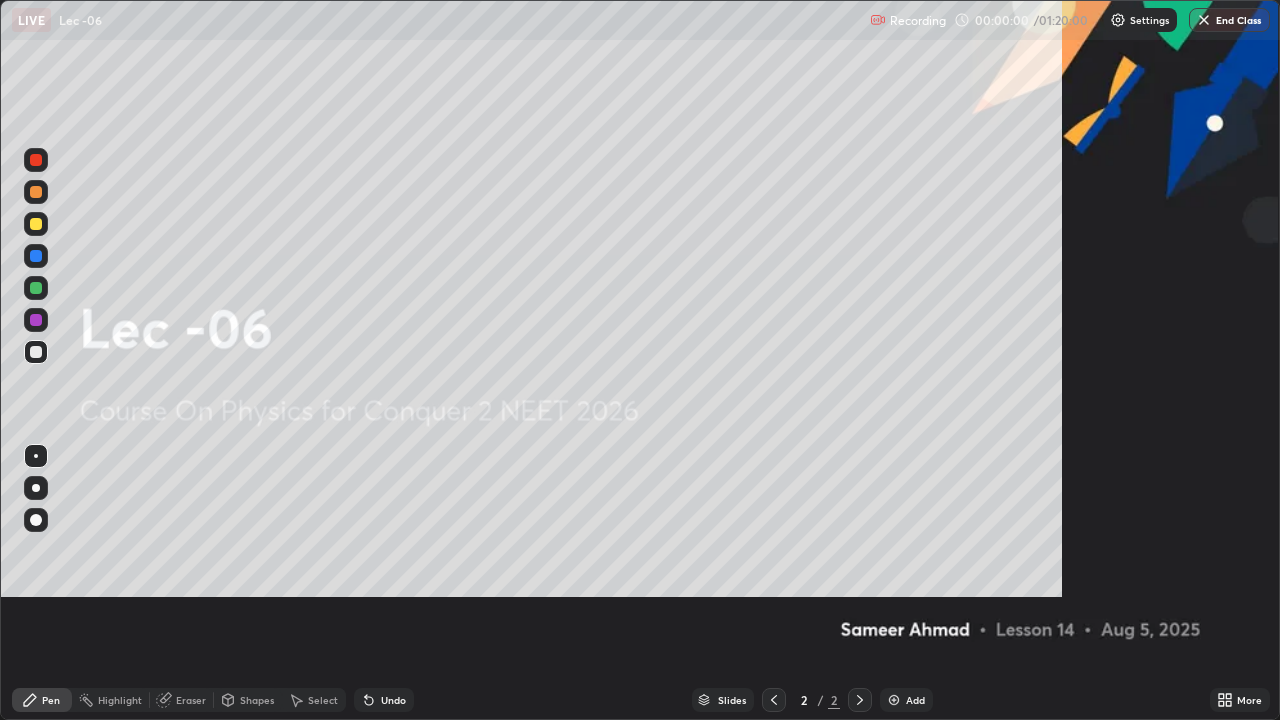 scroll, scrollTop: 99280, scrollLeft: 98720, axis: both 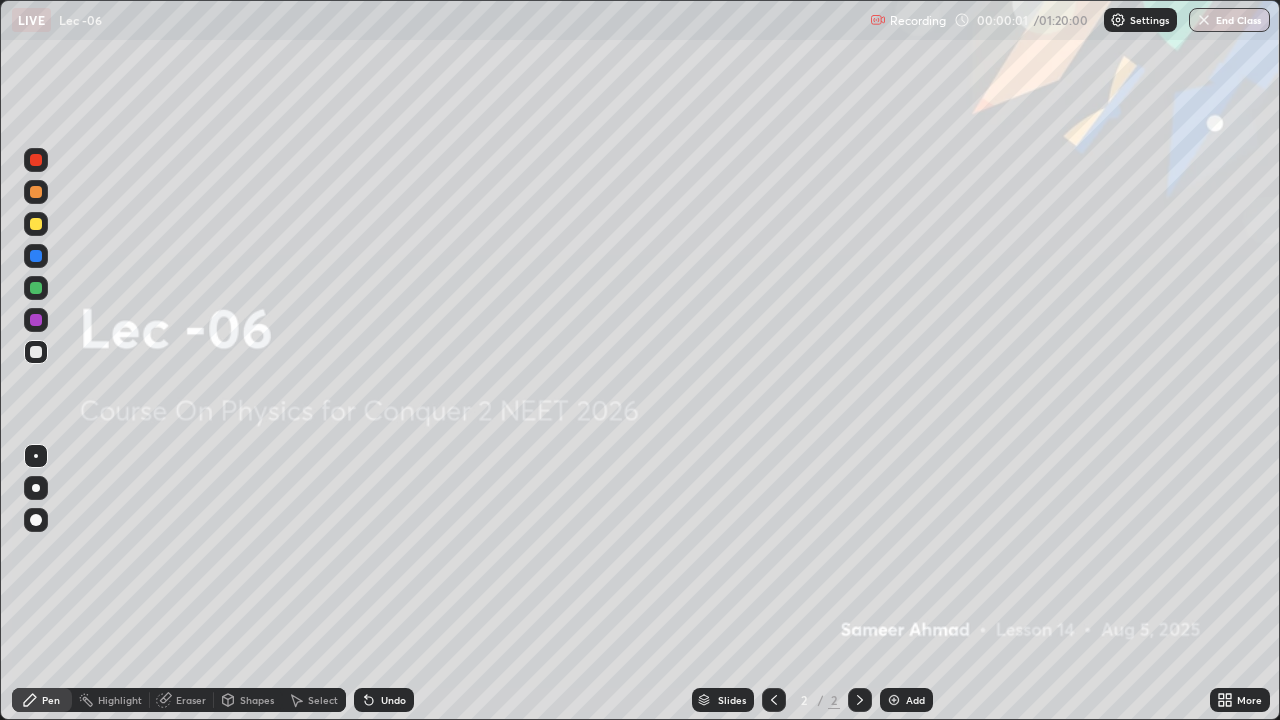 click on "Add" at bounding box center [906, 700] 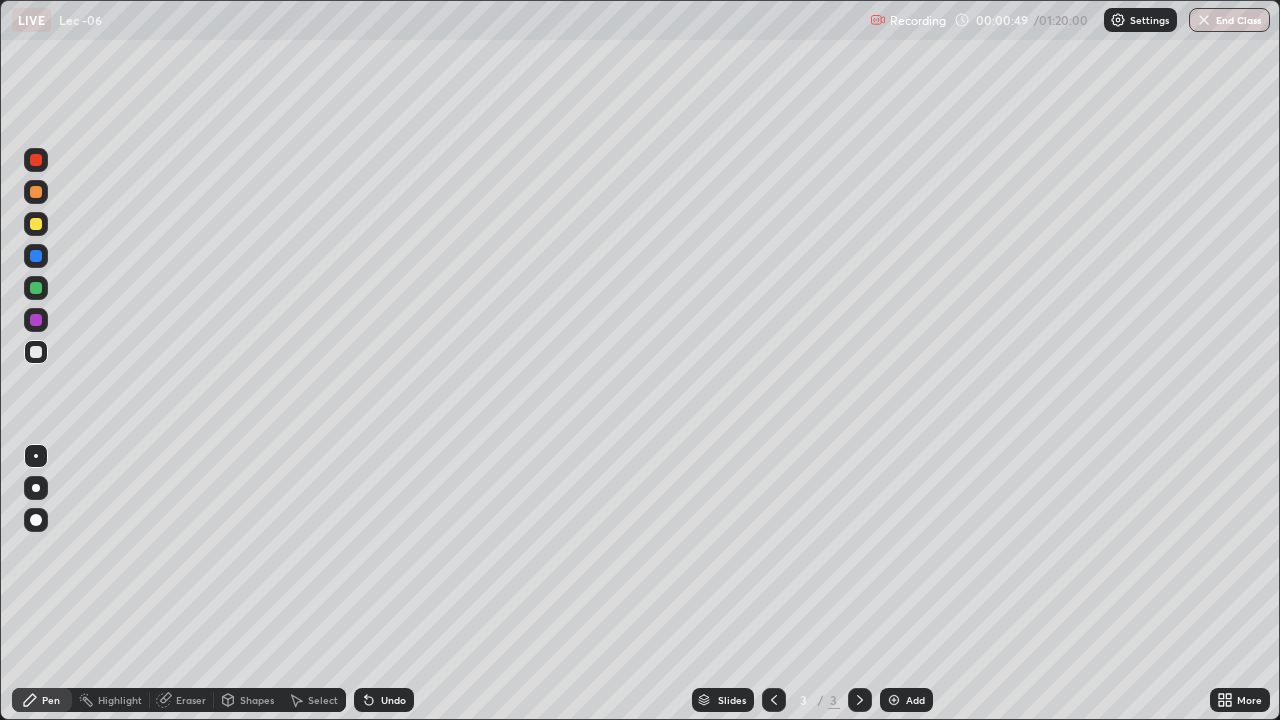 click at bounding box center [36, 352] 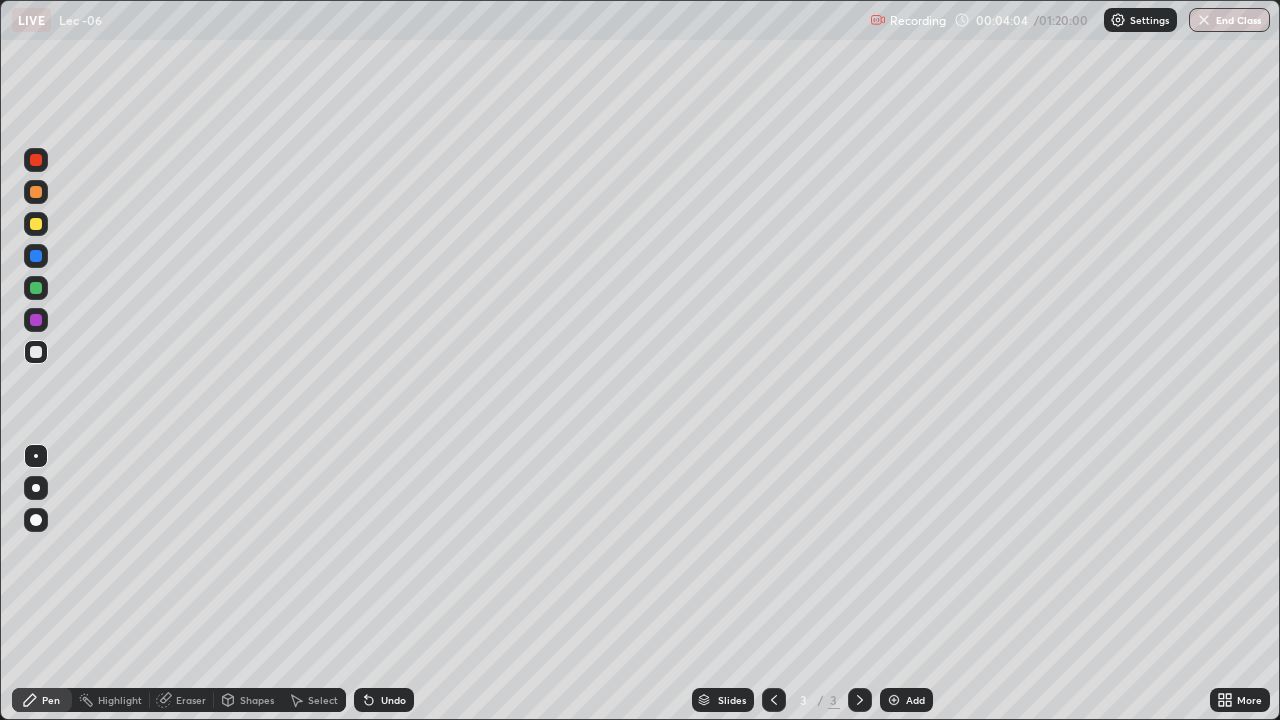 click on "Add" at bounding box center (915, 700) 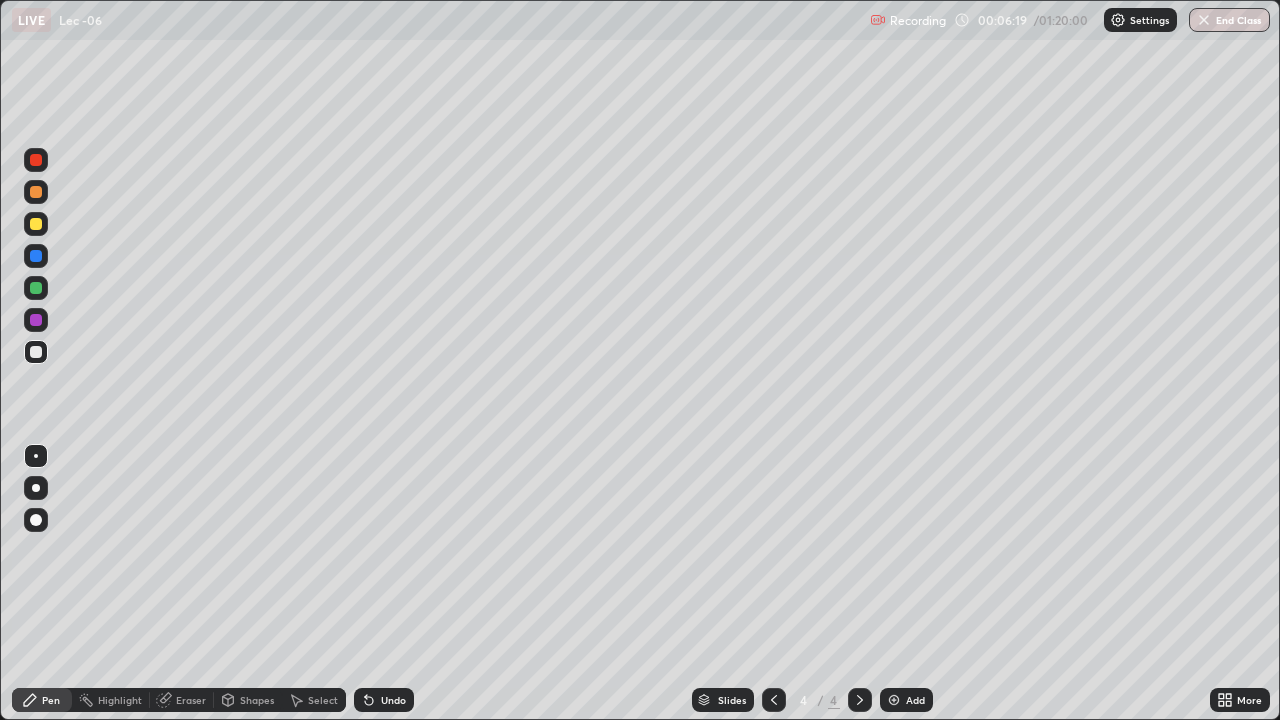 click on "Undo" at bounding box center [384, 700] 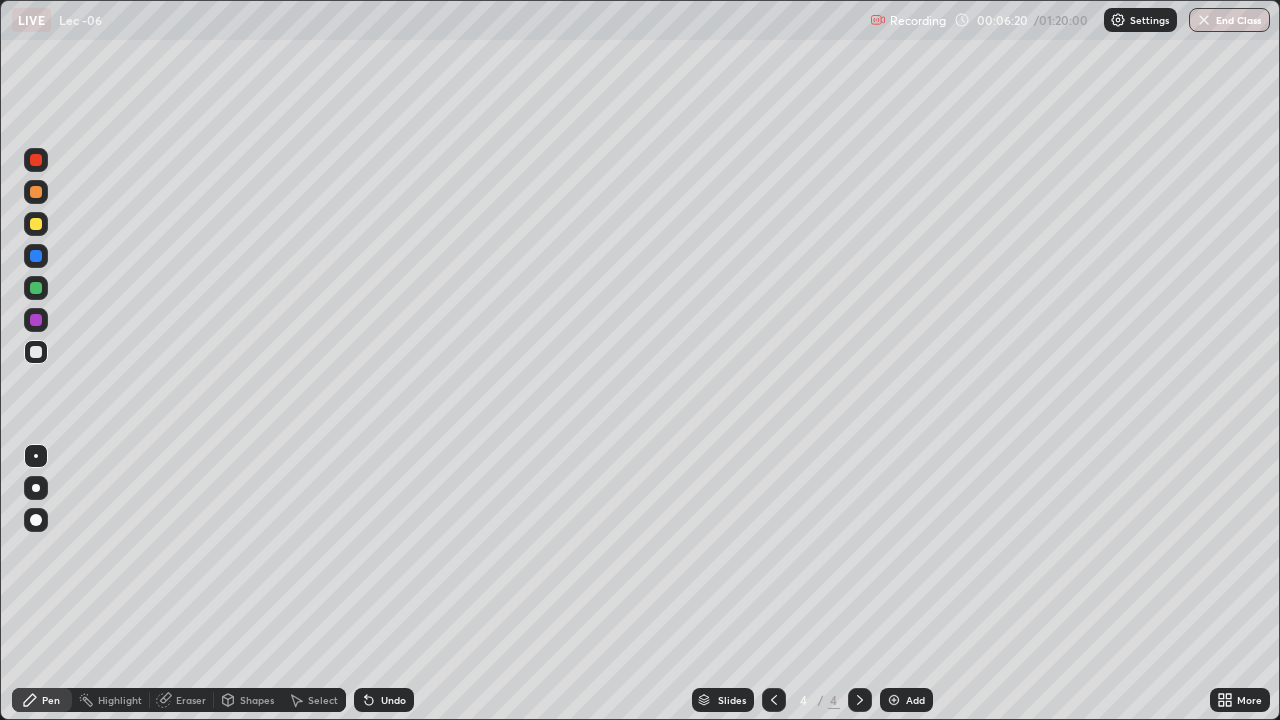 click on "Undo" at bounding box center (384, 700) 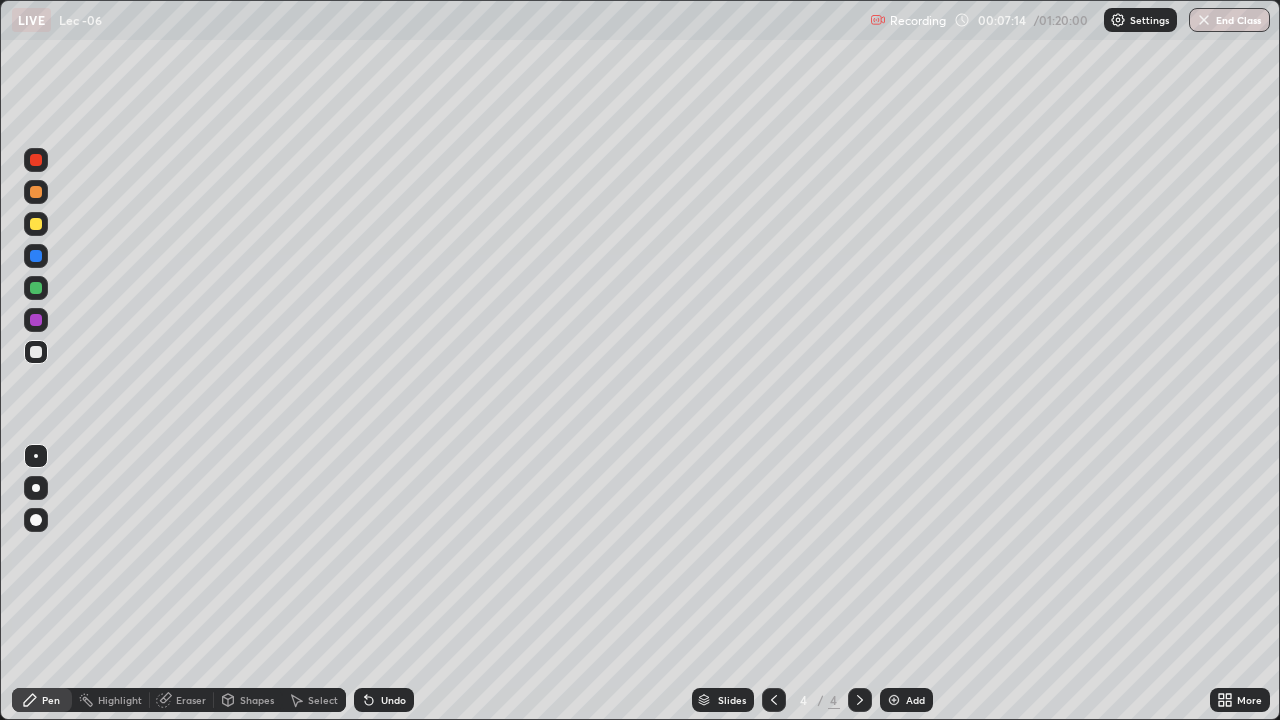 click on "Add" at bounding box center (915, 700) 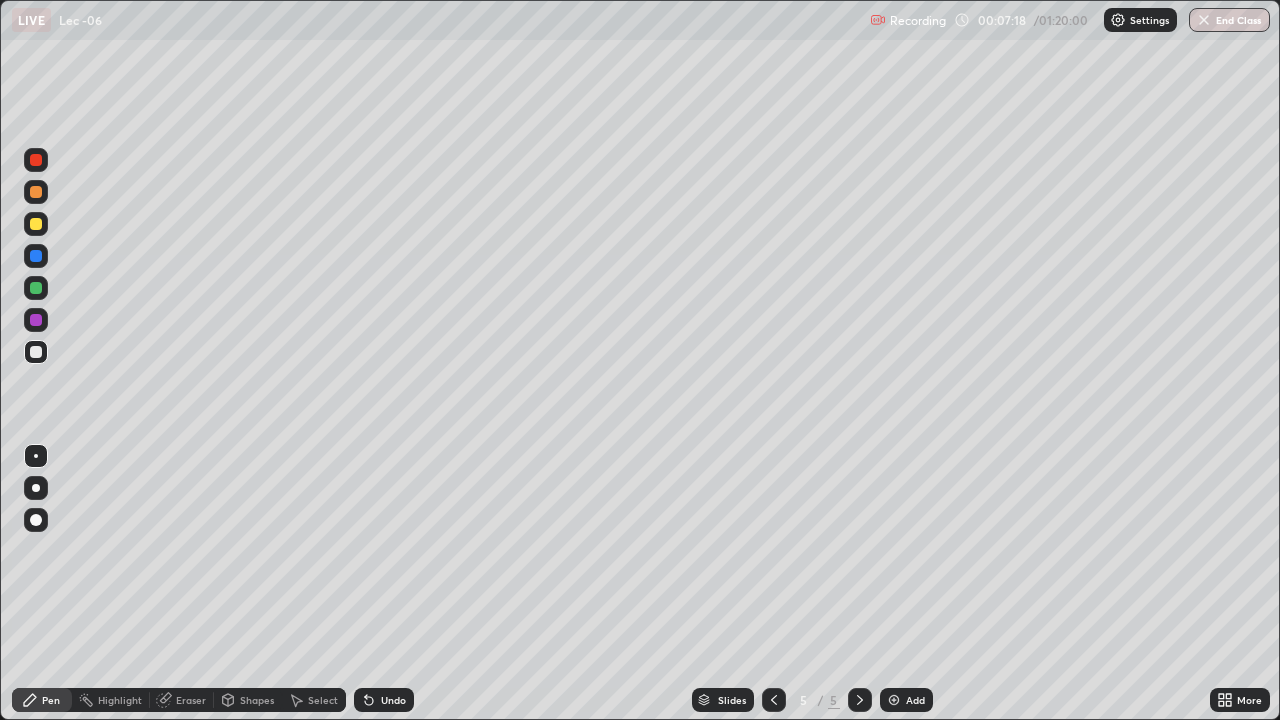 click on "Undo" at bounding box center (393, 700) 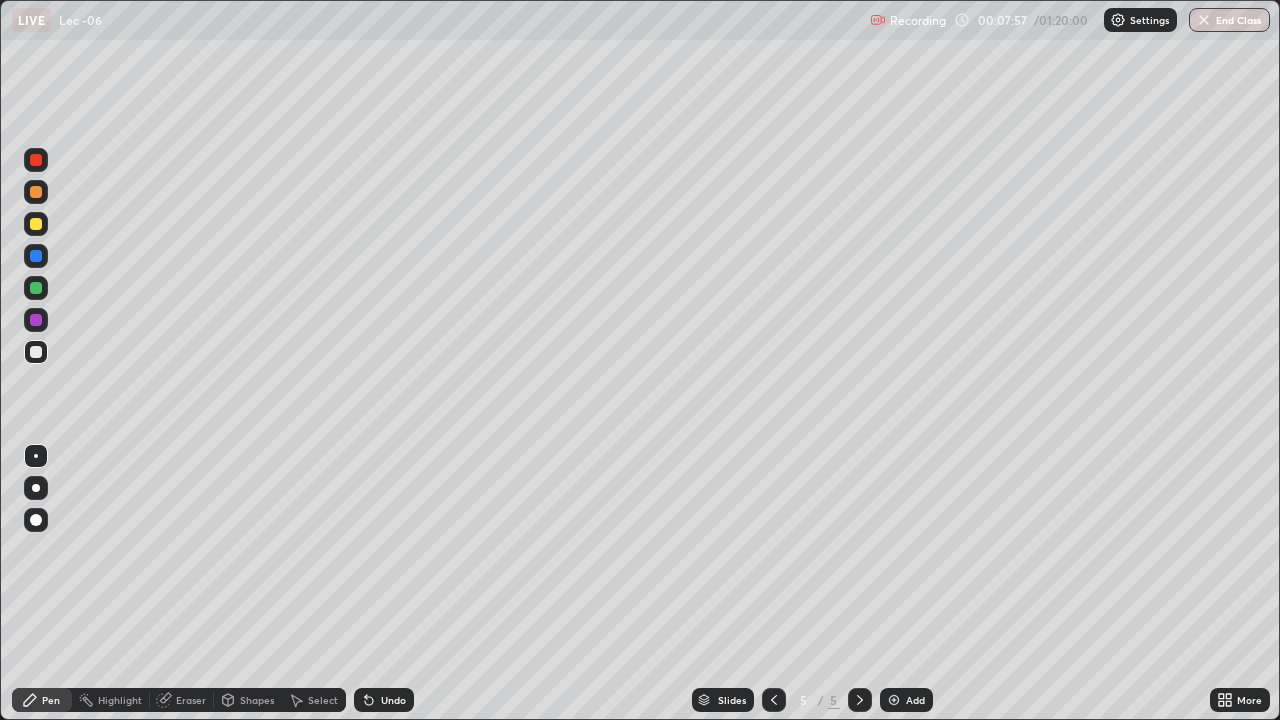 click on "Select" at bounding box center (323, 700) 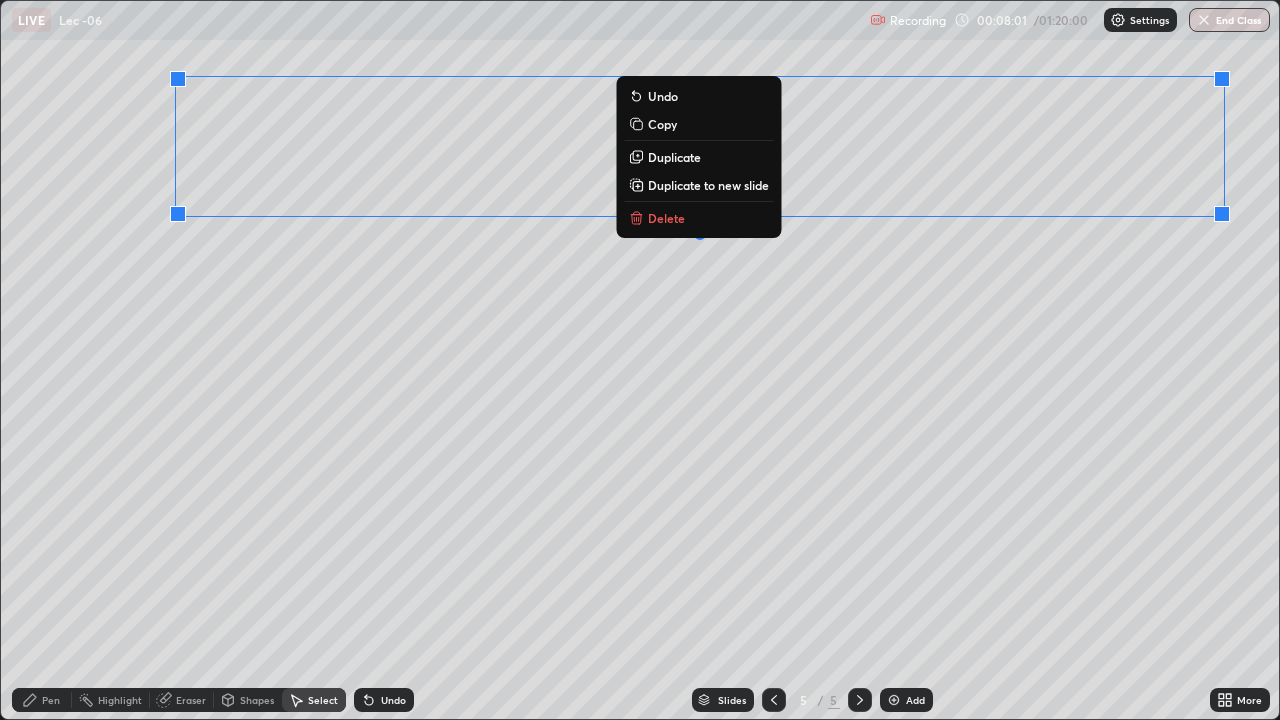 click on "Duplicate" at bounding box center (674, 157) 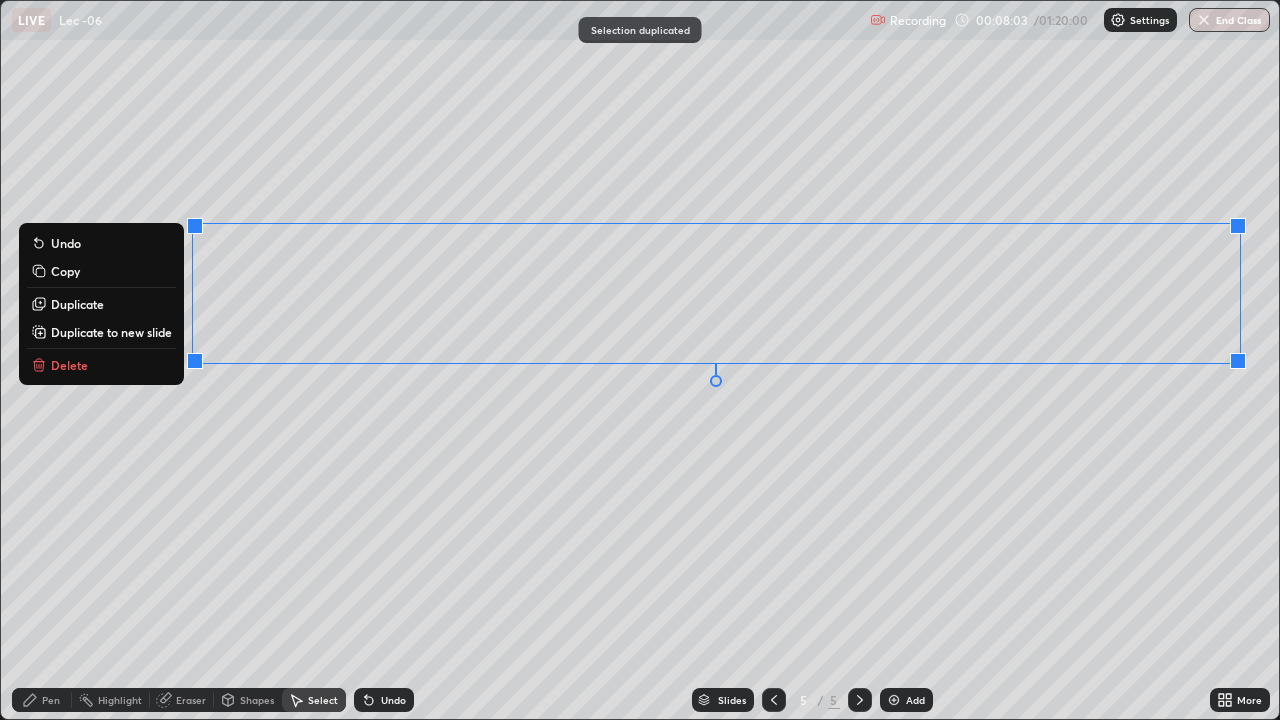 click on "0 ° Undo Copy Duplicate Duplicate to new slide Delete" at bounding box center [640, 360] 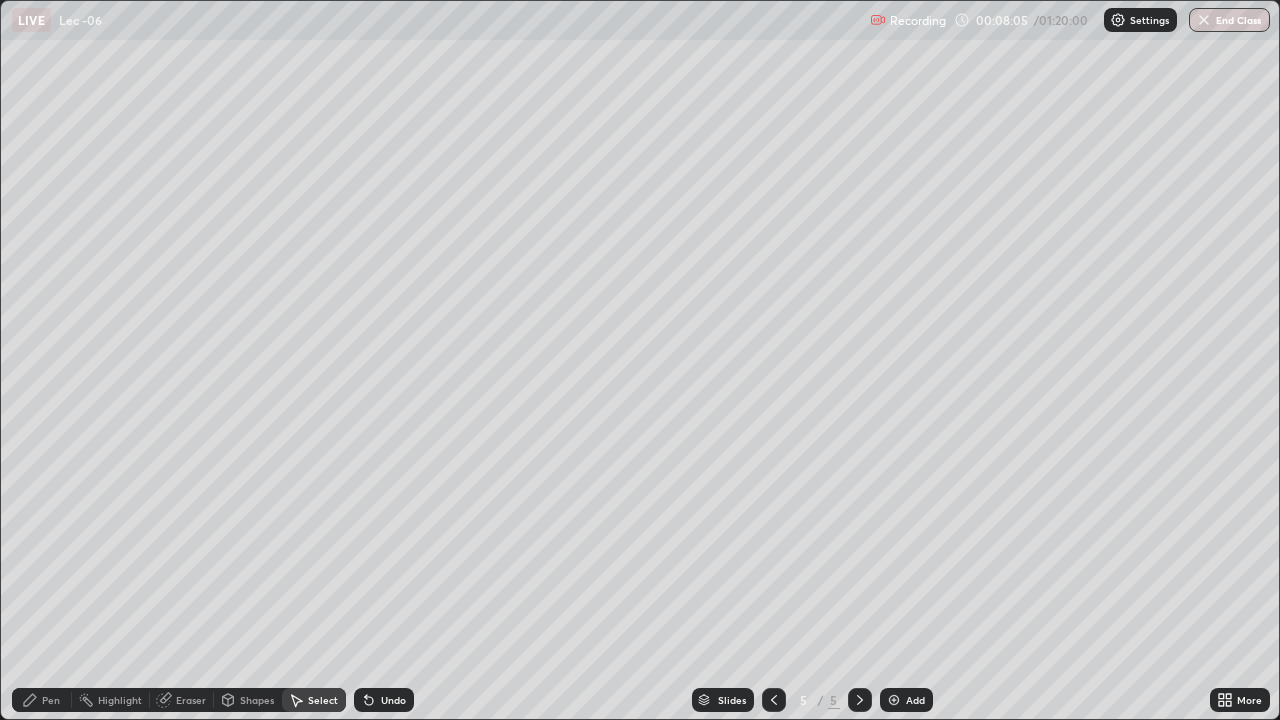 click on "Eraser" at bounding box center [191, 700] 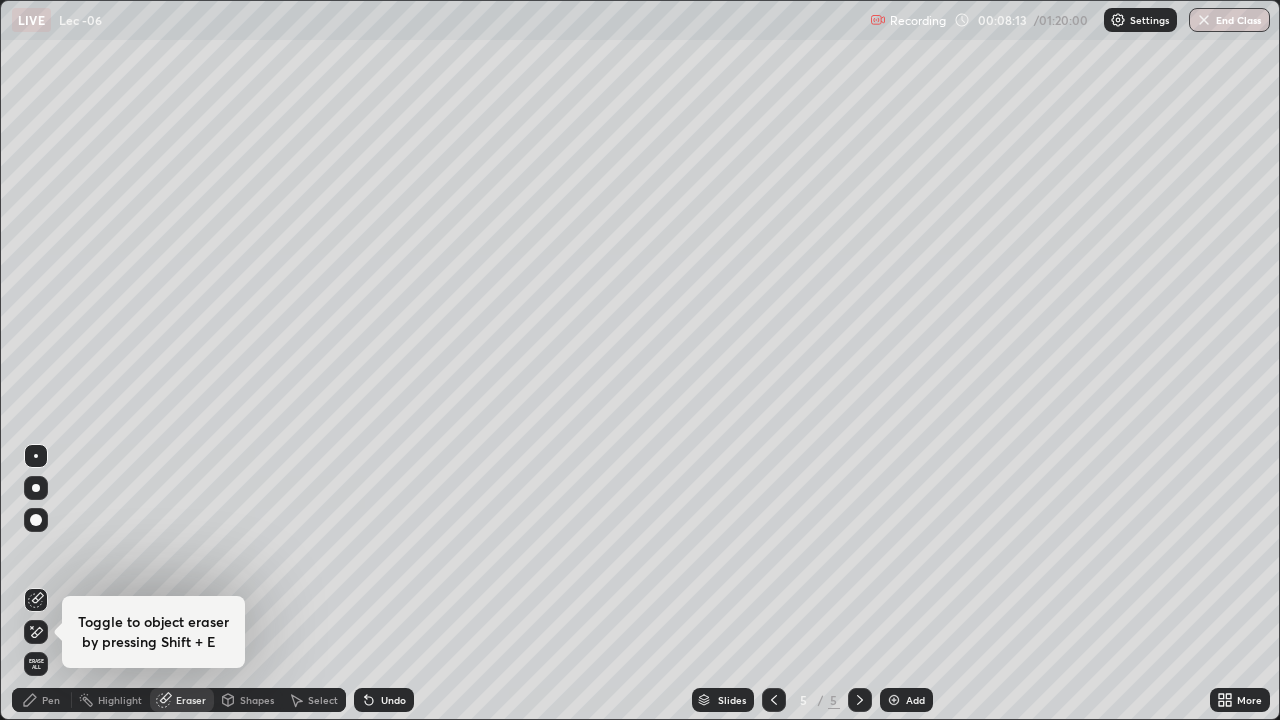 click on "Pen" at bounding box center (51, 700) 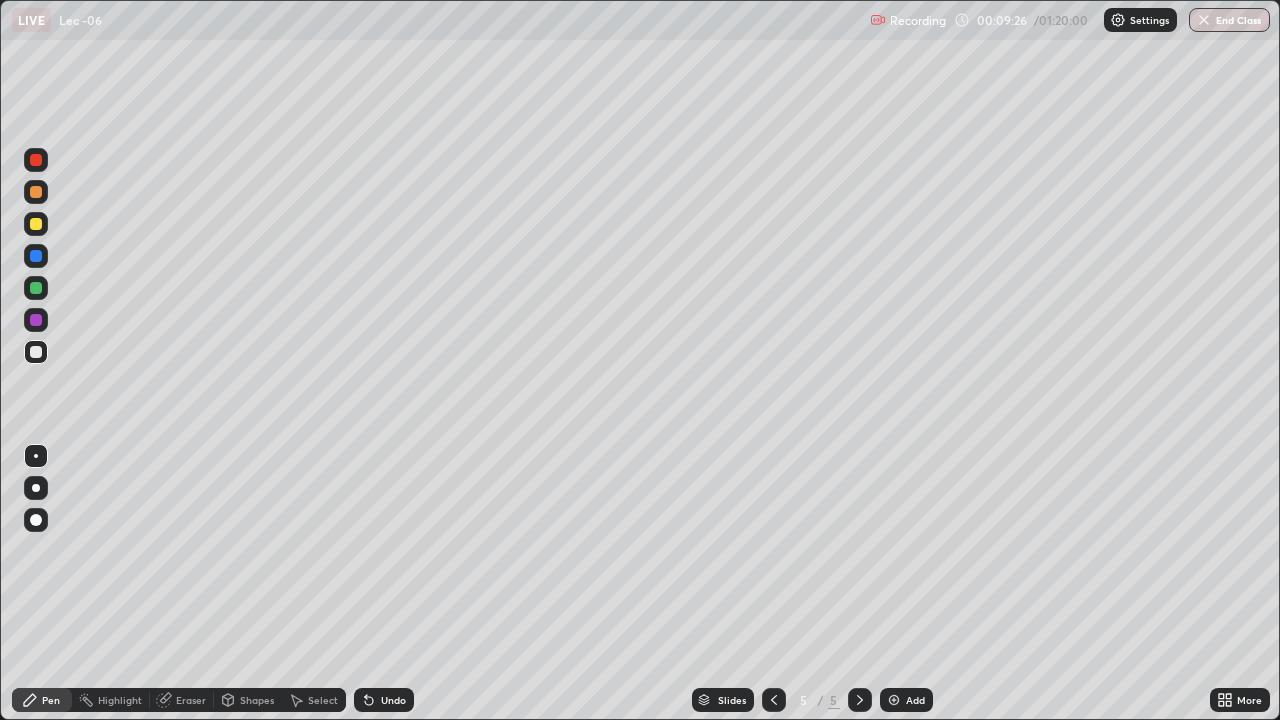 click on "Add" at bounding box center (906, 700) 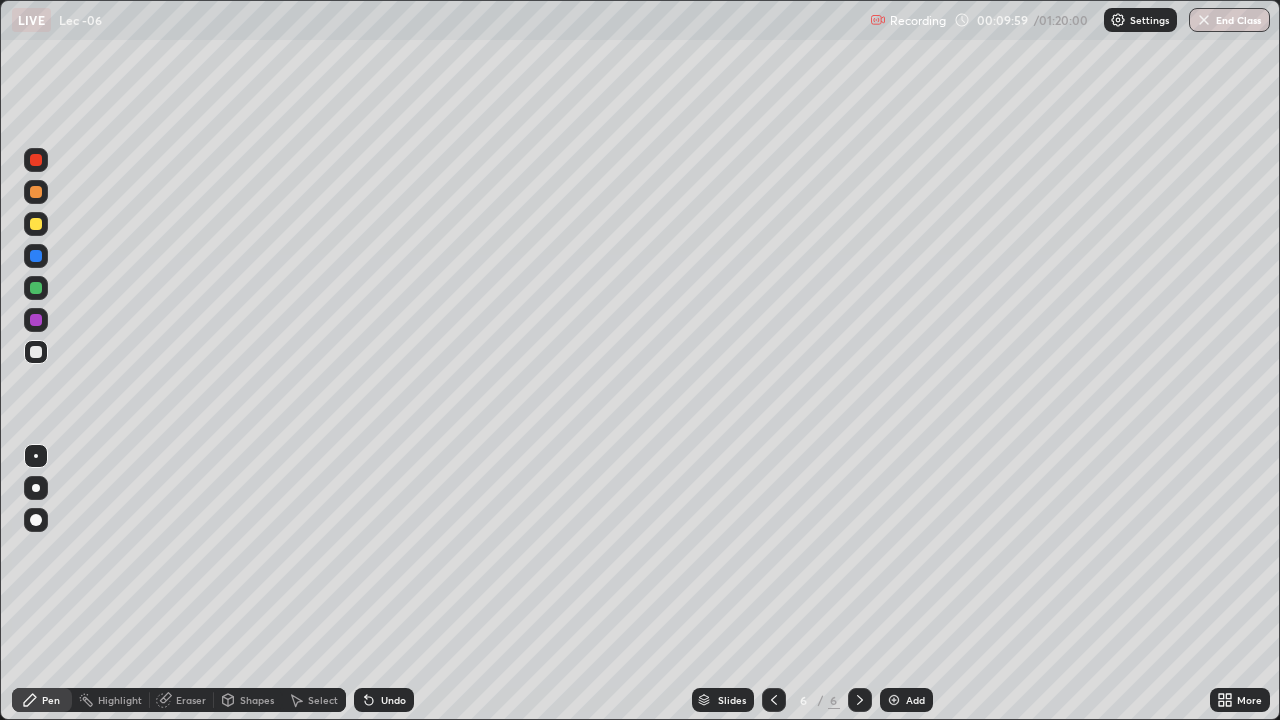 click on "Undo" at bounding box center (384, 700) 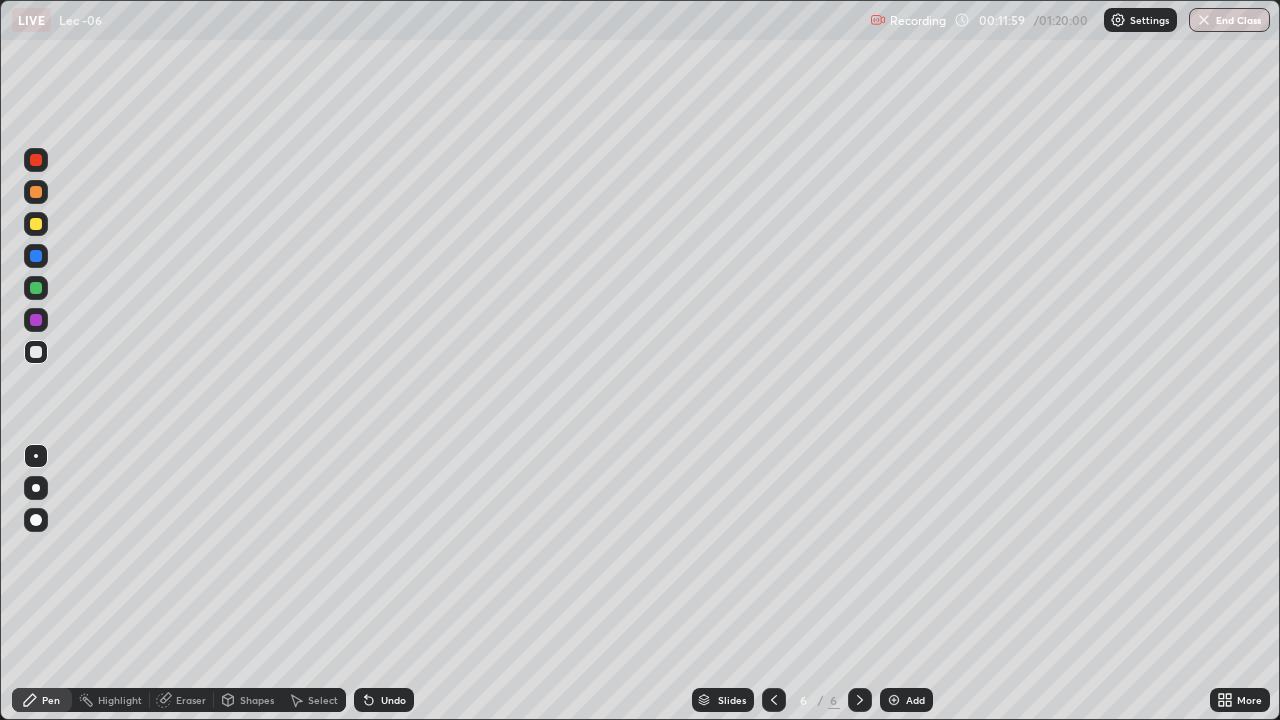 click on "Undo" at bounding box center [384, 700] 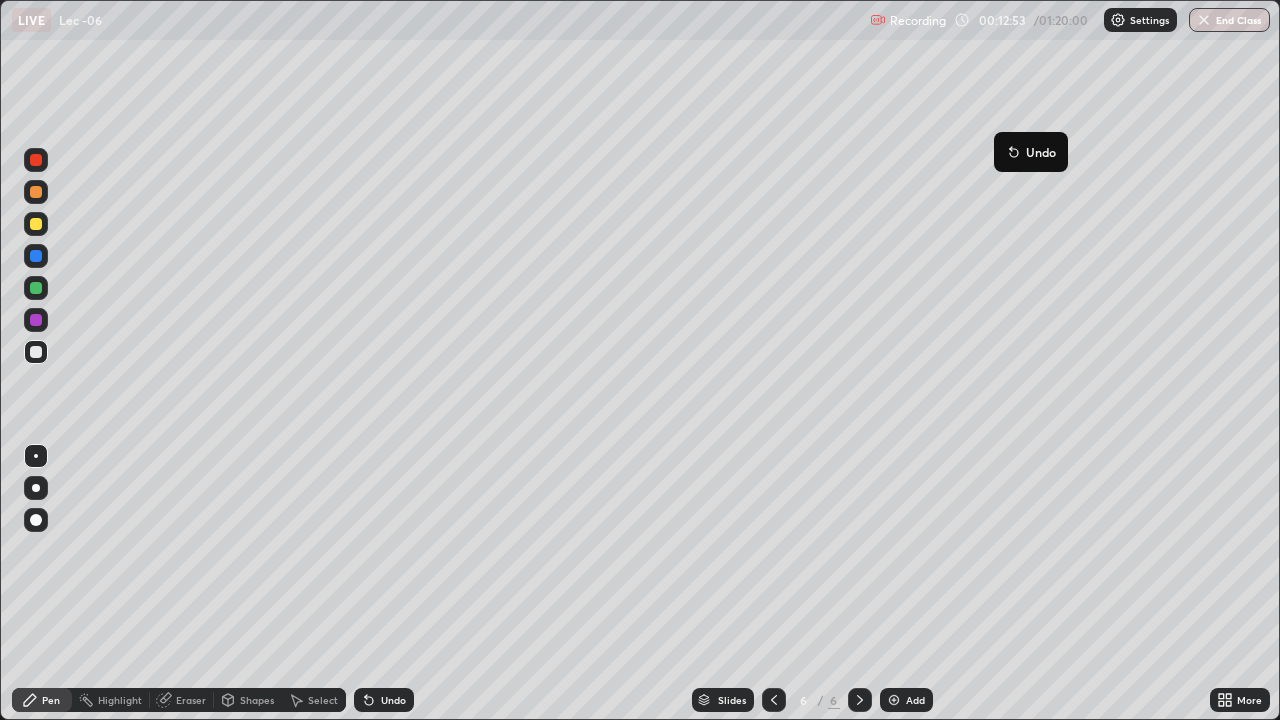 click on "Add" at bounding box center (915, 700) 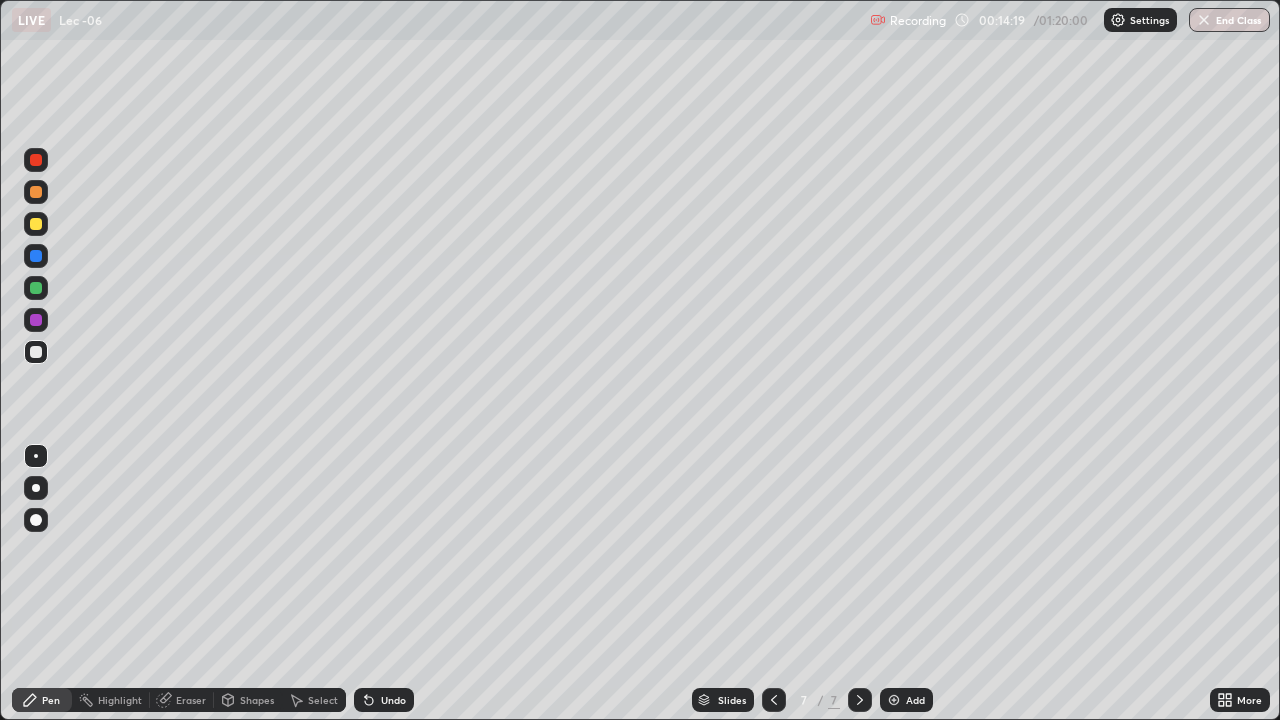 click on "Undo" at bounding box center [384, 700] 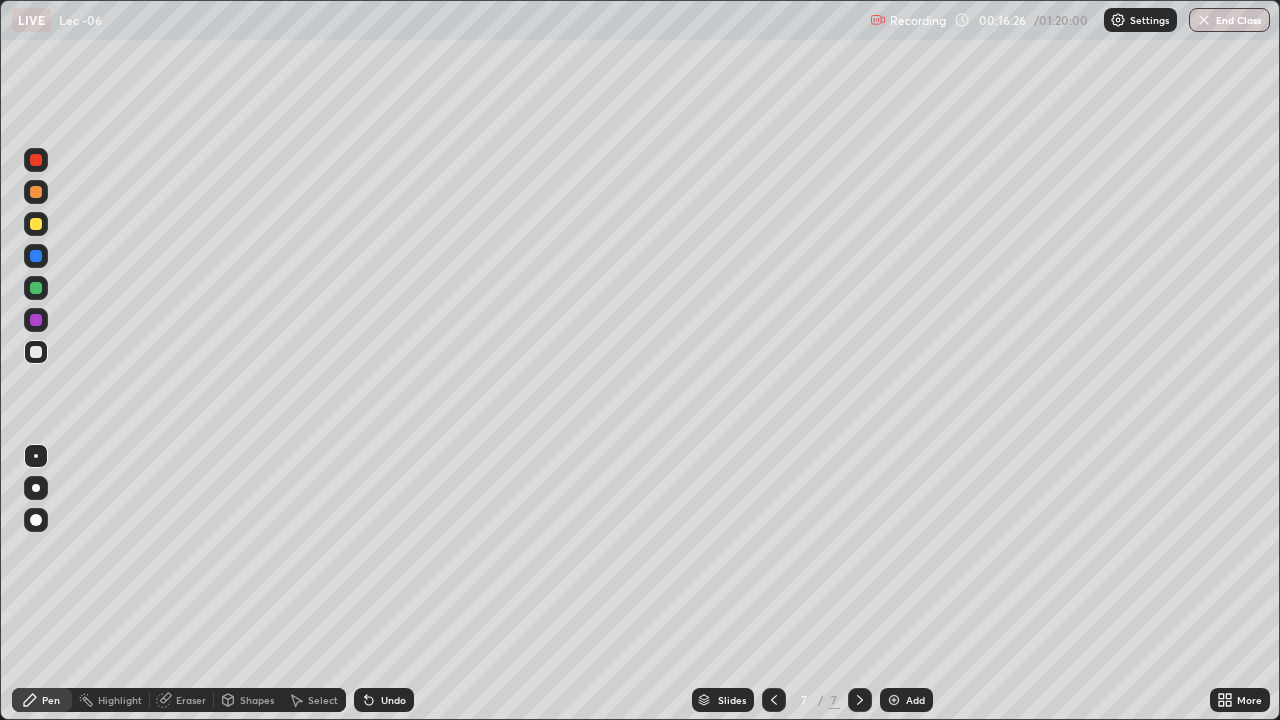 click on "Undo" at bounding box center [384, 700] 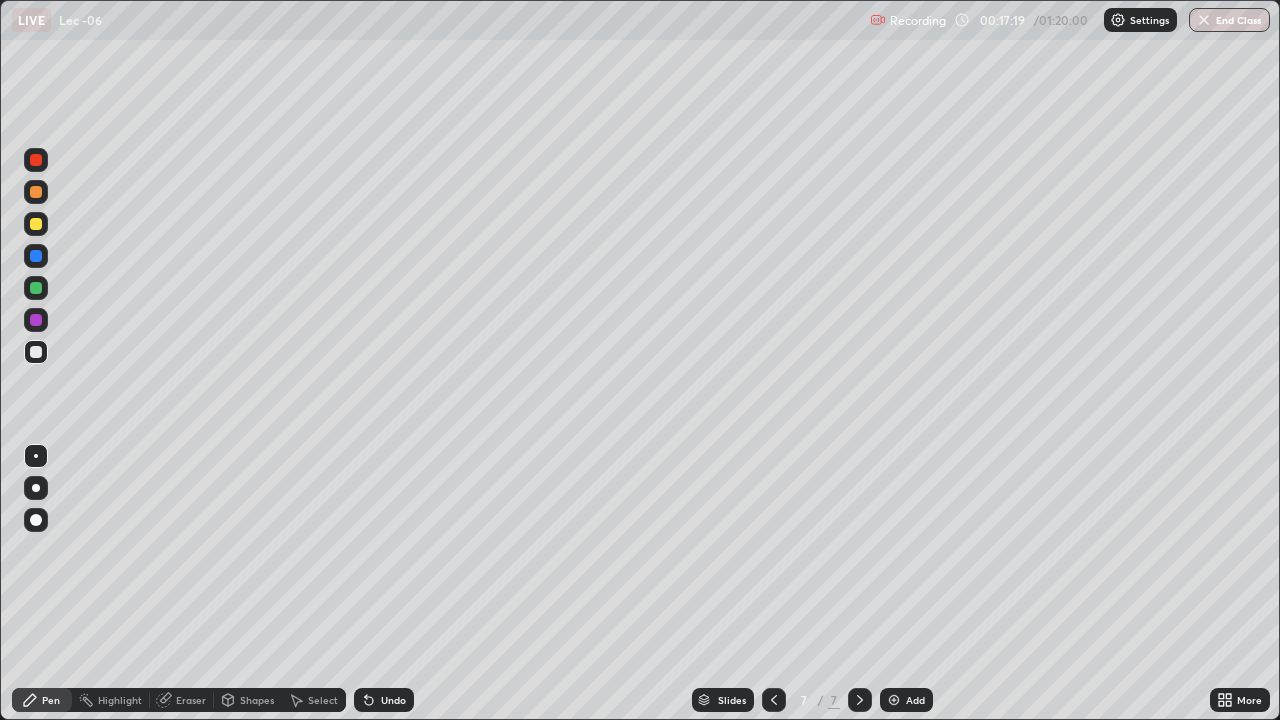 click on "Add" at bounding box center (915, 700) 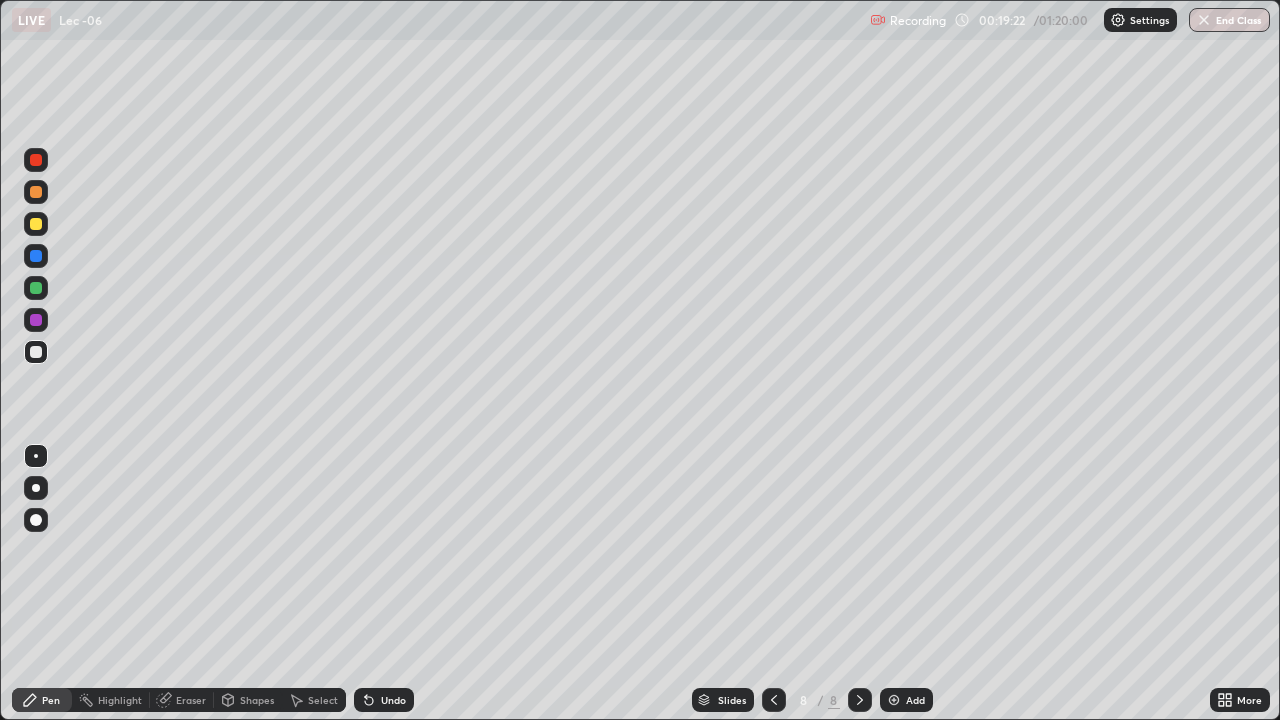 click on "Undo" at bounding box center [393, 700] 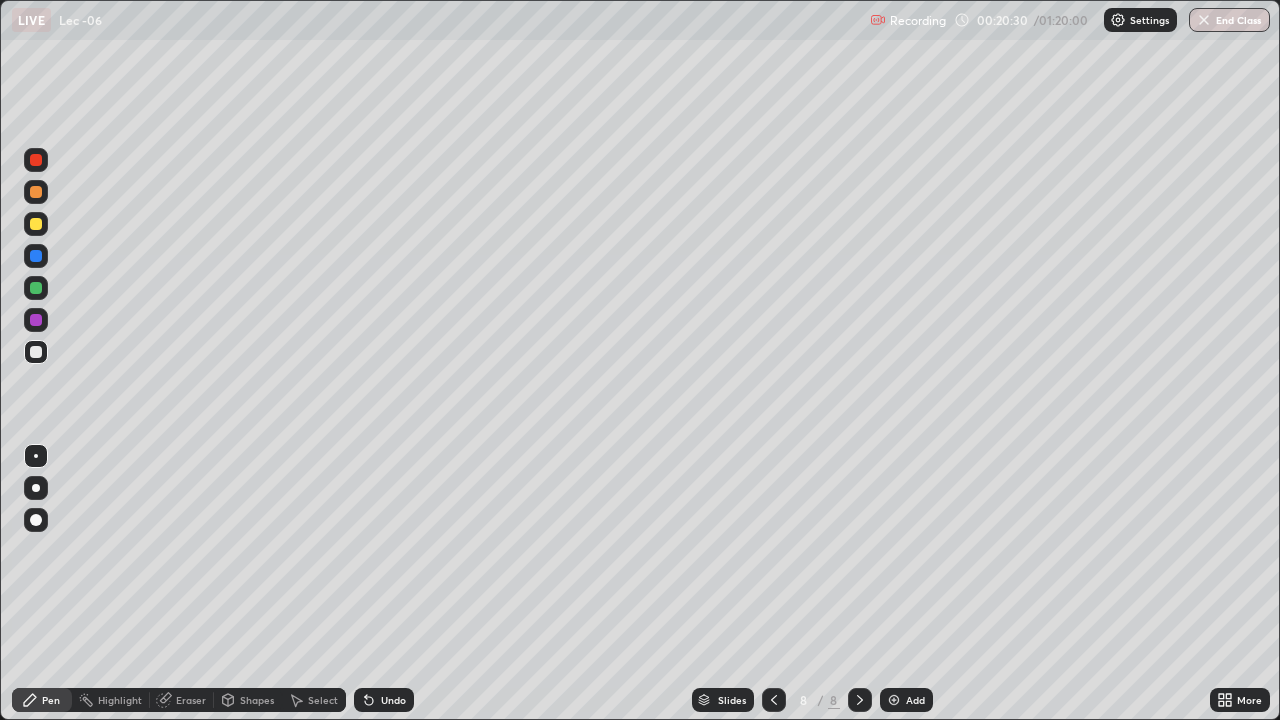 click on "Eraser" at bounding box center (191, 700) 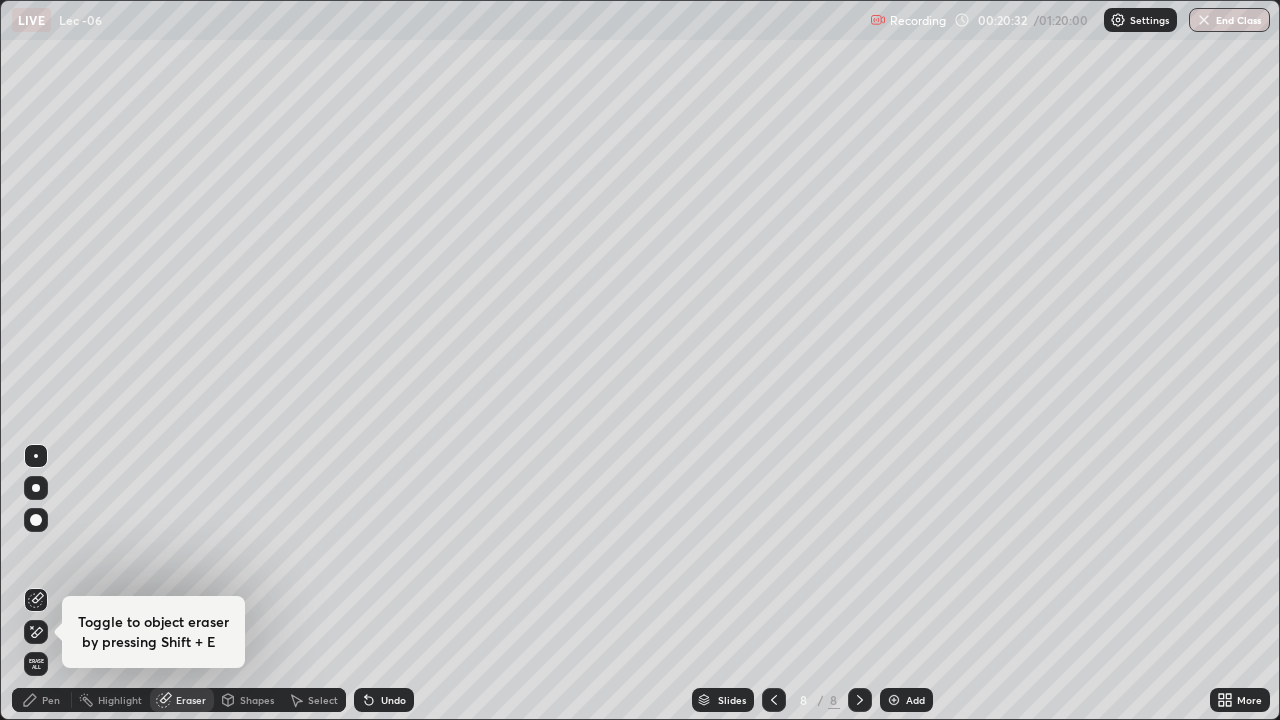 click on "Pen" at bounding box center (42, 700) 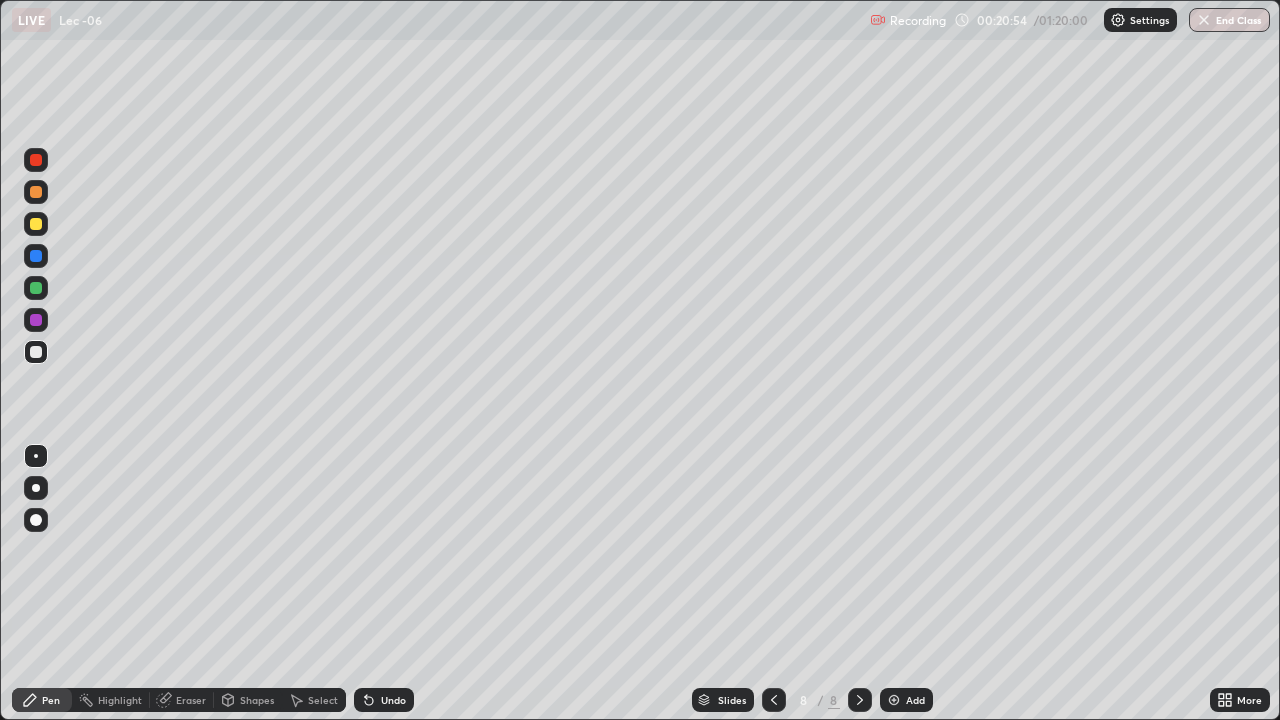 click on "Slides 8 / 8 Add" at bounding box center (812, 700) 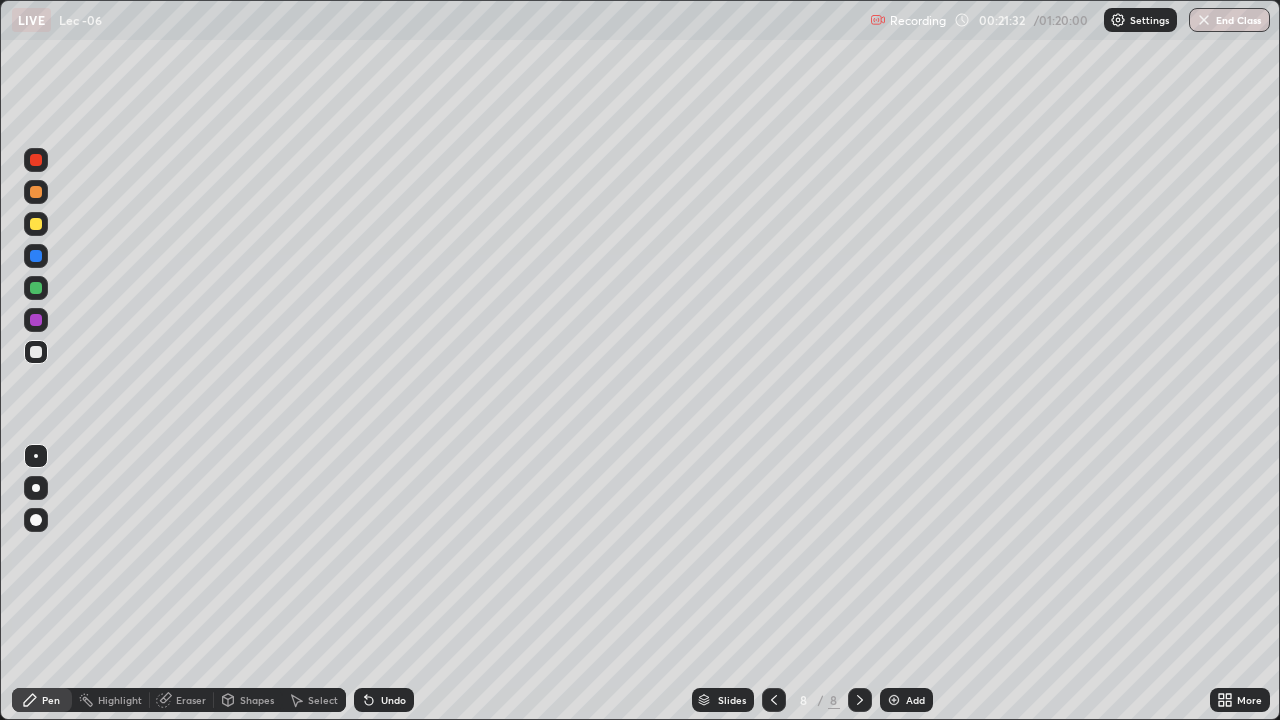 click on "Add" at bounding box center [906, 700] 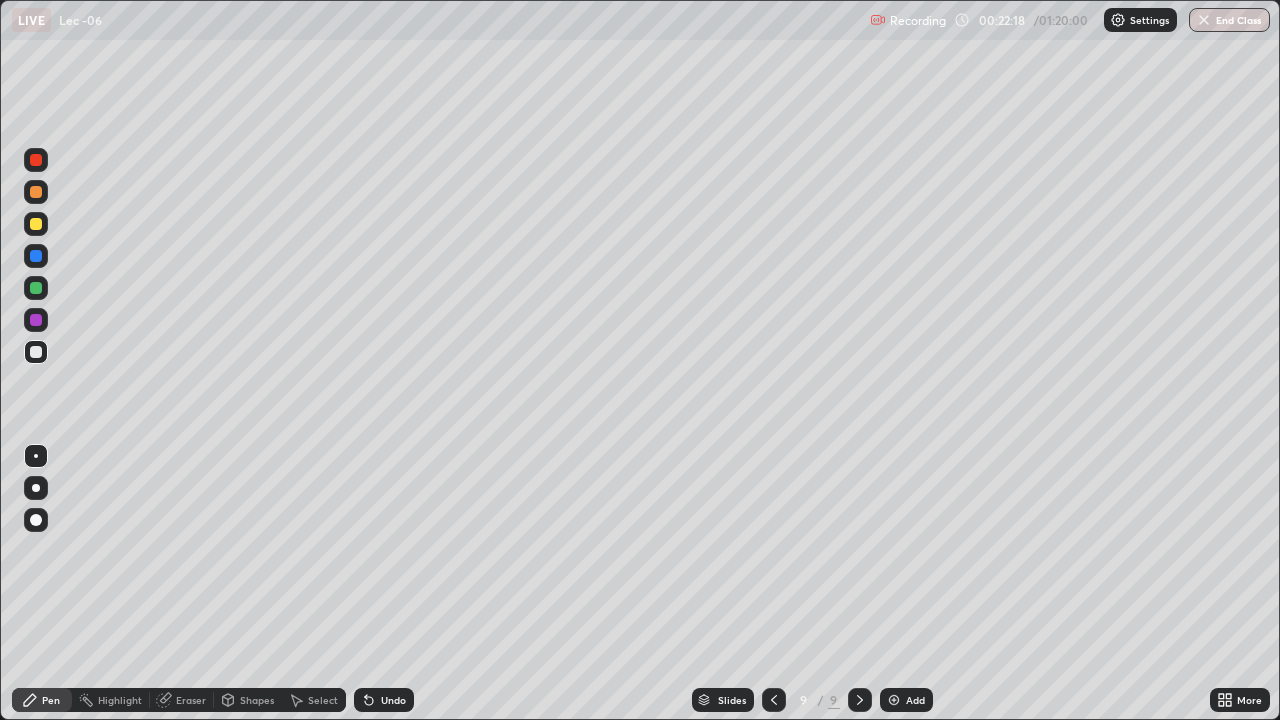click at bounding box center [36, 288] 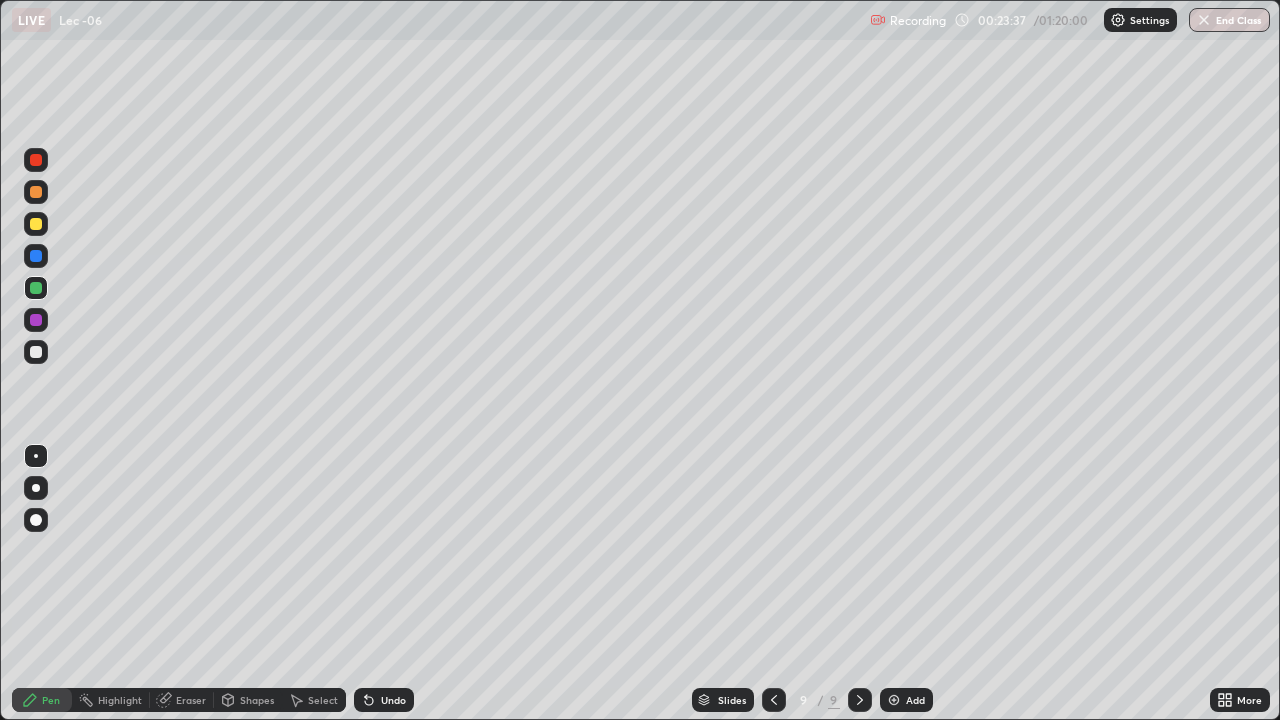 click on "Add" at bounding box center (915, 700) 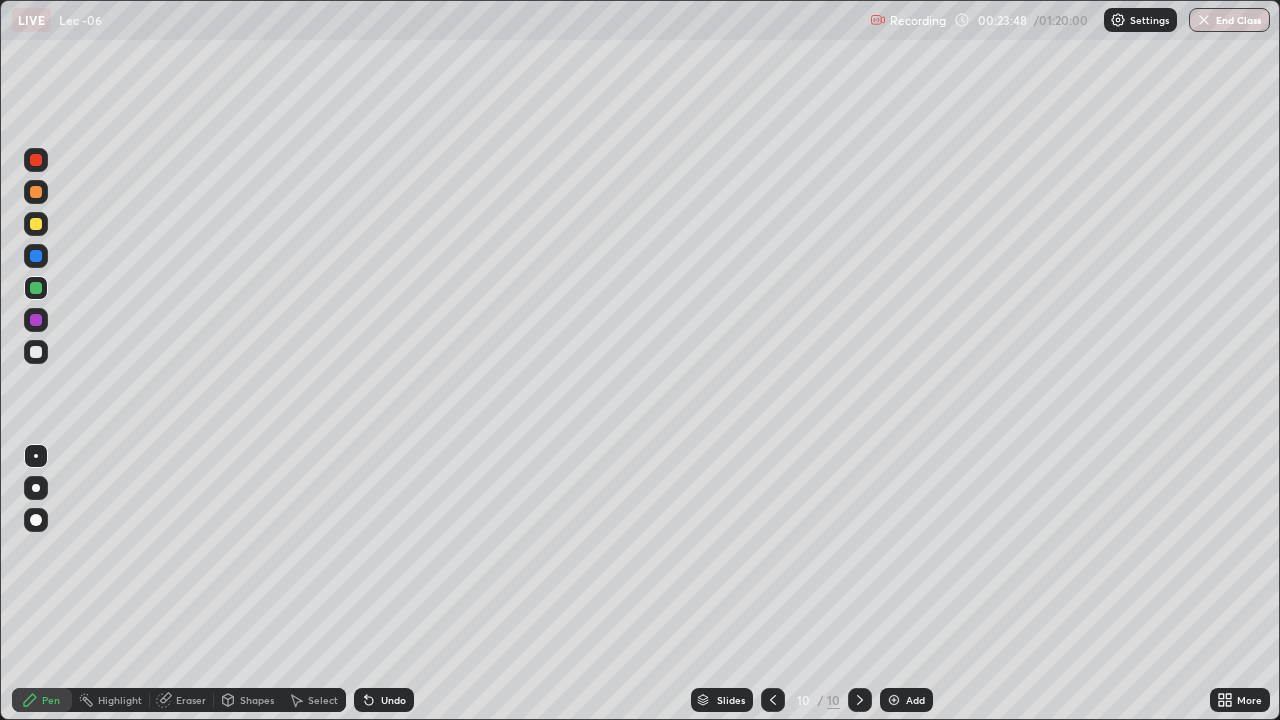 click on "Undo" at bounding box center [393, 700] 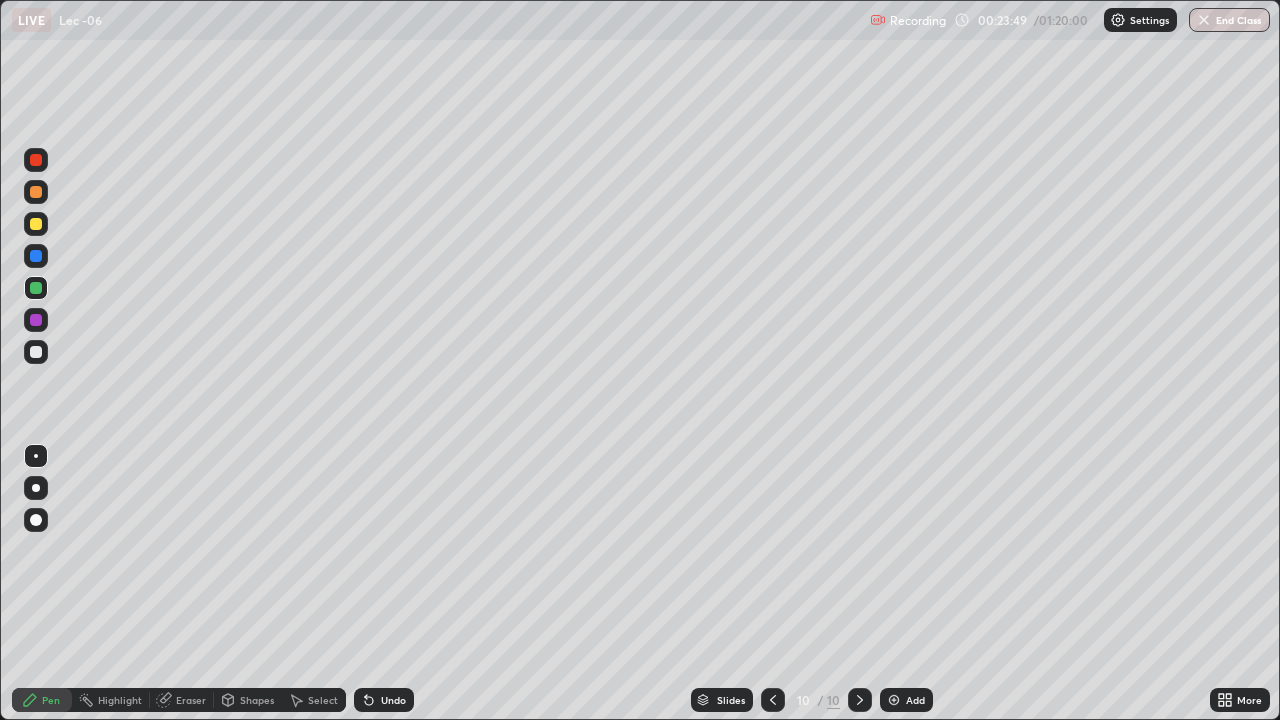 click on "Undo" at bounding box center (393, 700) 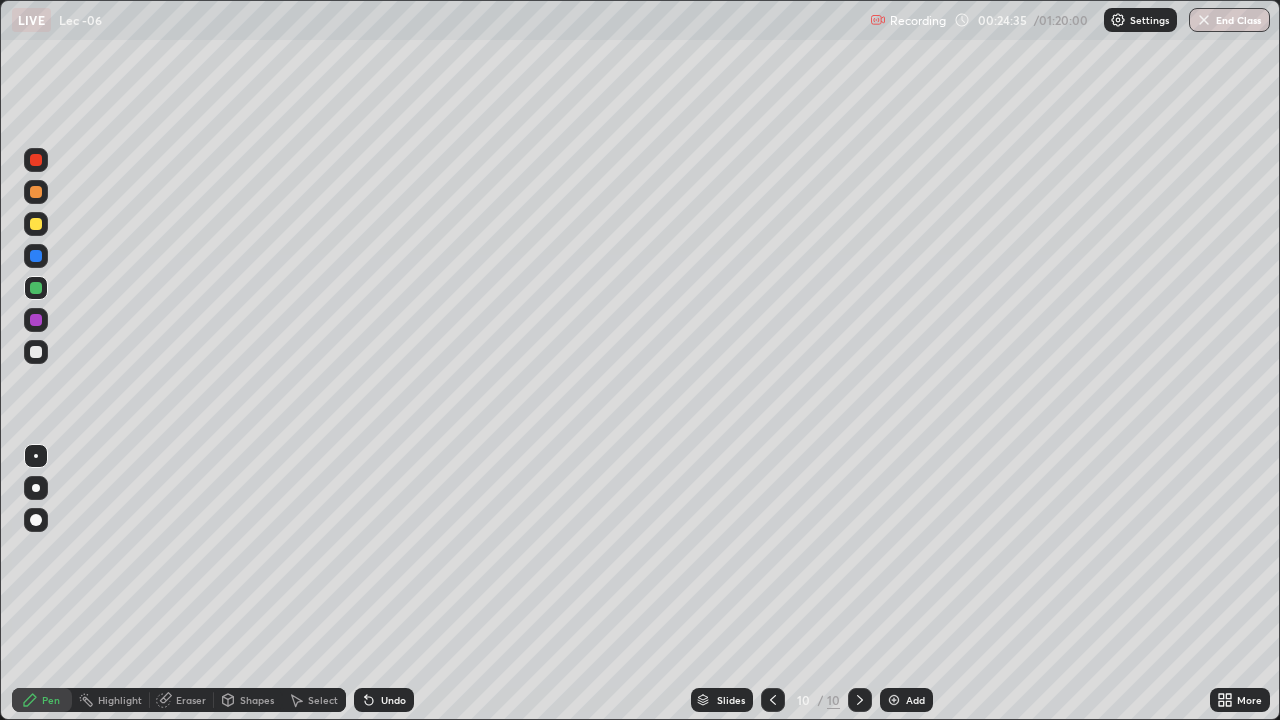 click on "Undo" at bounding box center [393, 700] 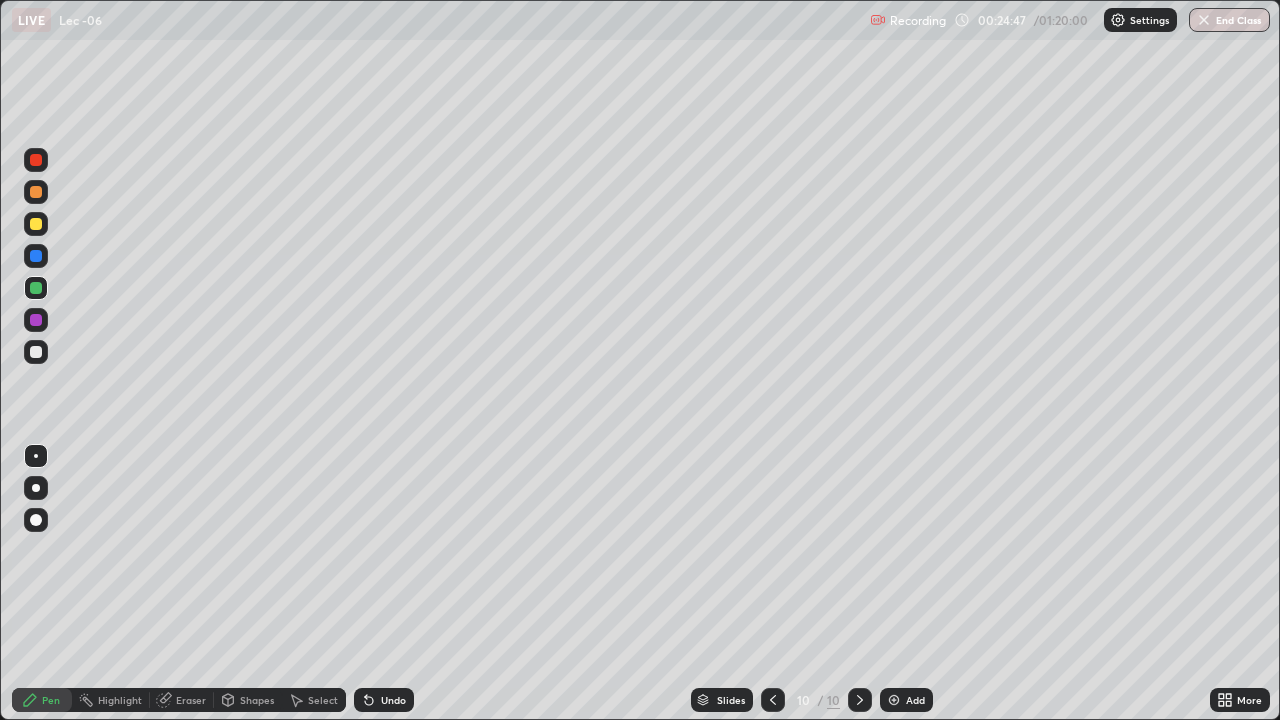 click on "Undo" at bounding box center (393, 700) 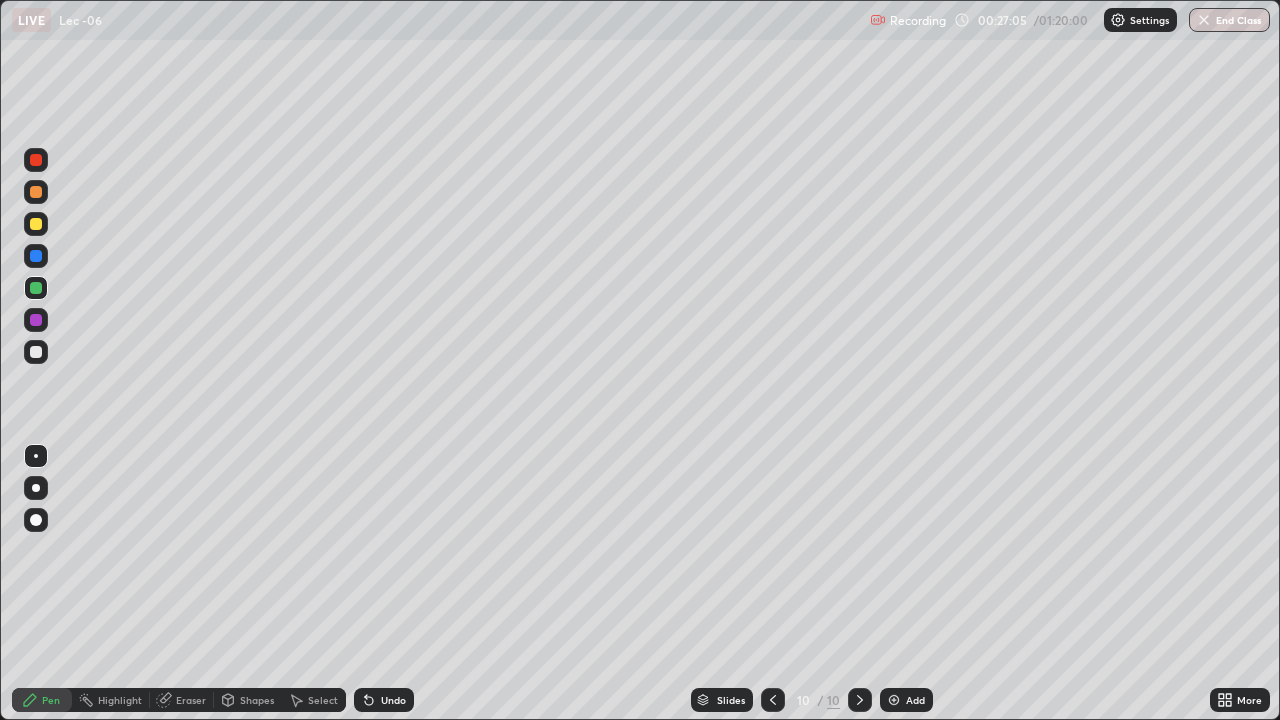 click on "Undo" at bounding box center (384, 700) 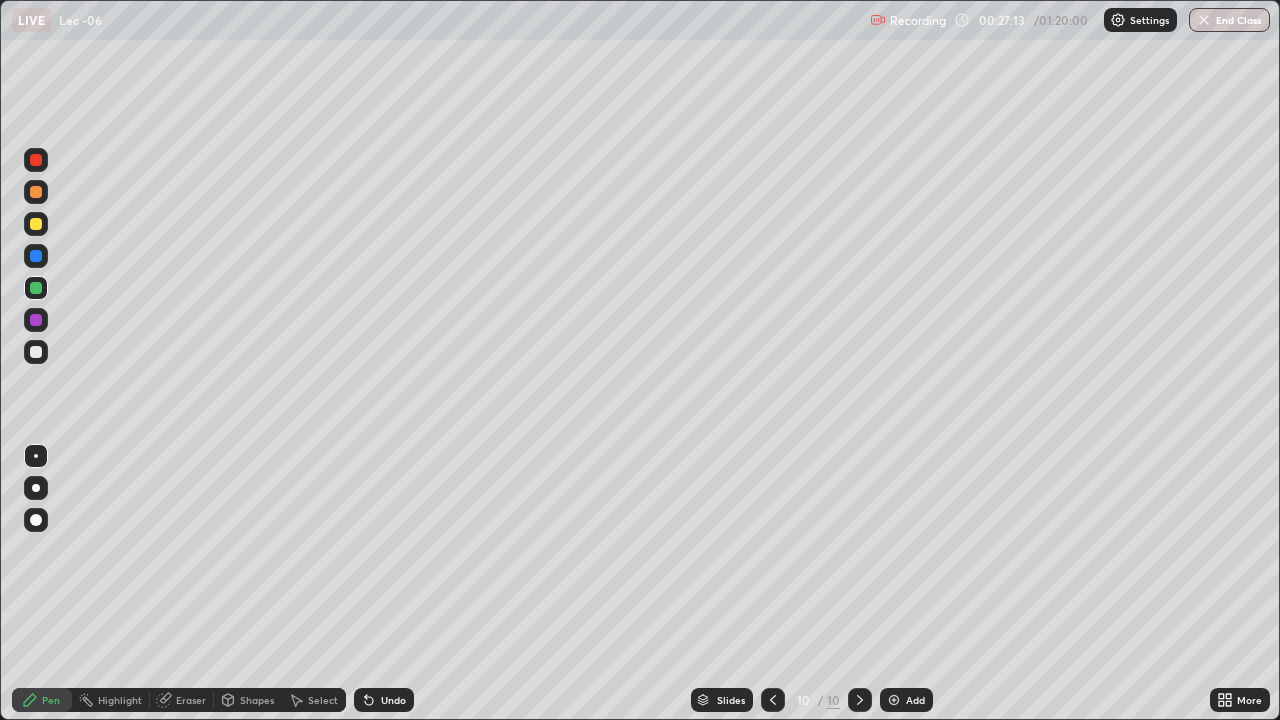 click at bounding box center [36, 352] 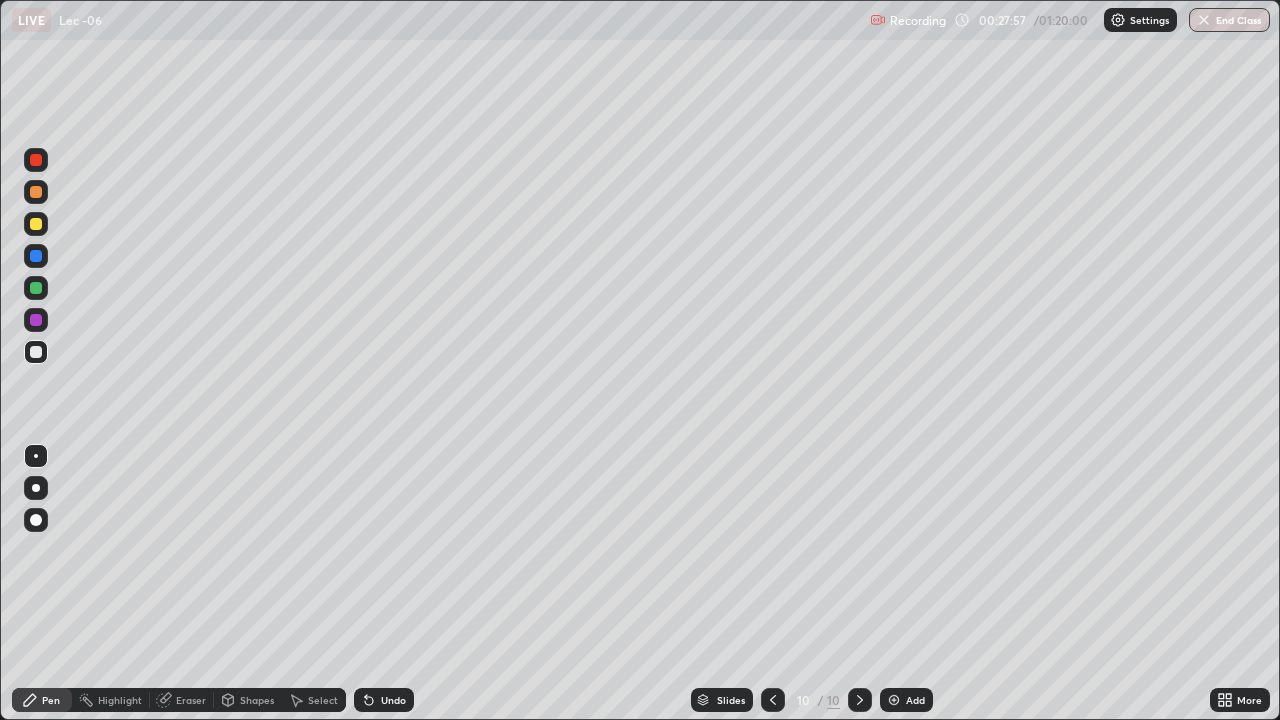click on "Add" at bounding box center (915, 700) 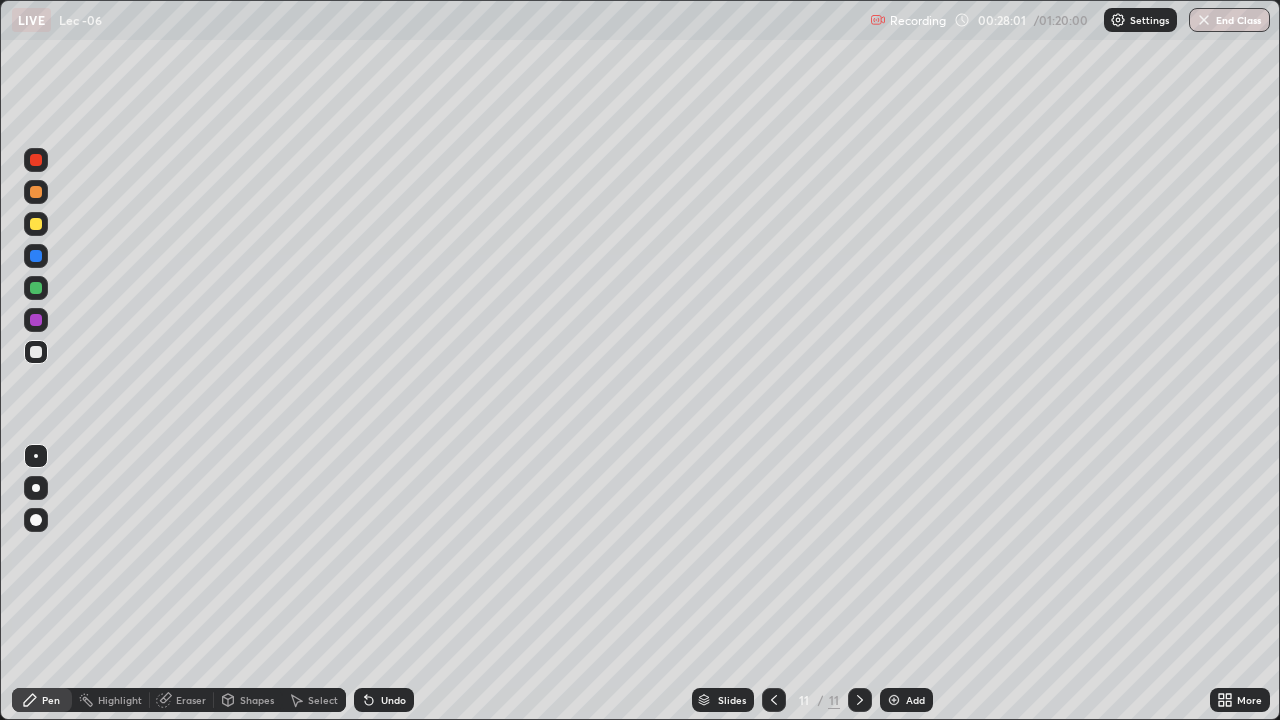 click at bounding box center [36, 288] 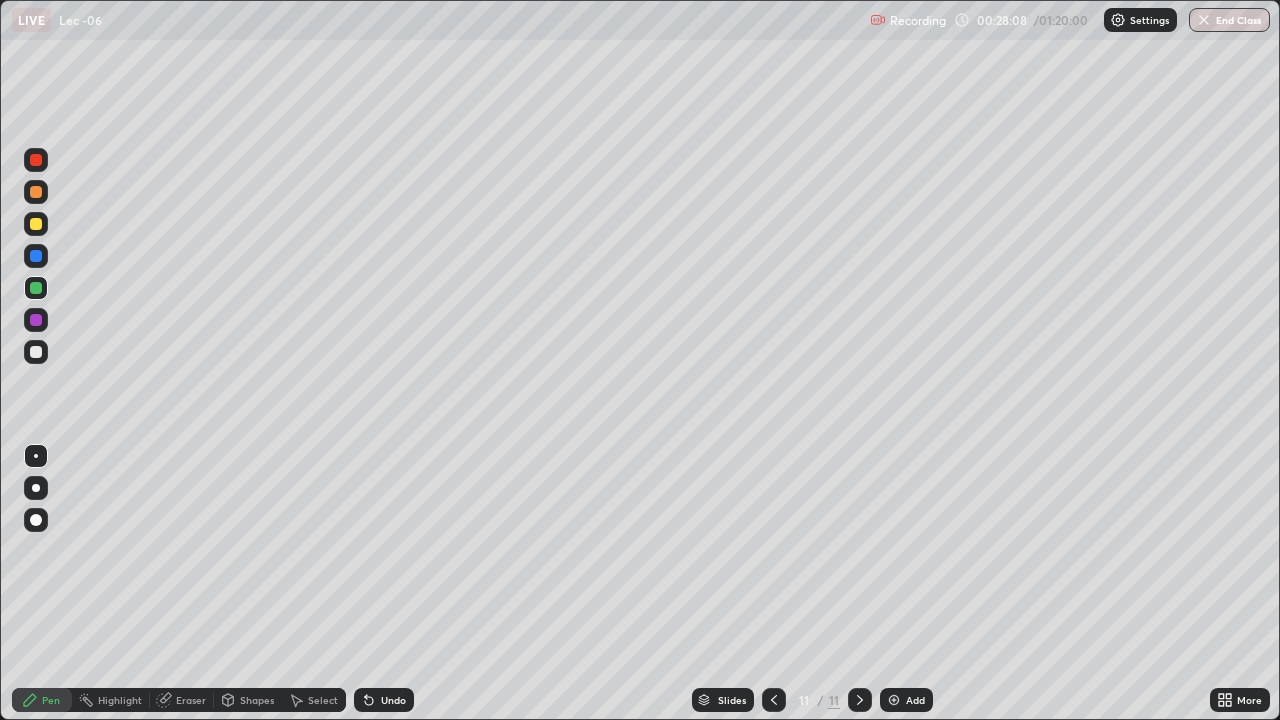 click on "Undo" at bounding box center [393, 700] 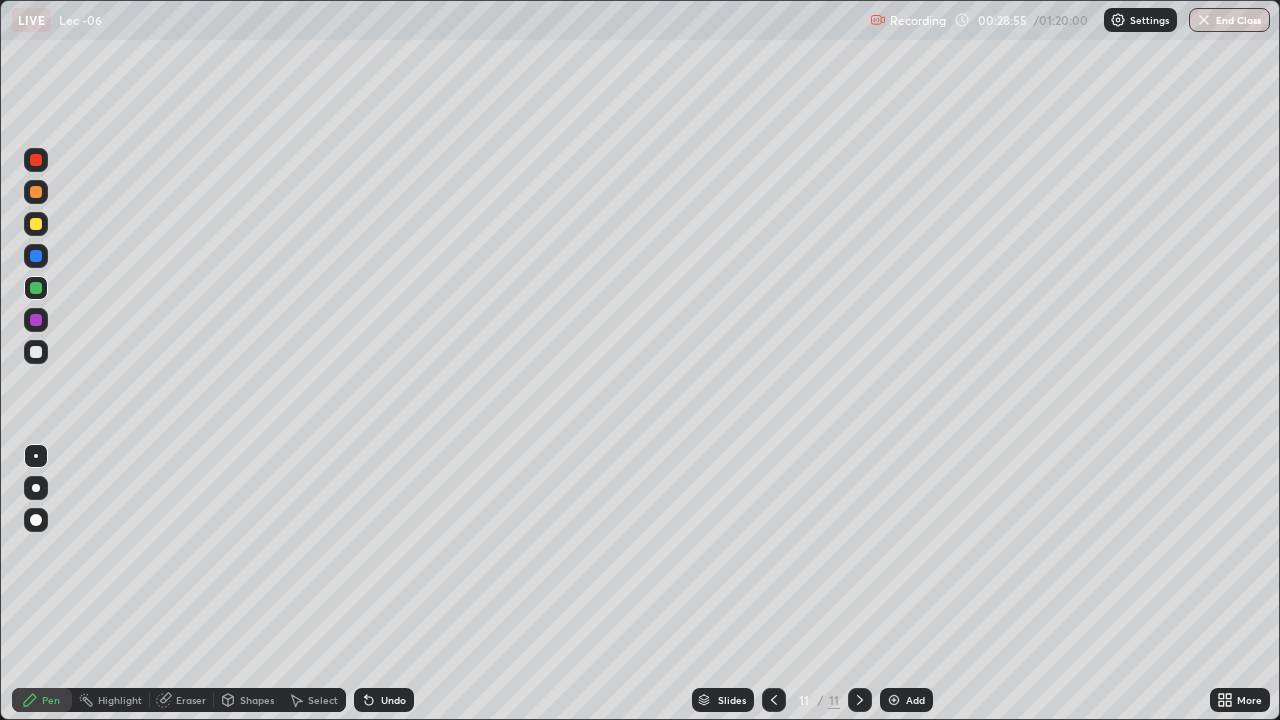click on "Undo" at bounding box center (384, 700) 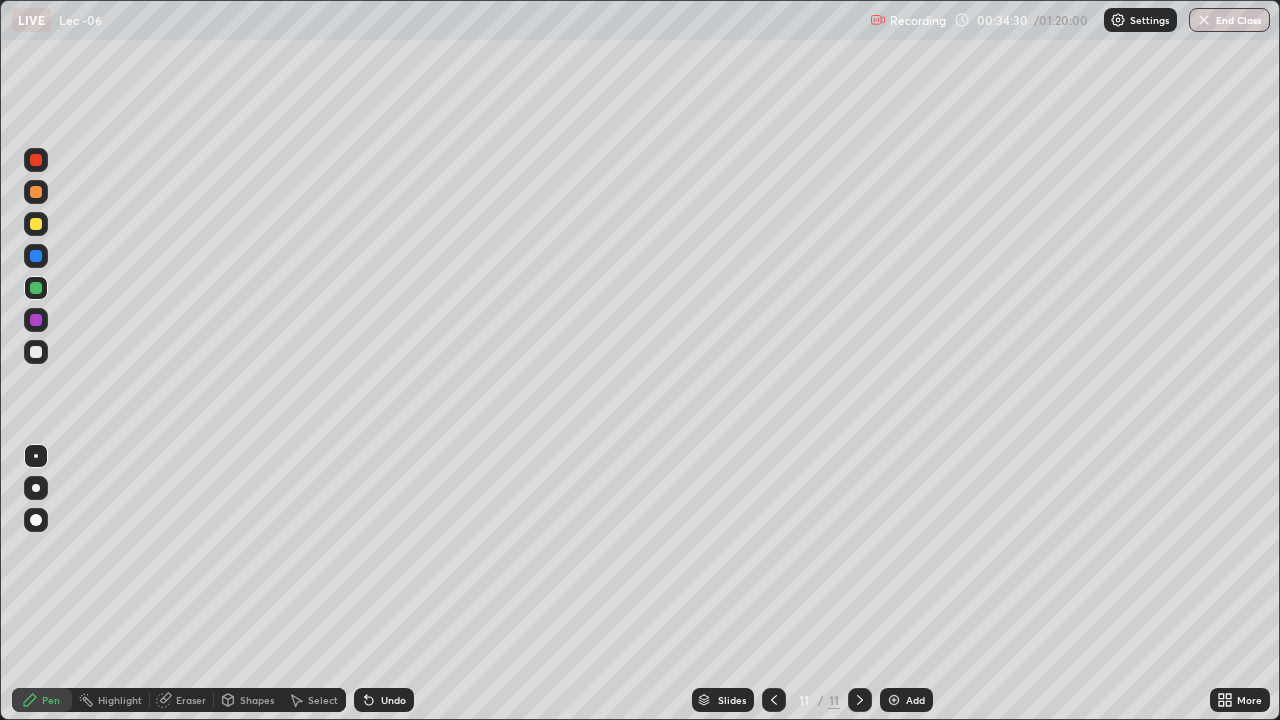 click on "Undo" at bounding box center (393, 700) 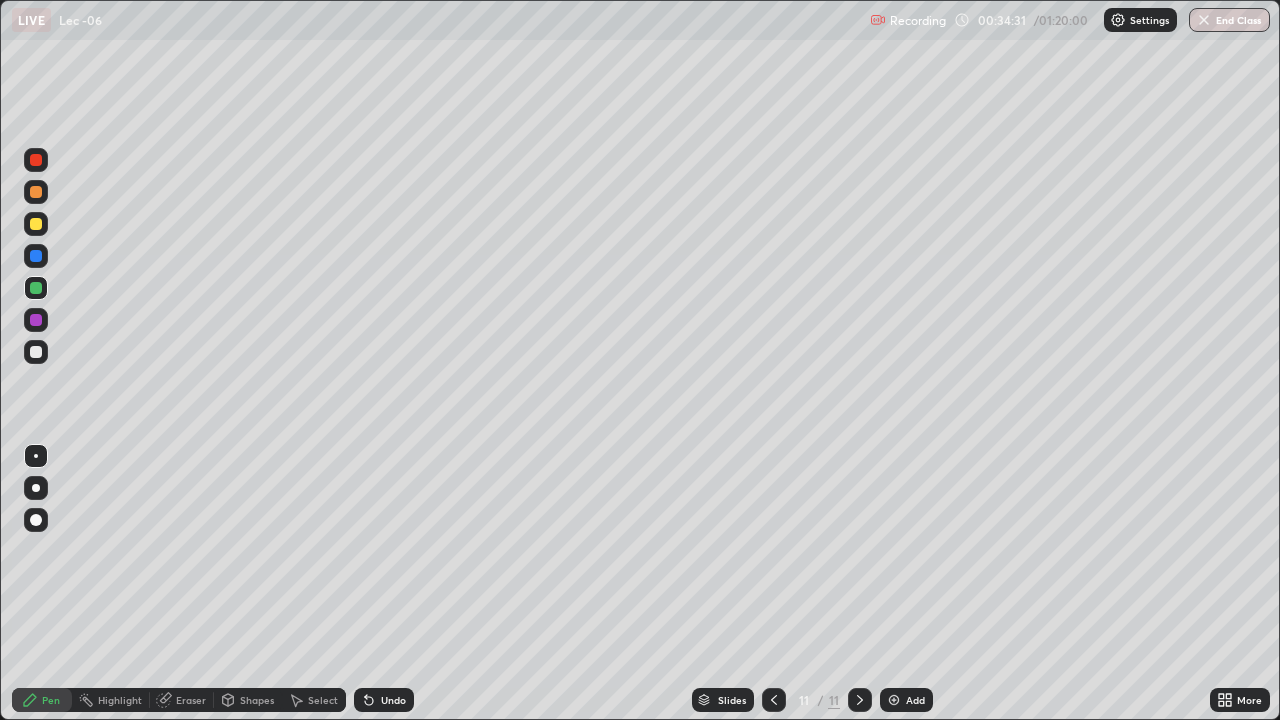 click on "Undo" at bounding box center [384, 700] 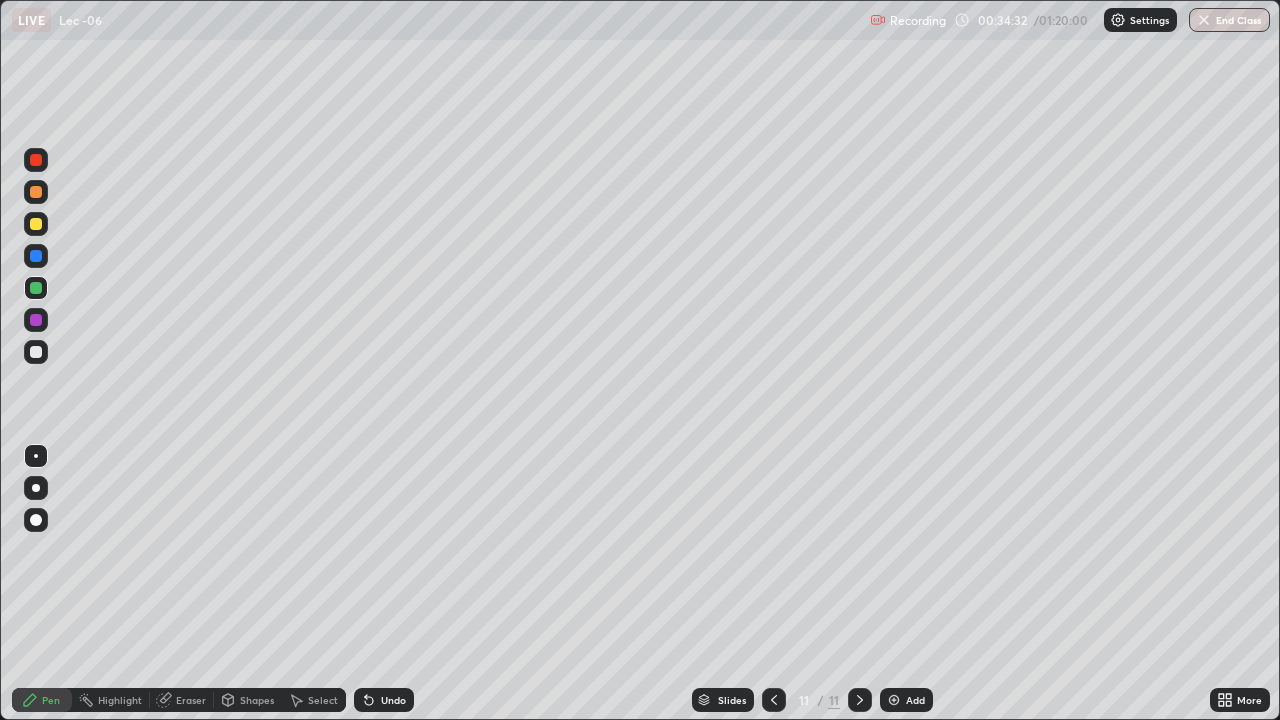 click on "Select" at bounding box center (323, 700) 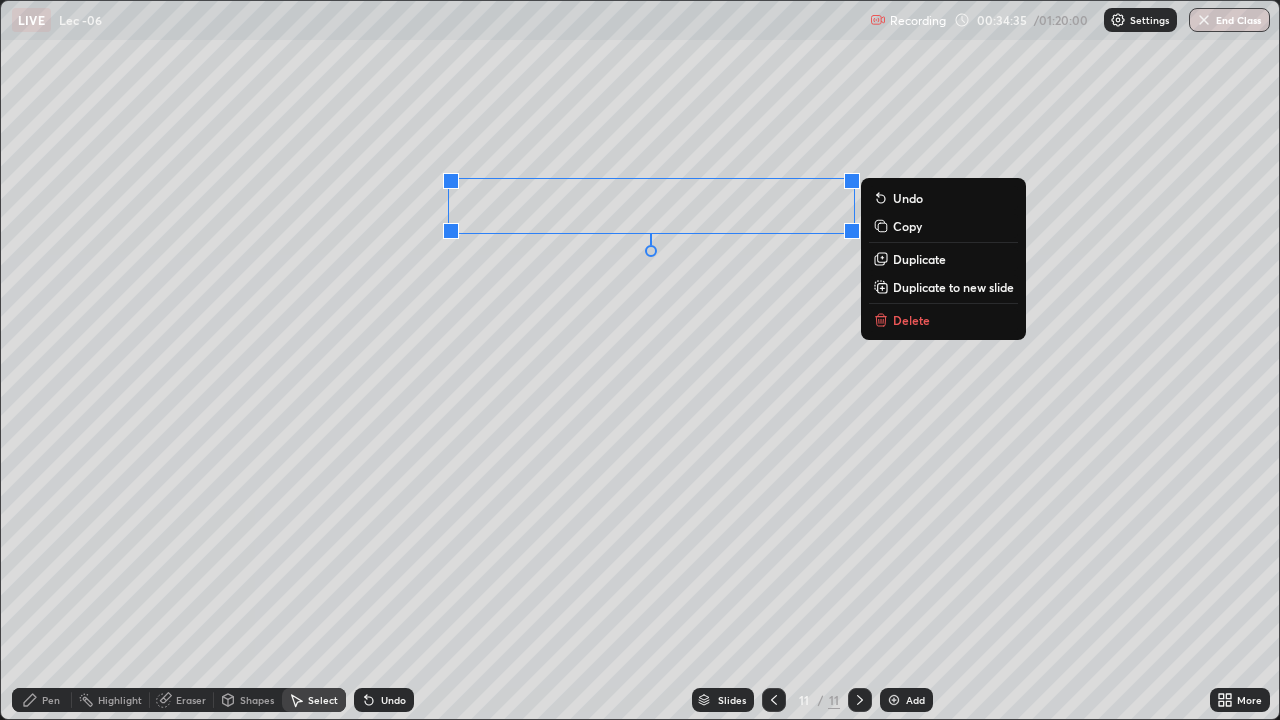 click on "Duplicate to new slide" at bounding box center (953, 287) 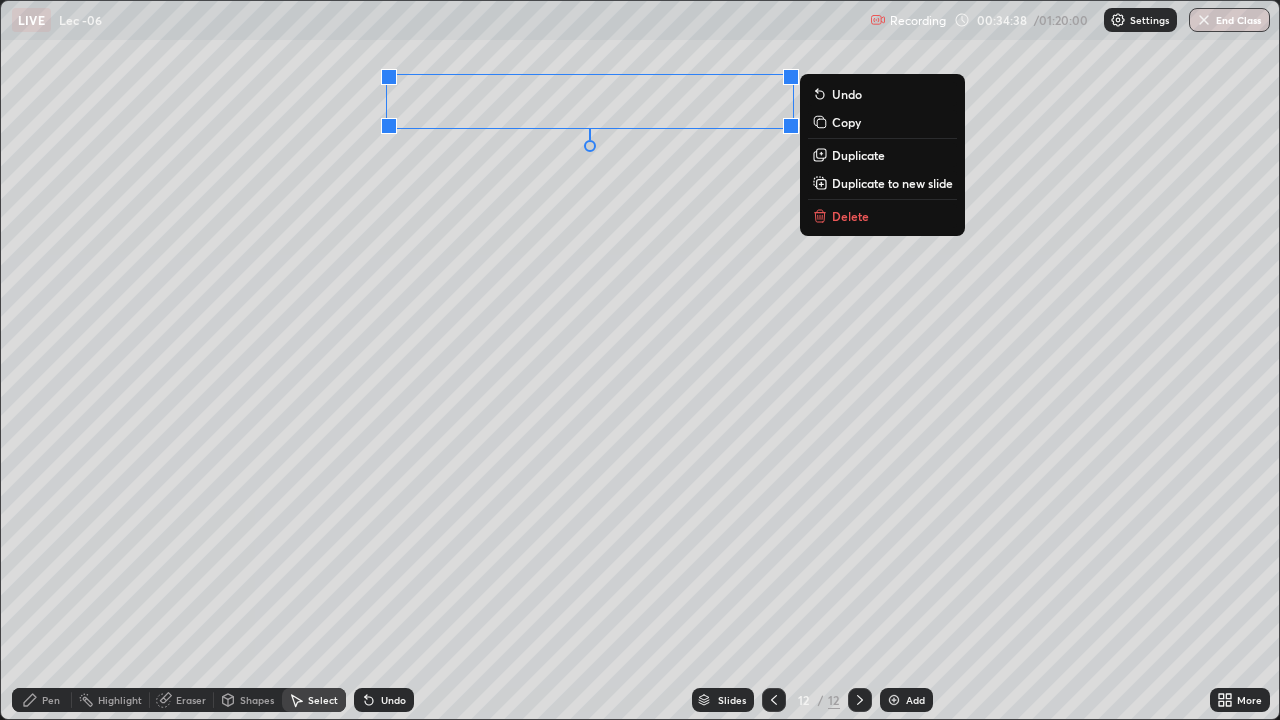 click on "0 ° Undo Copy Duplicate Duplicate to new slide Delete" at bounding box center [640, 360] 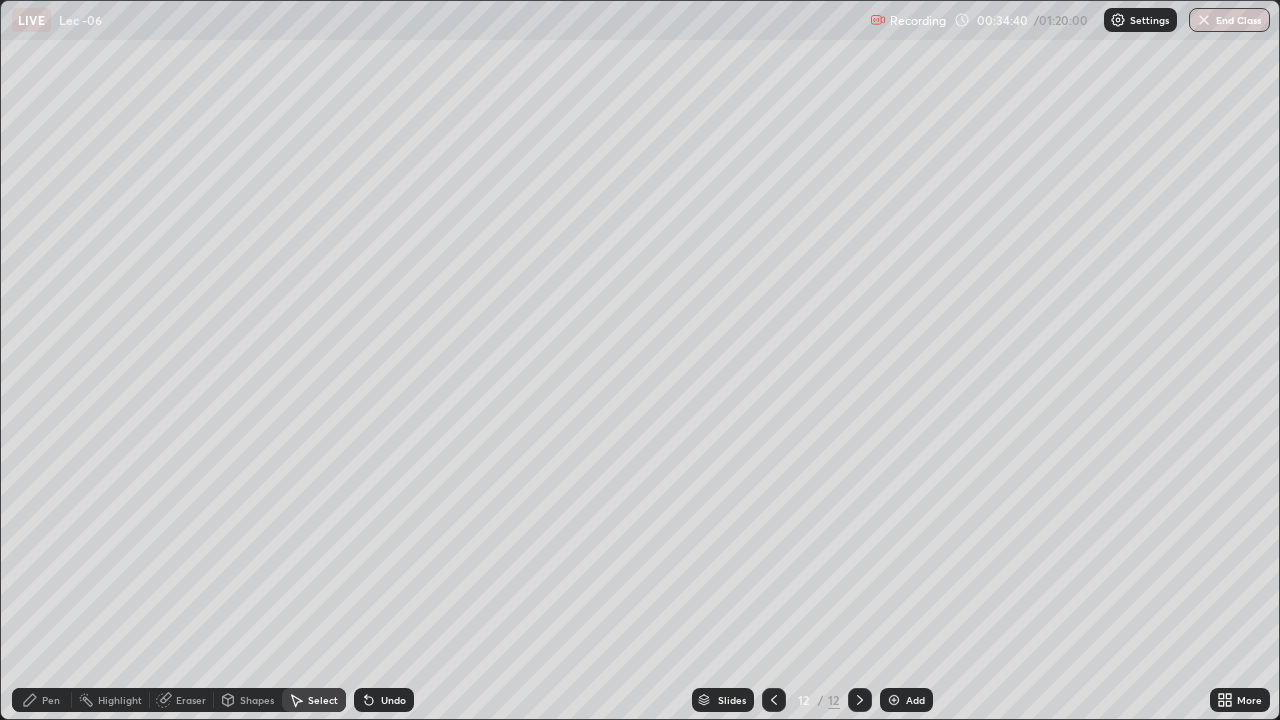click on "Pen" at bounding box center [51, 700] 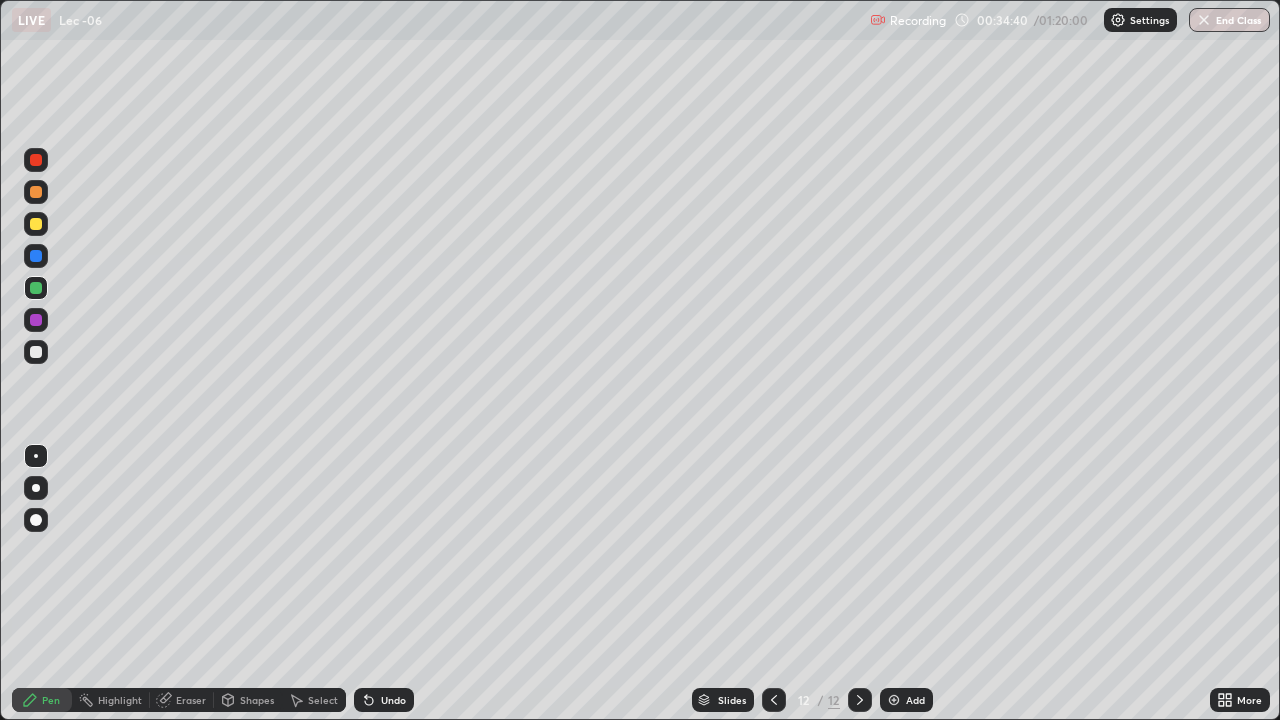 click at bounding box center (36, 352) 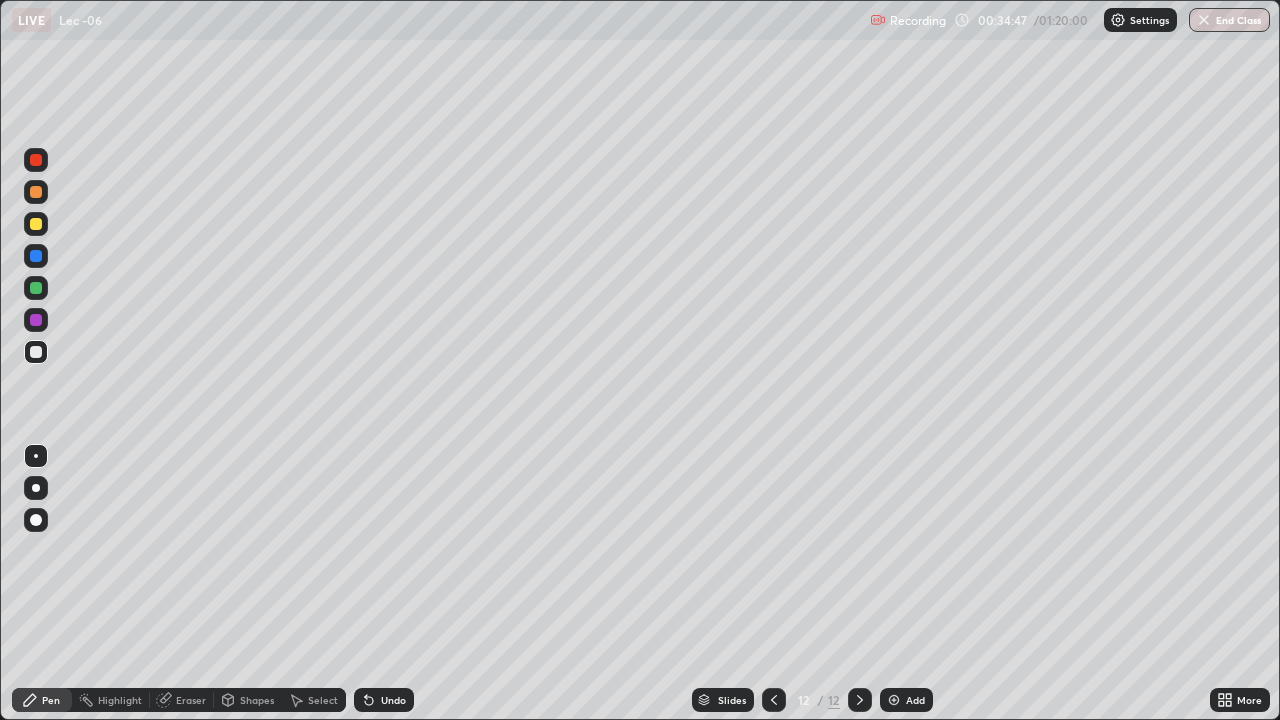 click on "Undo" at bounding box center [384, 700] 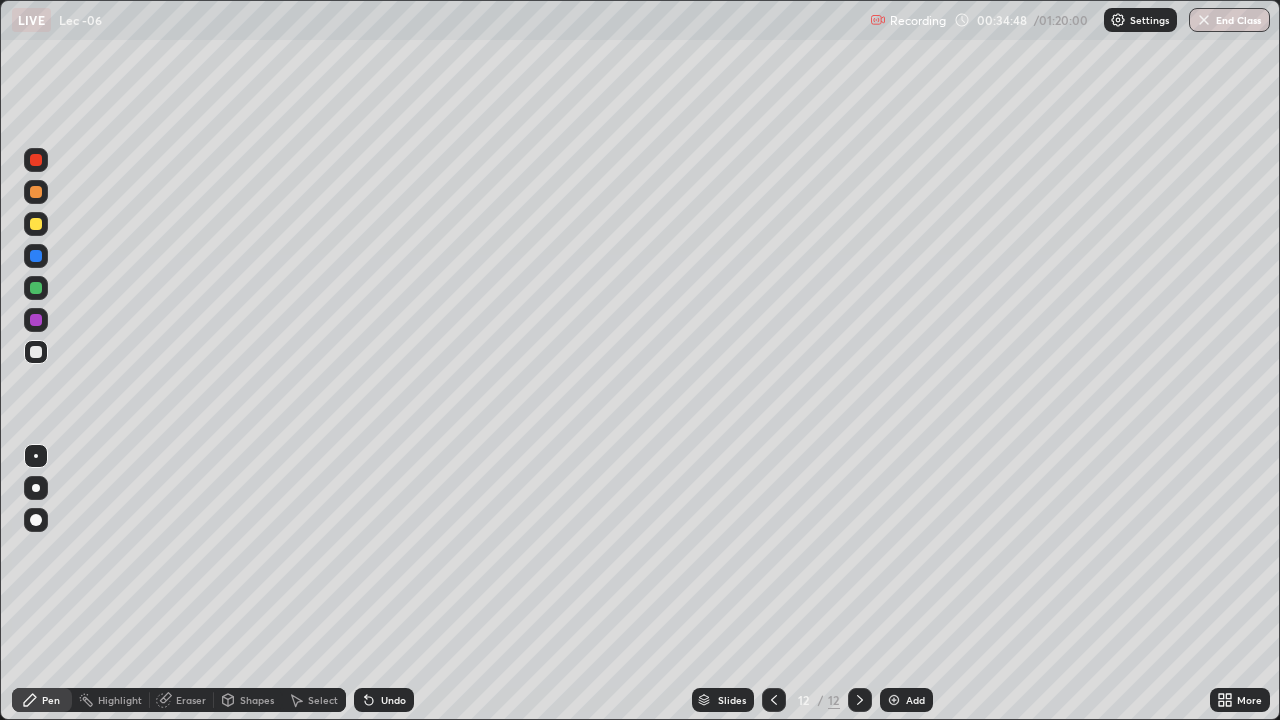 click on "Undo" at bounding box center [393, 700] 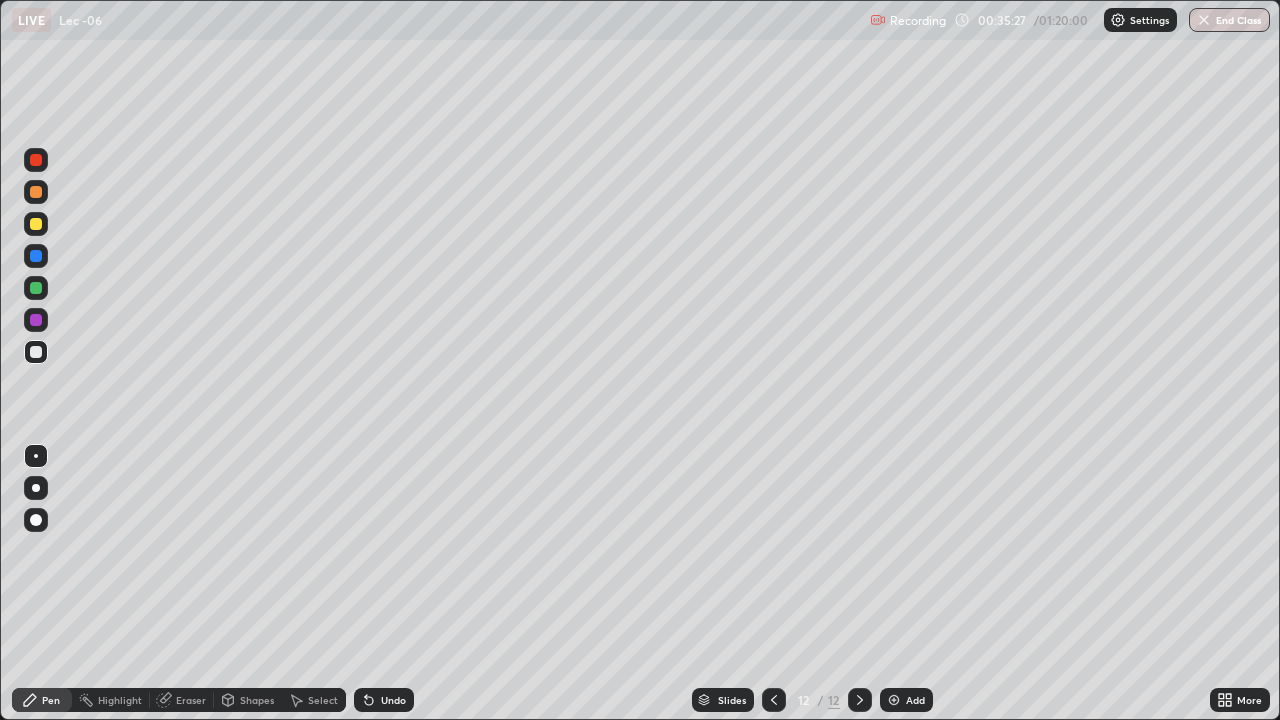 click on "Undo" at bounding box center [393, 700] 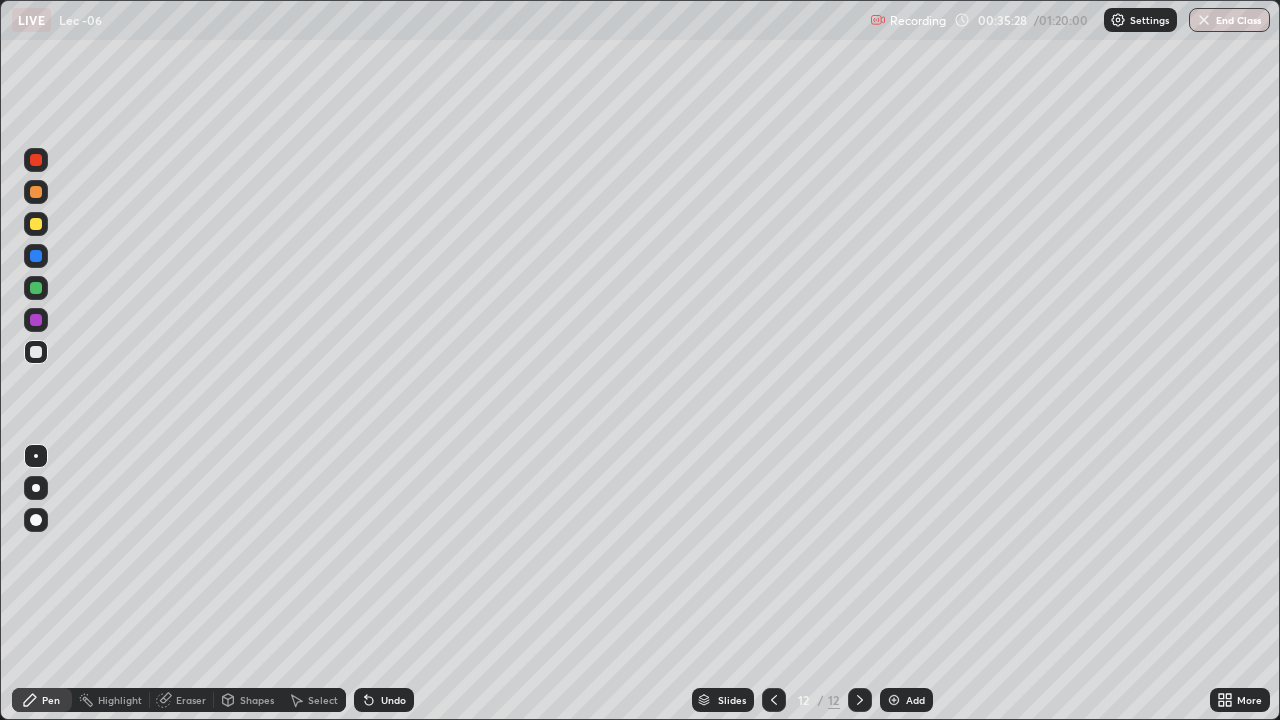 click on "Undo" at bounding box center (384, 700) 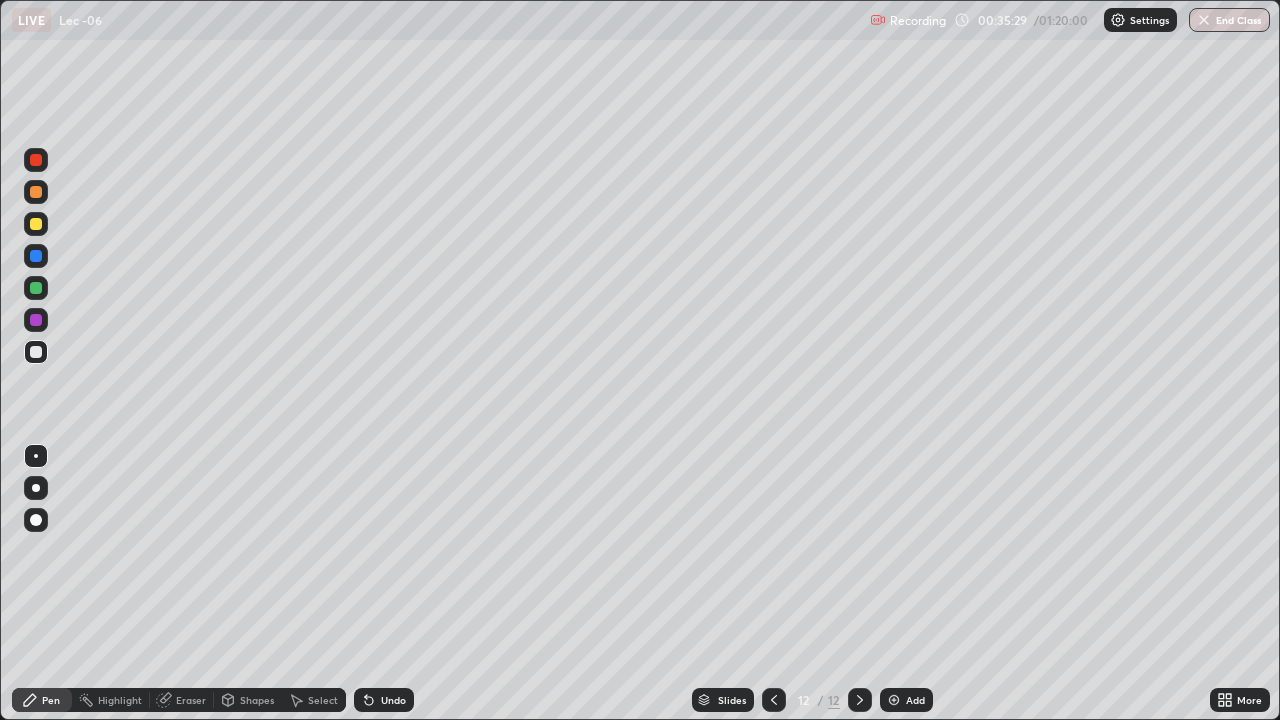 click on "Undo" at bounding box center (393, 700) 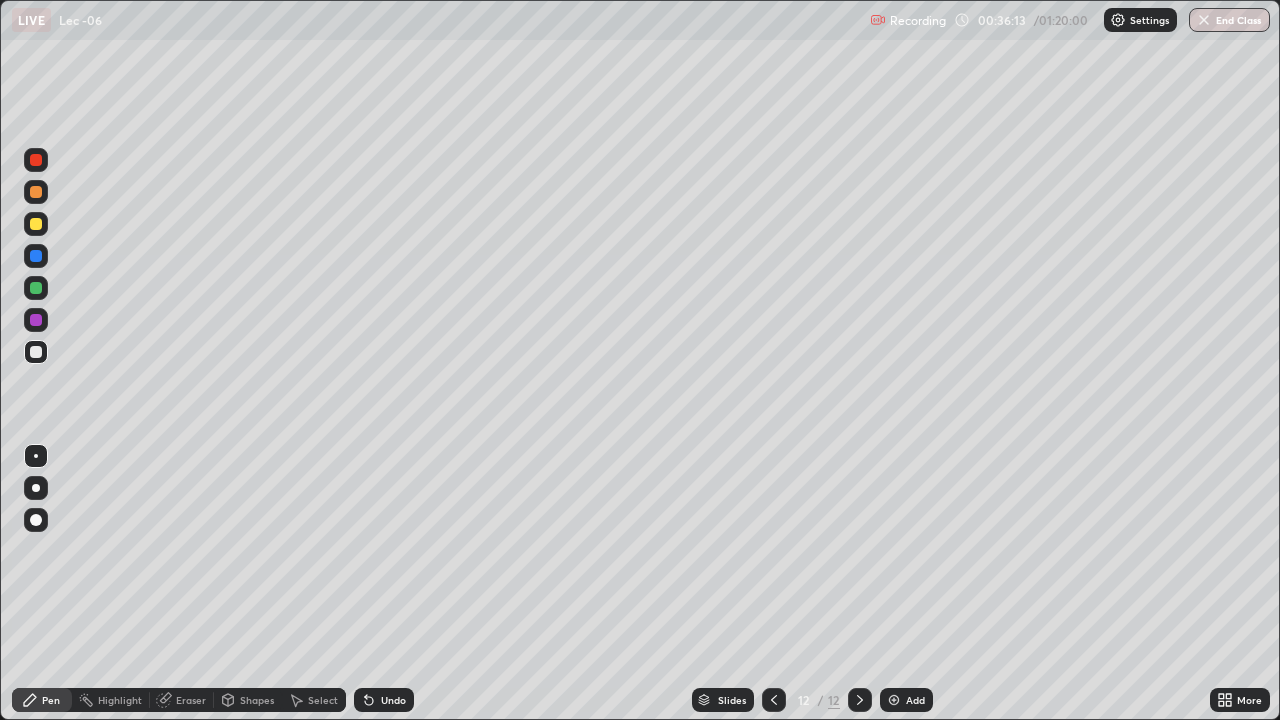 click on "Undo" at bounding box center [393, 700] 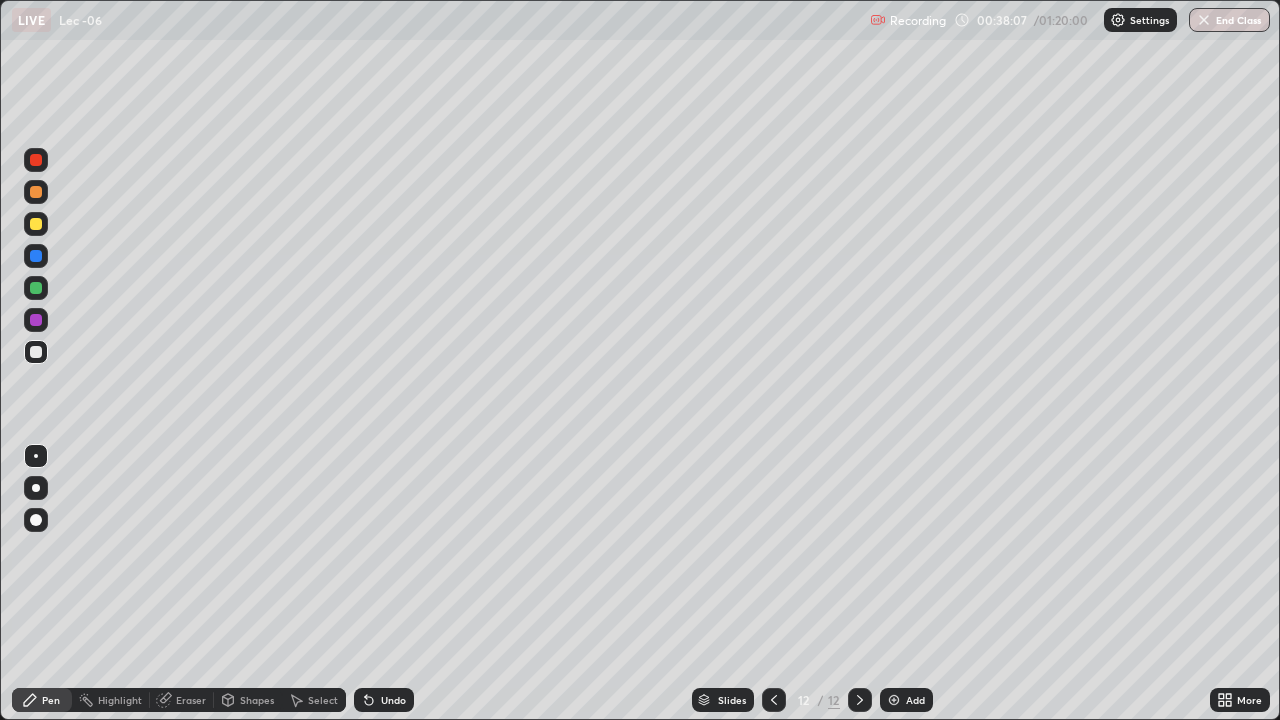 click on "Undo" at bounding box center (384, 700) 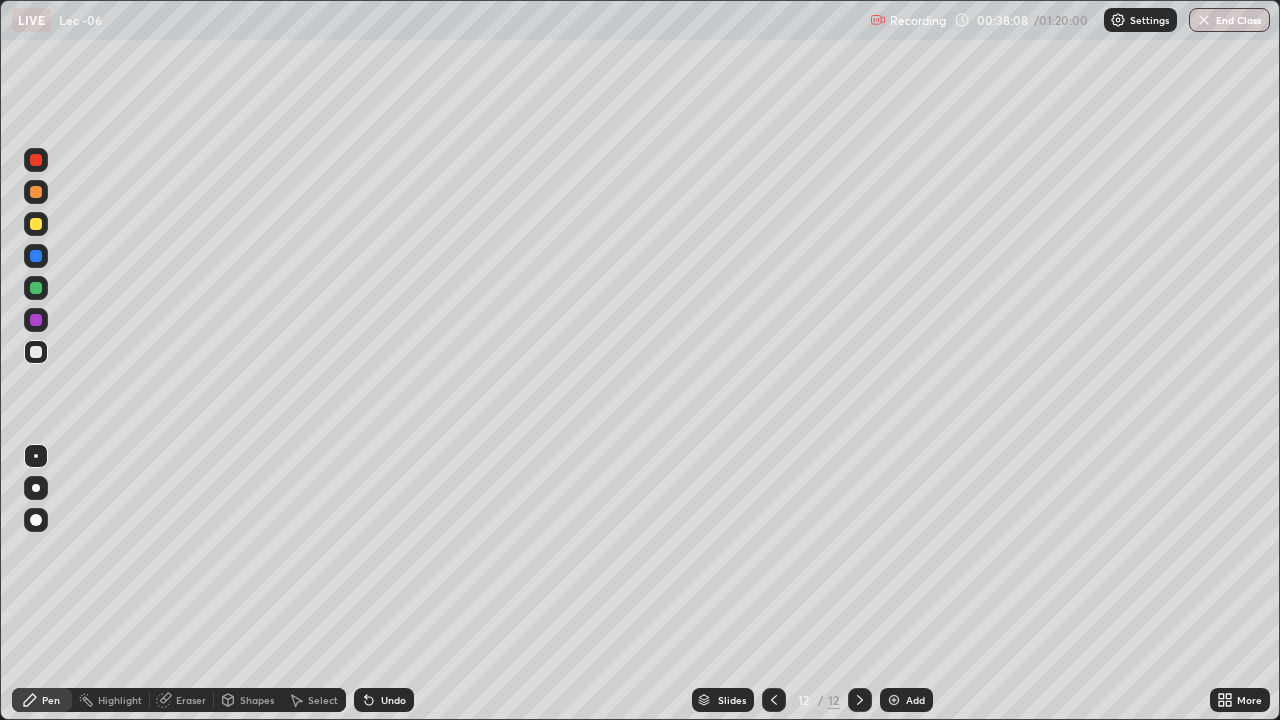 click on "Undo" at bounding box center (384, 700) 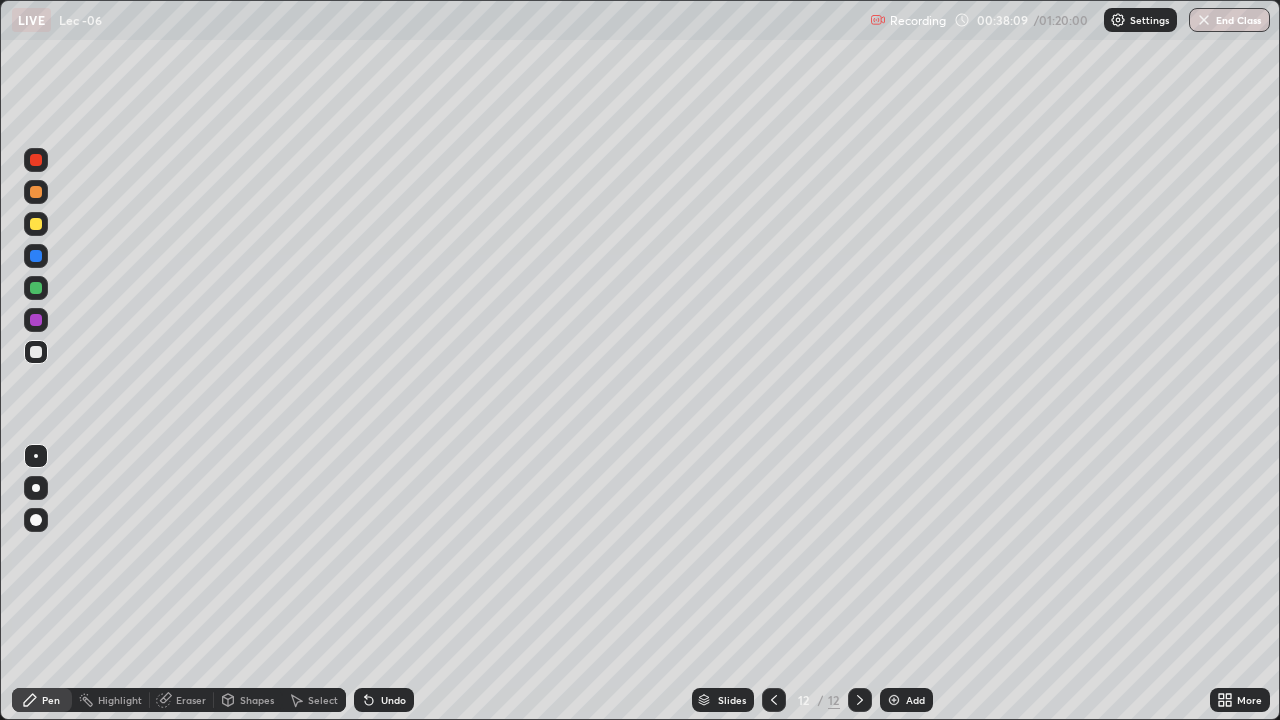 click on "Undo" at bounding box center [393, 700] 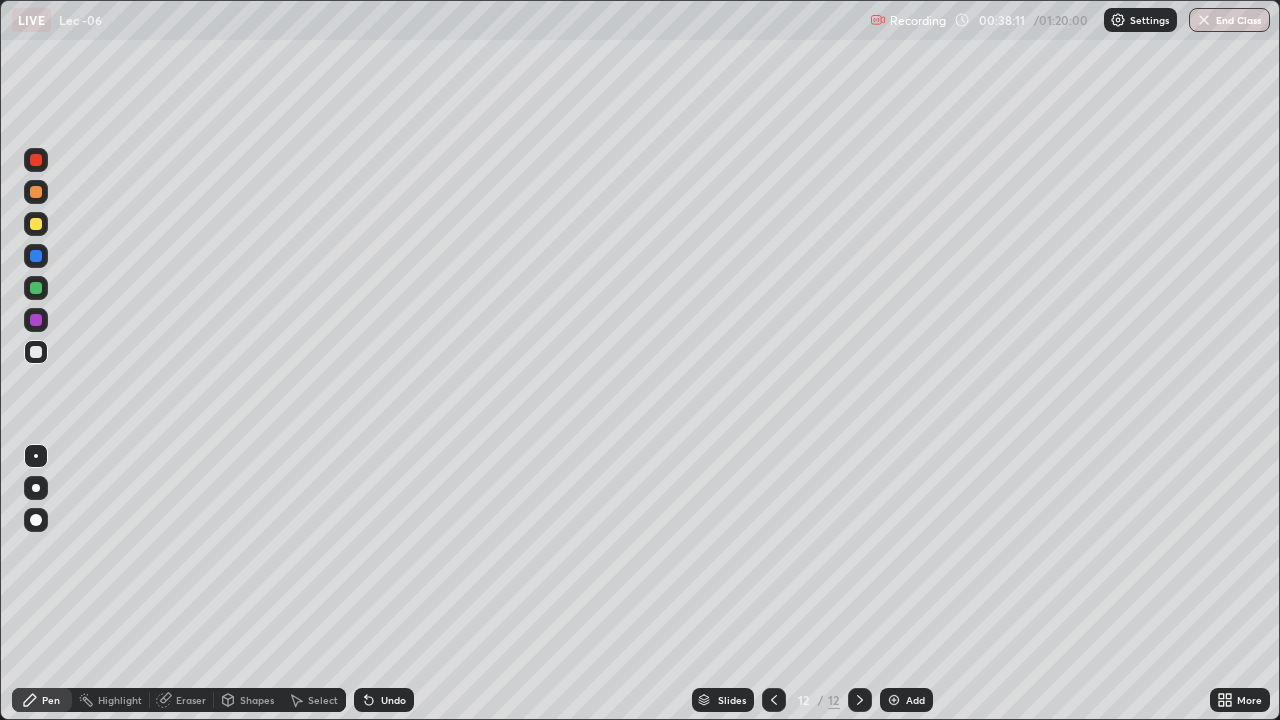 click on "Undo" at bounding box center [393, 700] 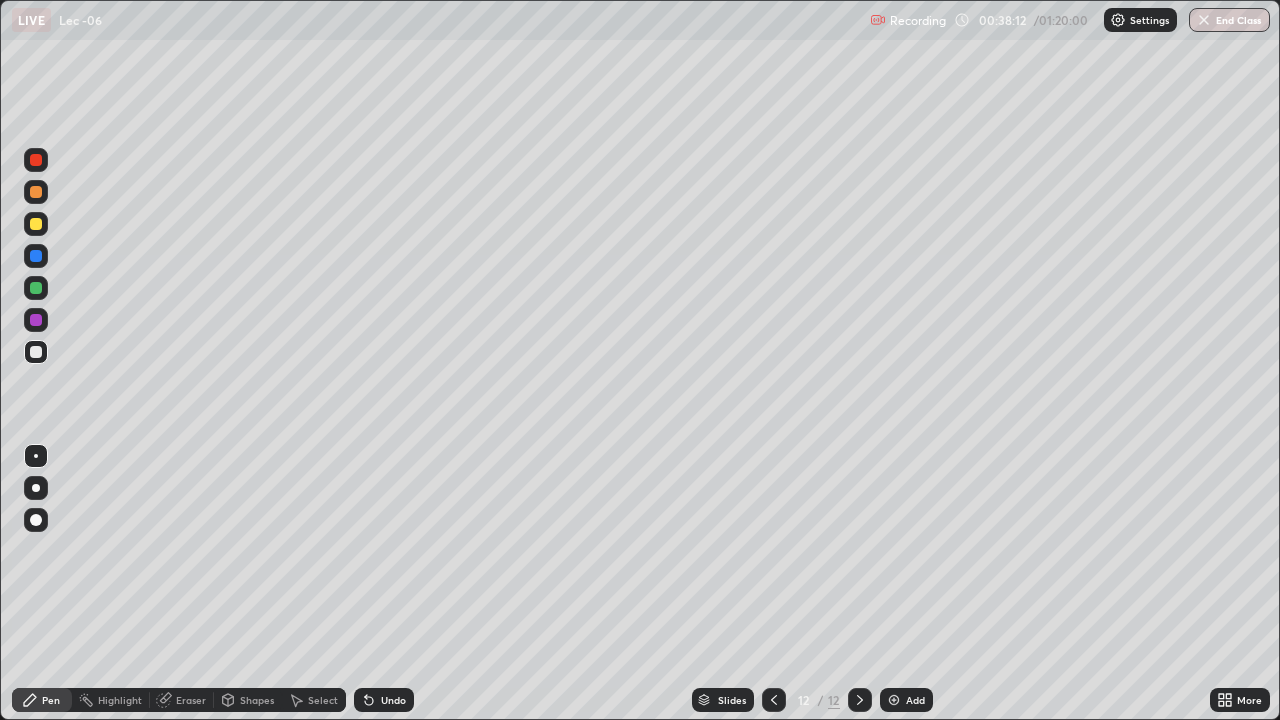 click on "Eraser" at bounding box center [191, 700] 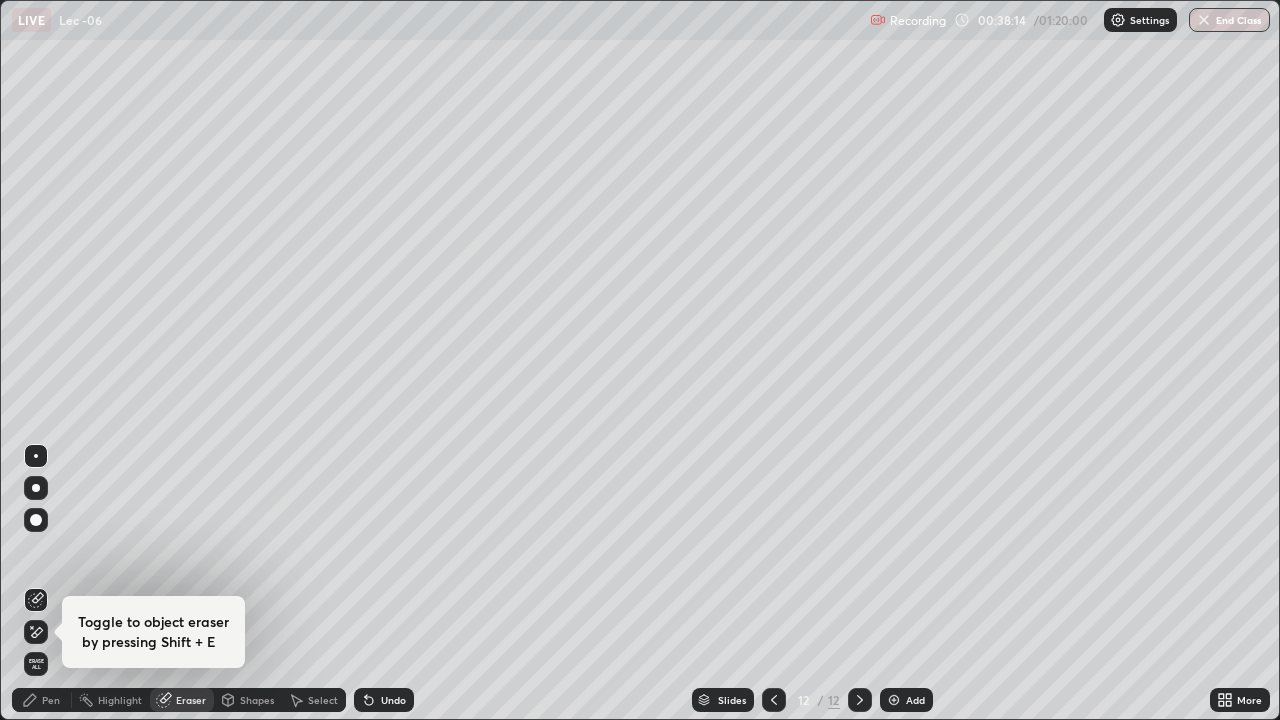 click on "Select" at bounding box center [323, 700] 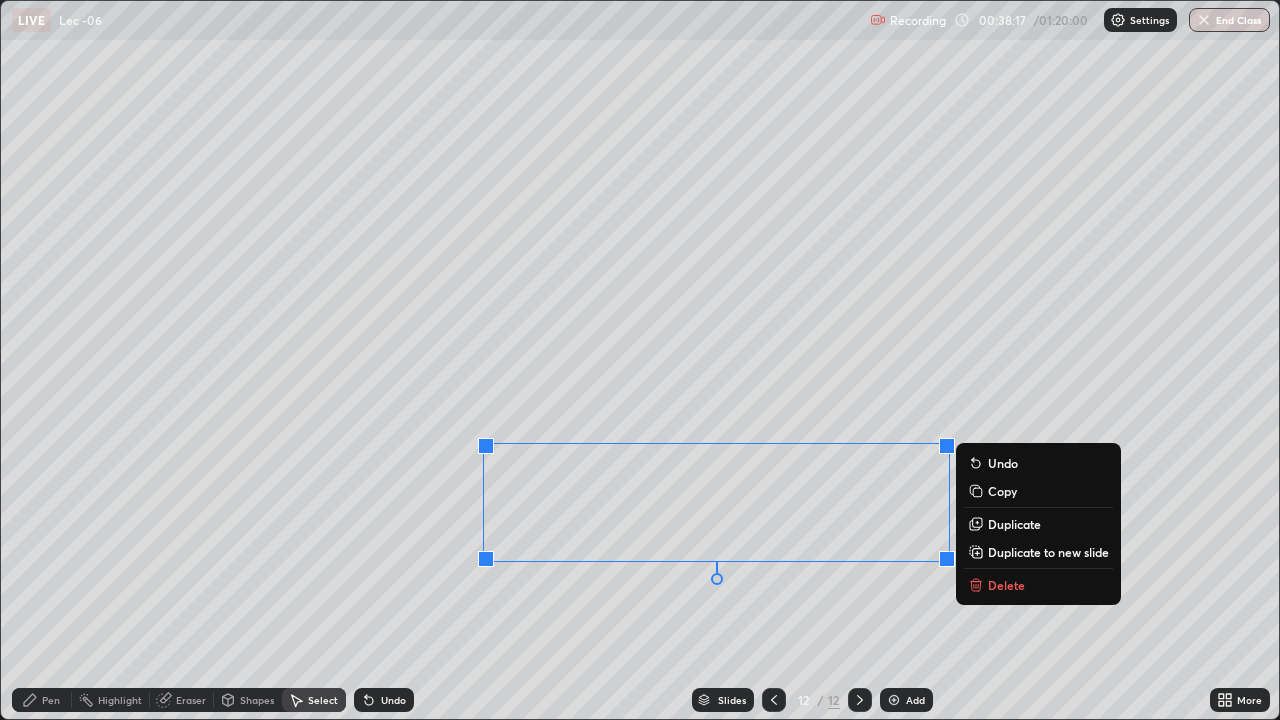 click on "0 ° Undo Copy Duplicate Duplicate to new slide Delete" at bounding box center (640, 360) 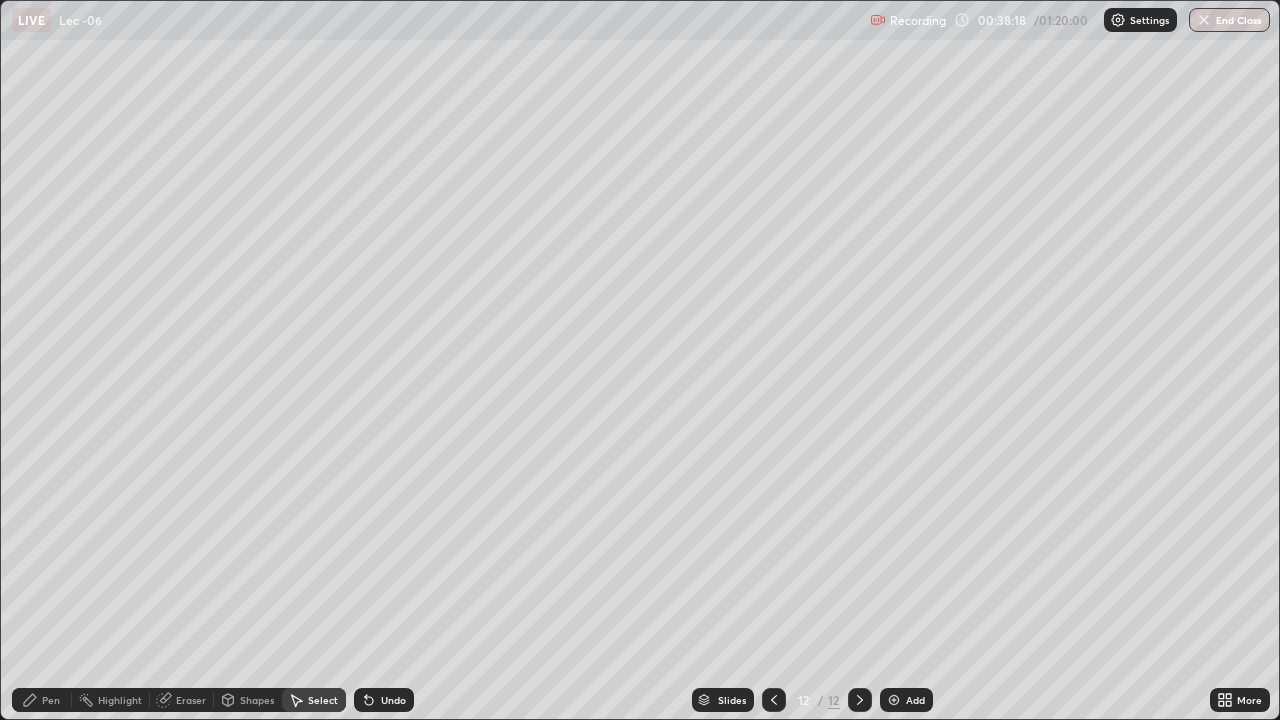 click on "Pen" at bounding box center (42, 700) 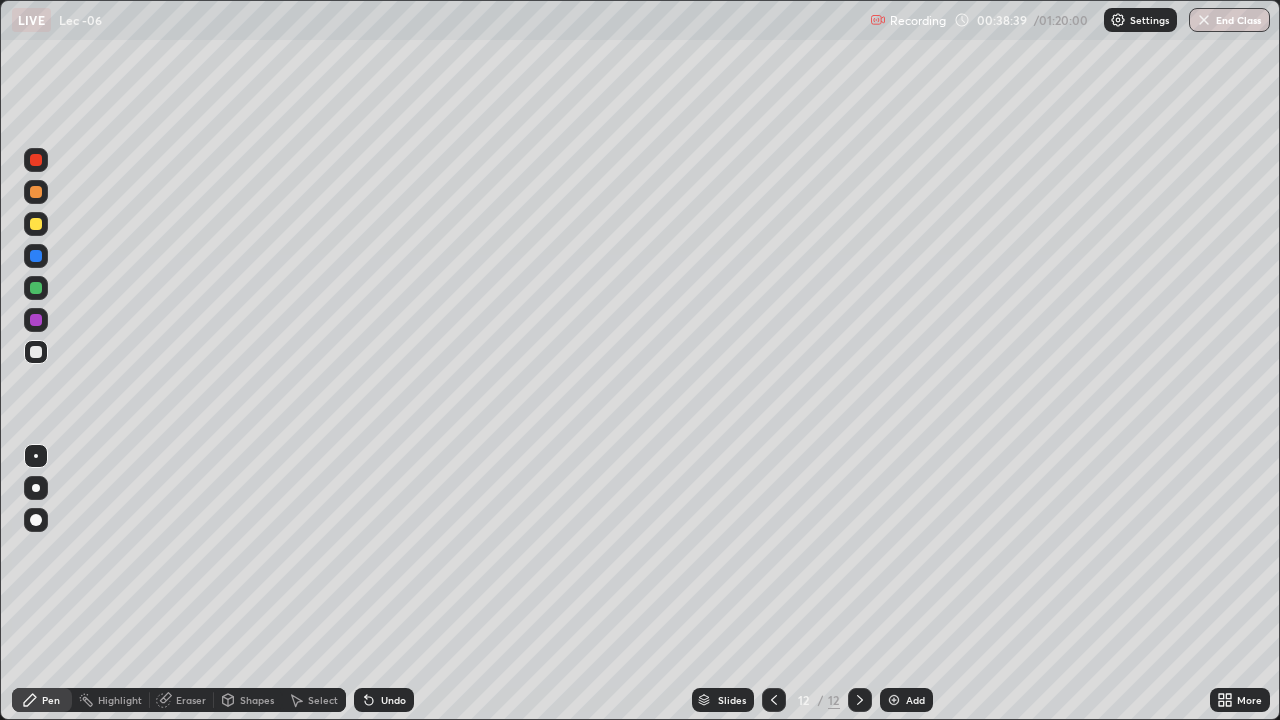 click at bounding box center [36, 288] 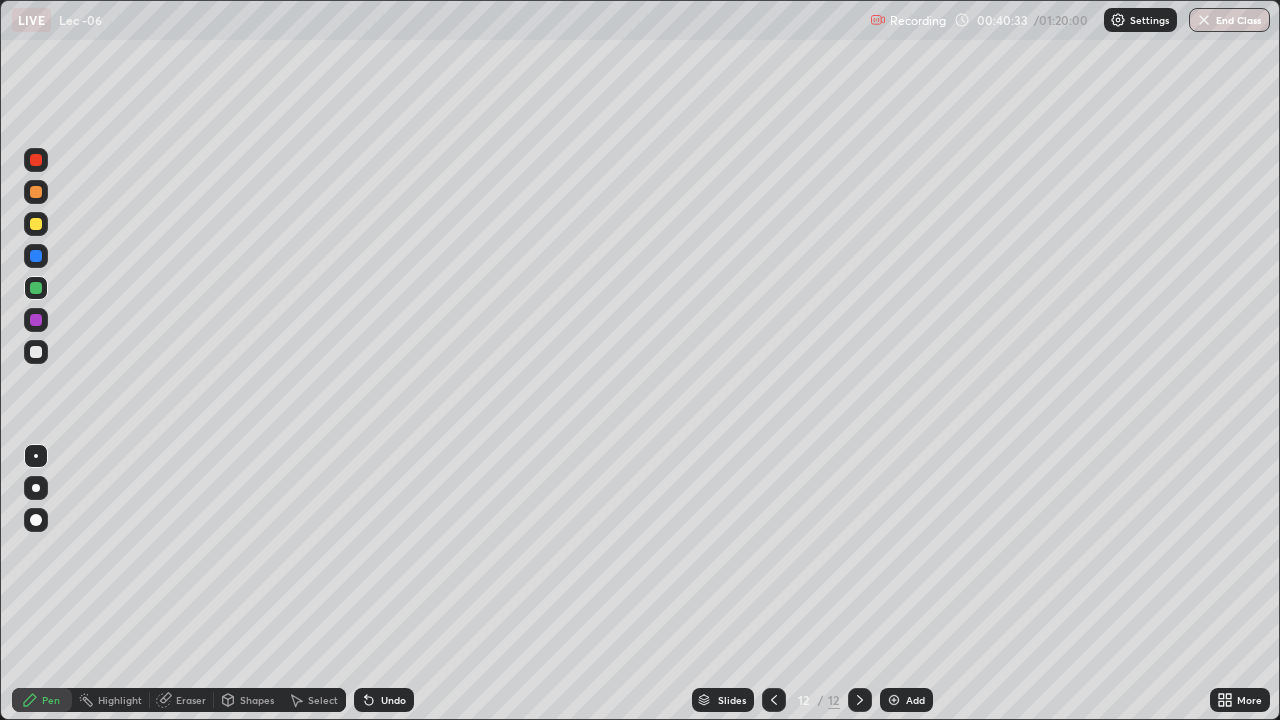 click on "Add" at bounding box center [915, 700] 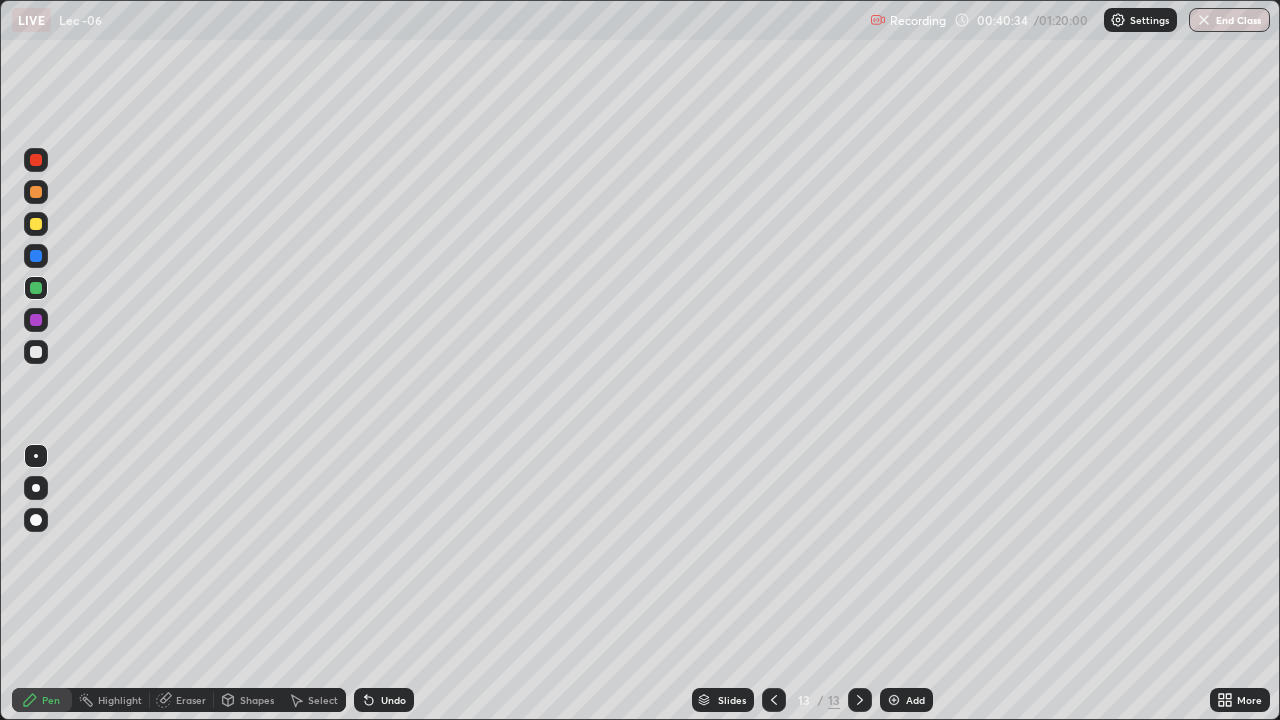 click at bounding box center (36, 352) 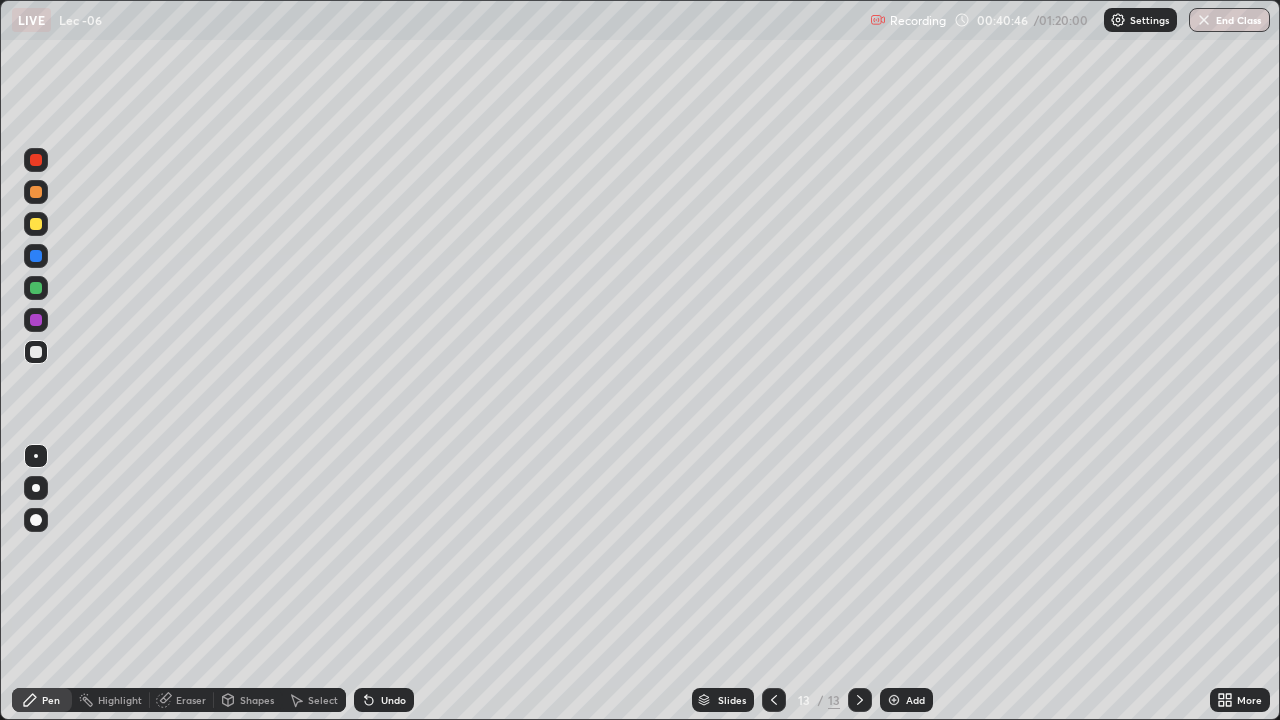click on "Undo" at bounding box center [393, 700] 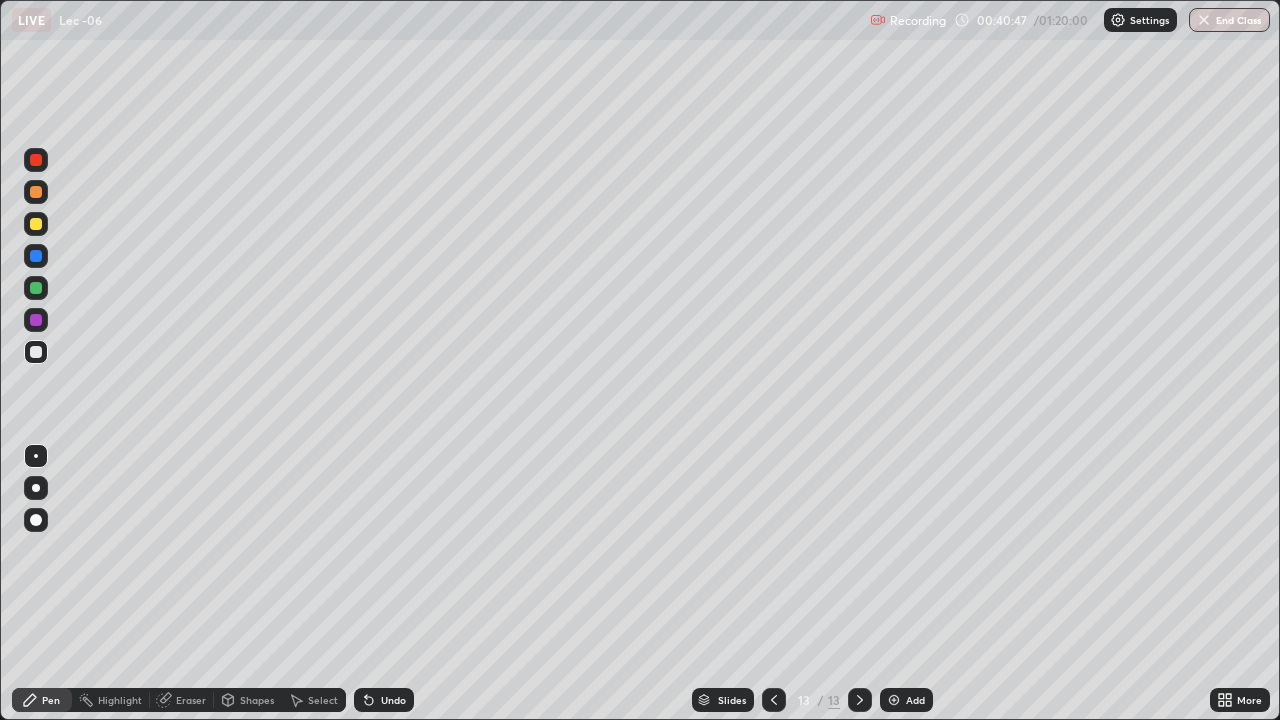 click on "Undo" at bounding box center (393, 700) 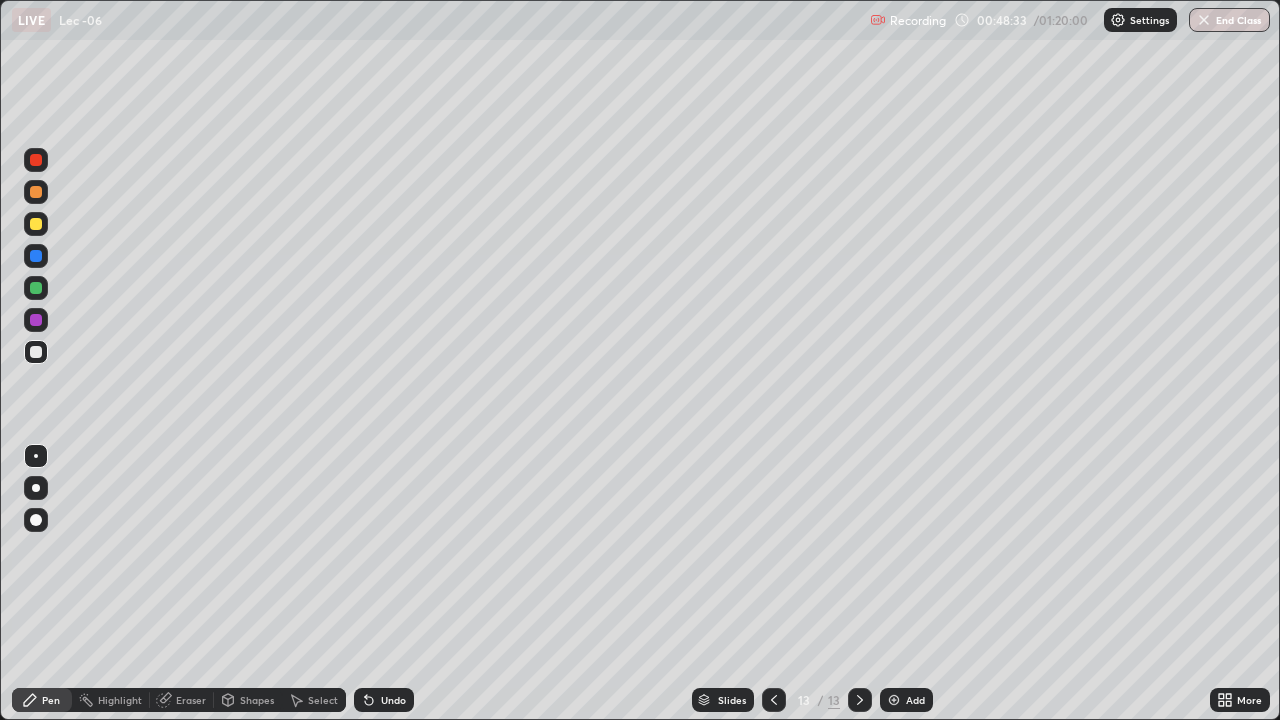 click on "Select" at bounding box center [323, 700] 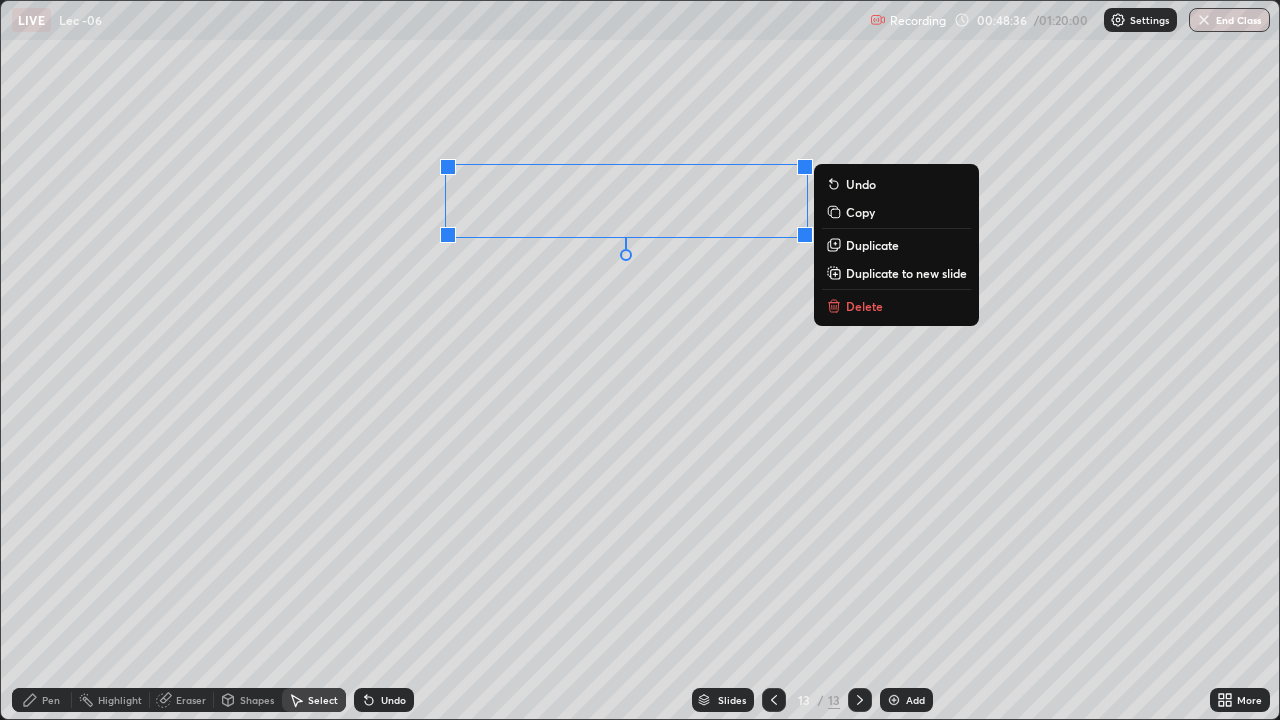 click on "Duplicate to new slide" at bounding box center [906, 273] 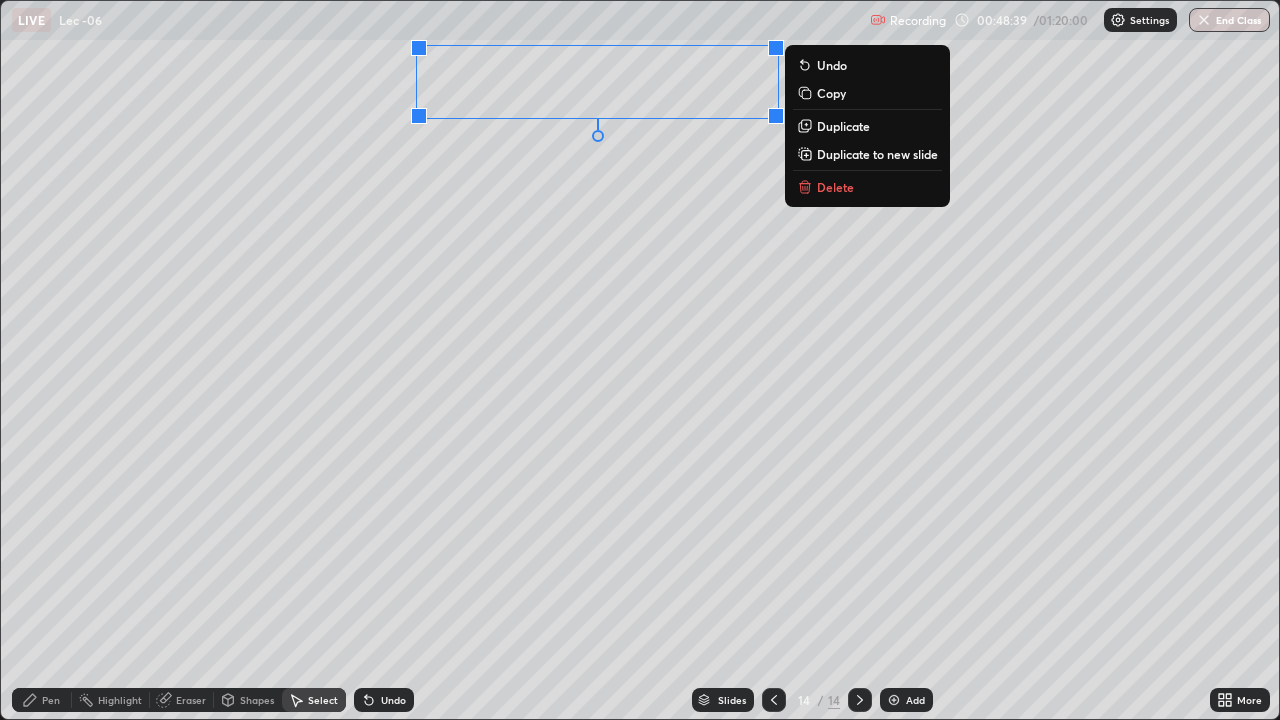 click on "Pen" at bounding box center [42, 700] 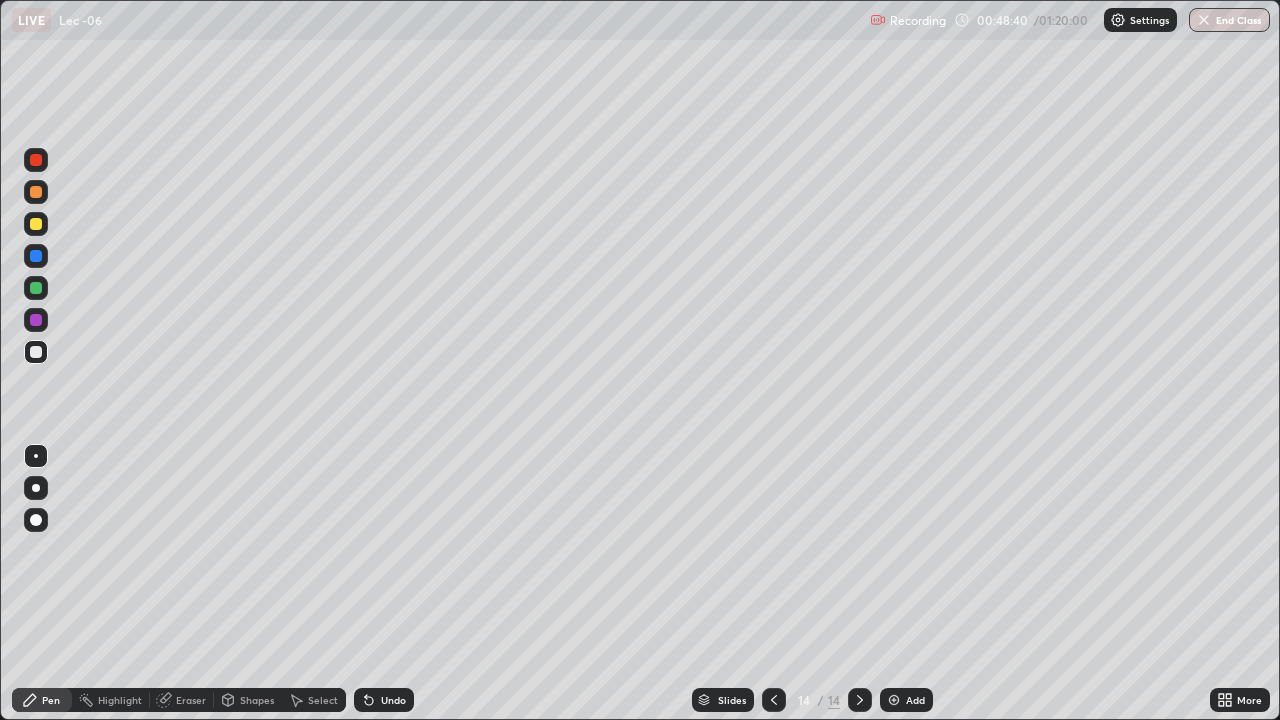 click at bounding box center (36, 352) 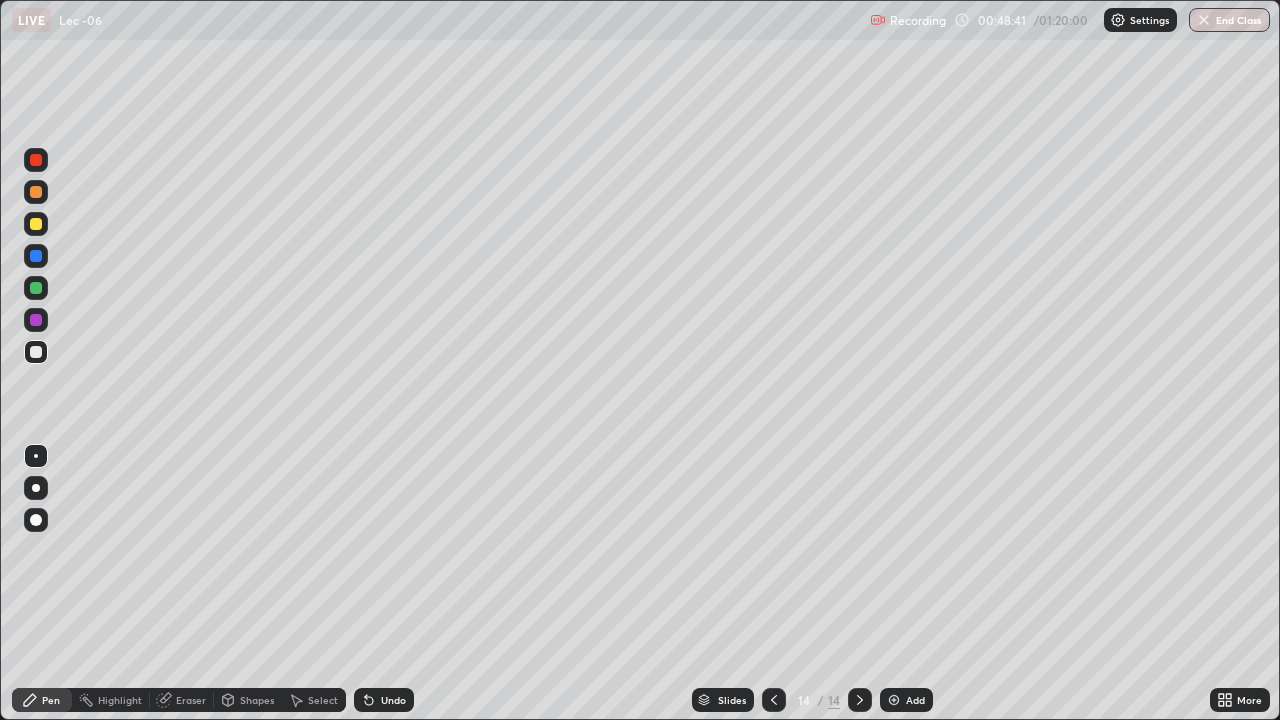 click at bounding box center (36, 288) 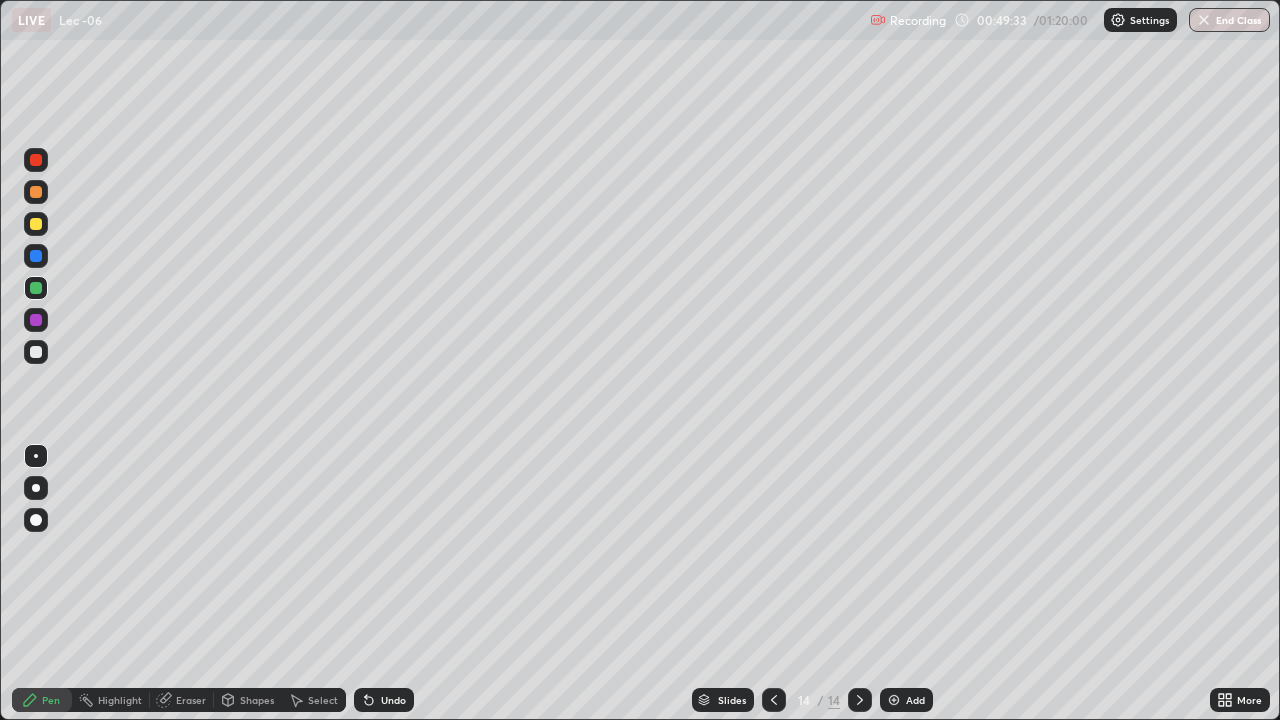 click on "Add" at bounding box center [915, 700] 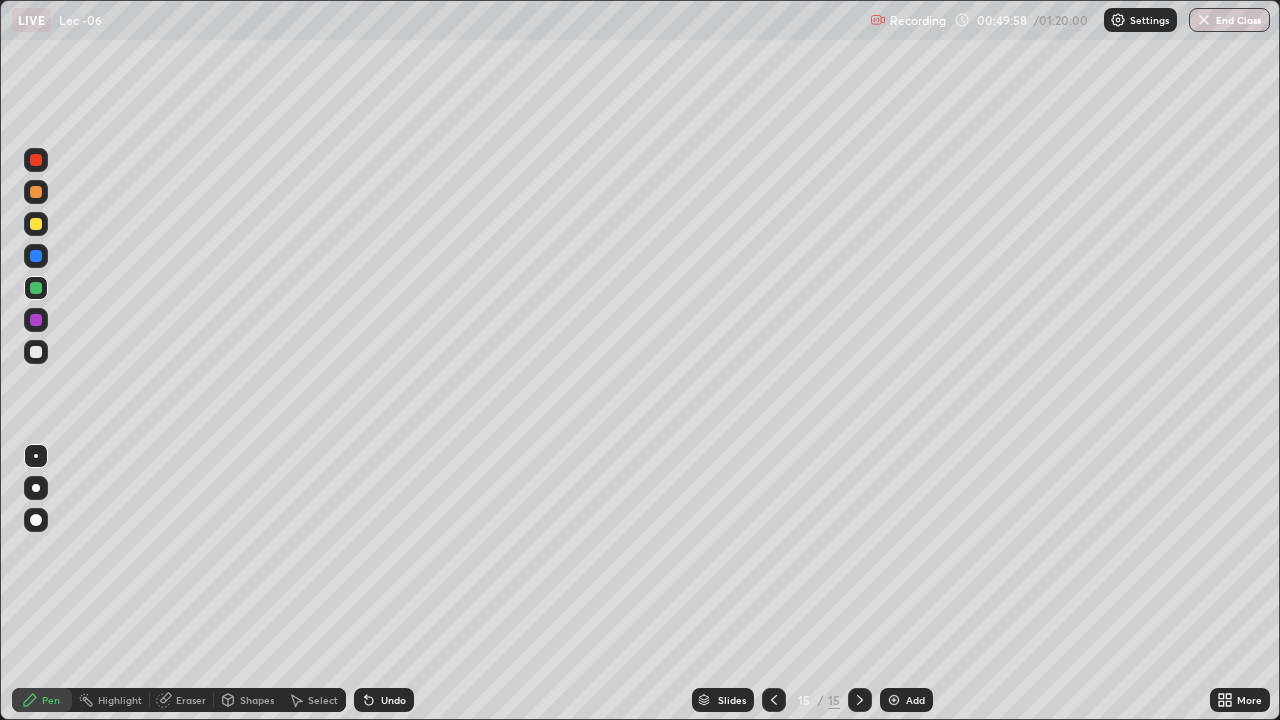 click at bounding box center [774, 700] 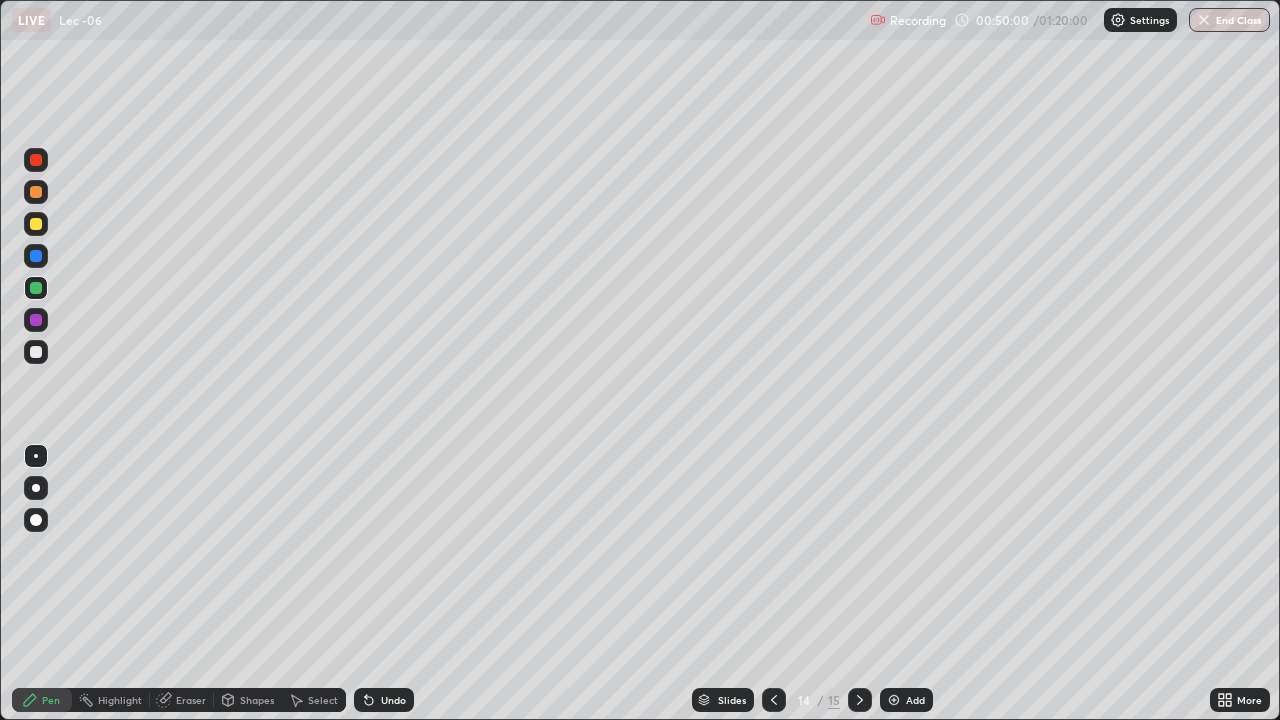 click 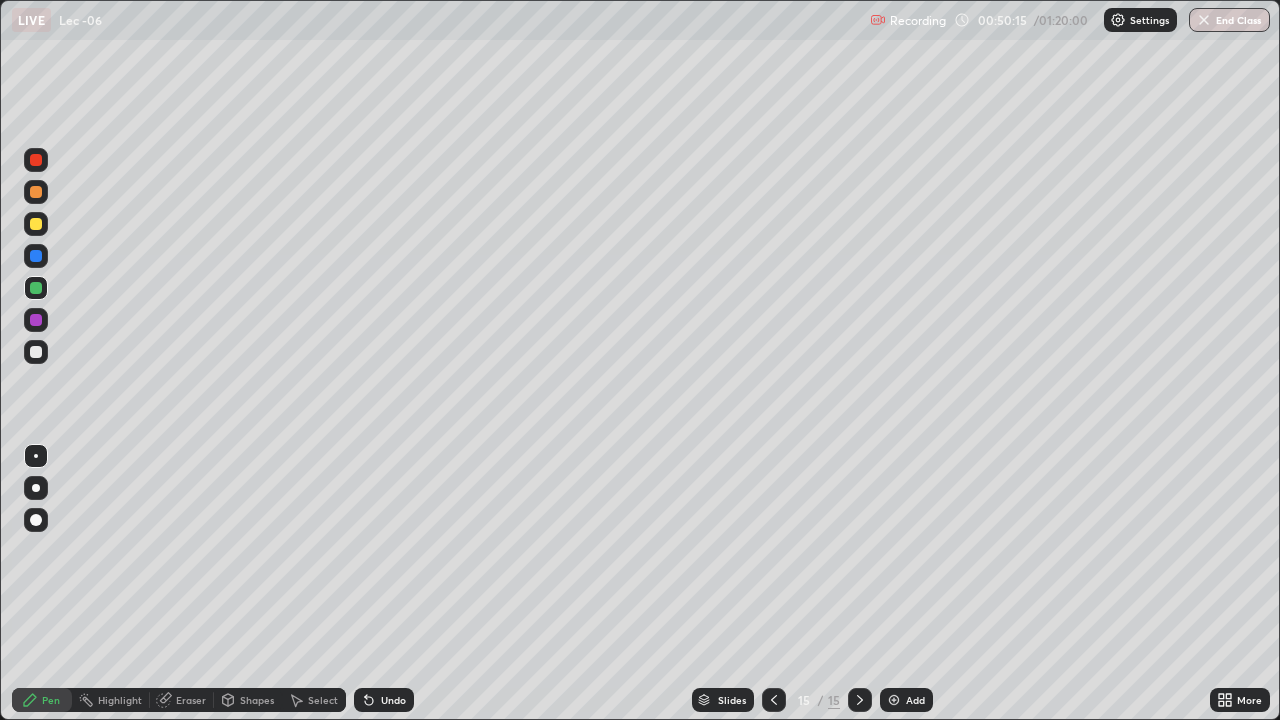 click 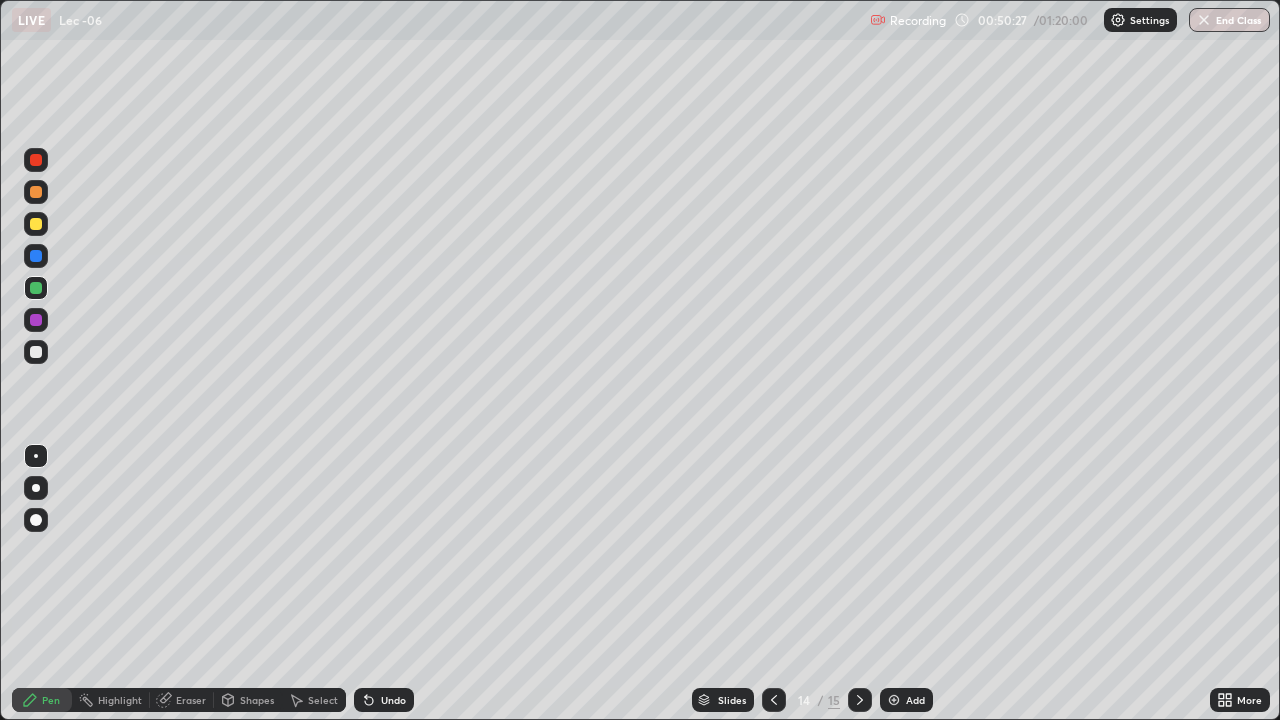 click 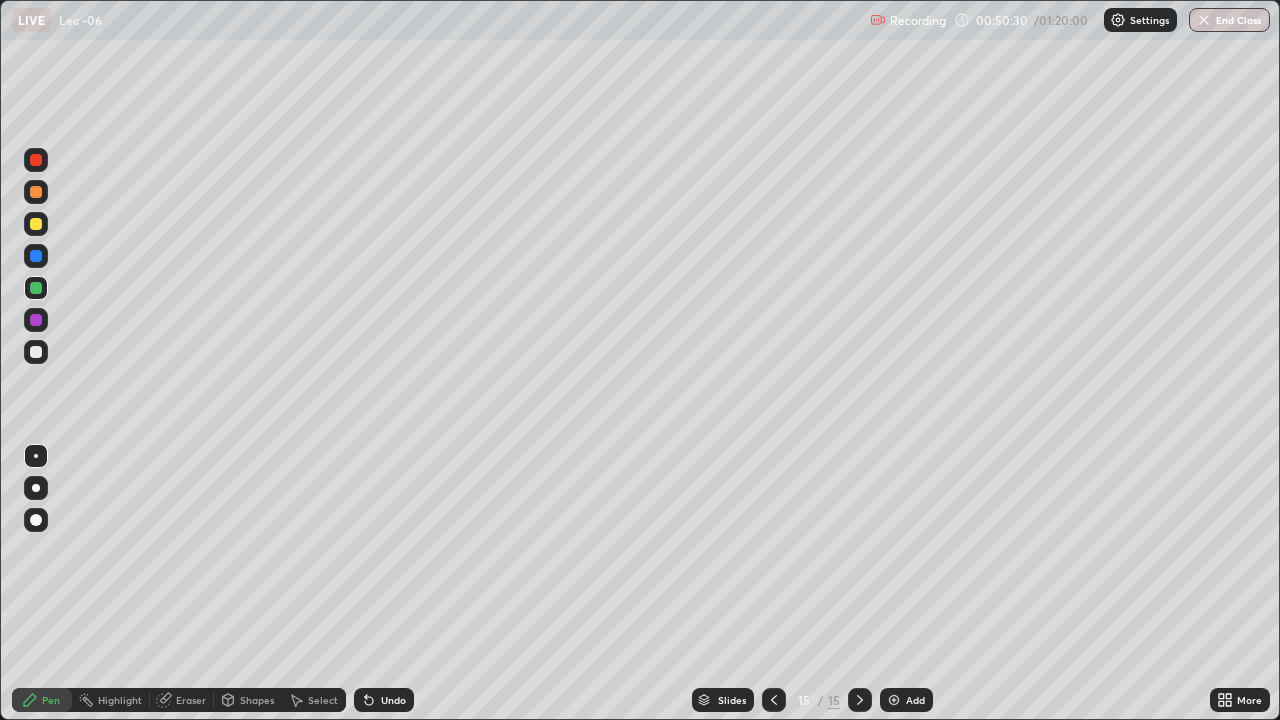 click on "Undo" at bounding box center (393, 700) 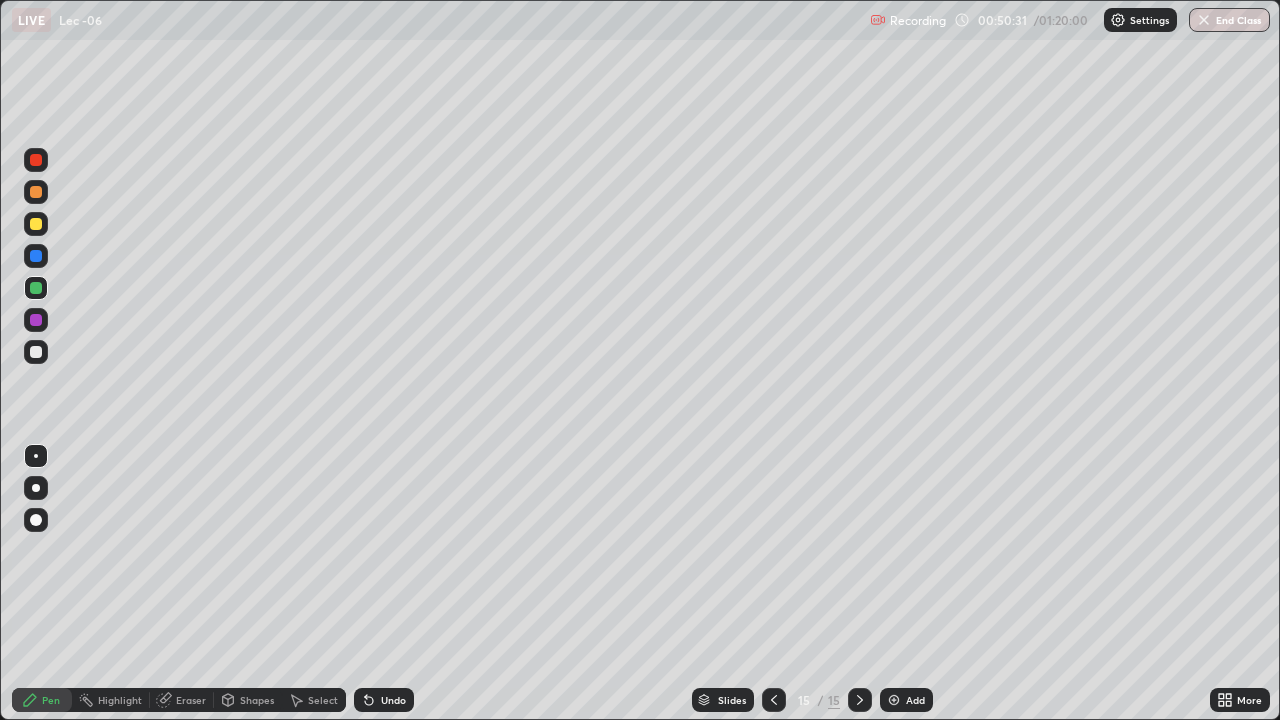 click on "Undo" at bounding box center (393, 700) 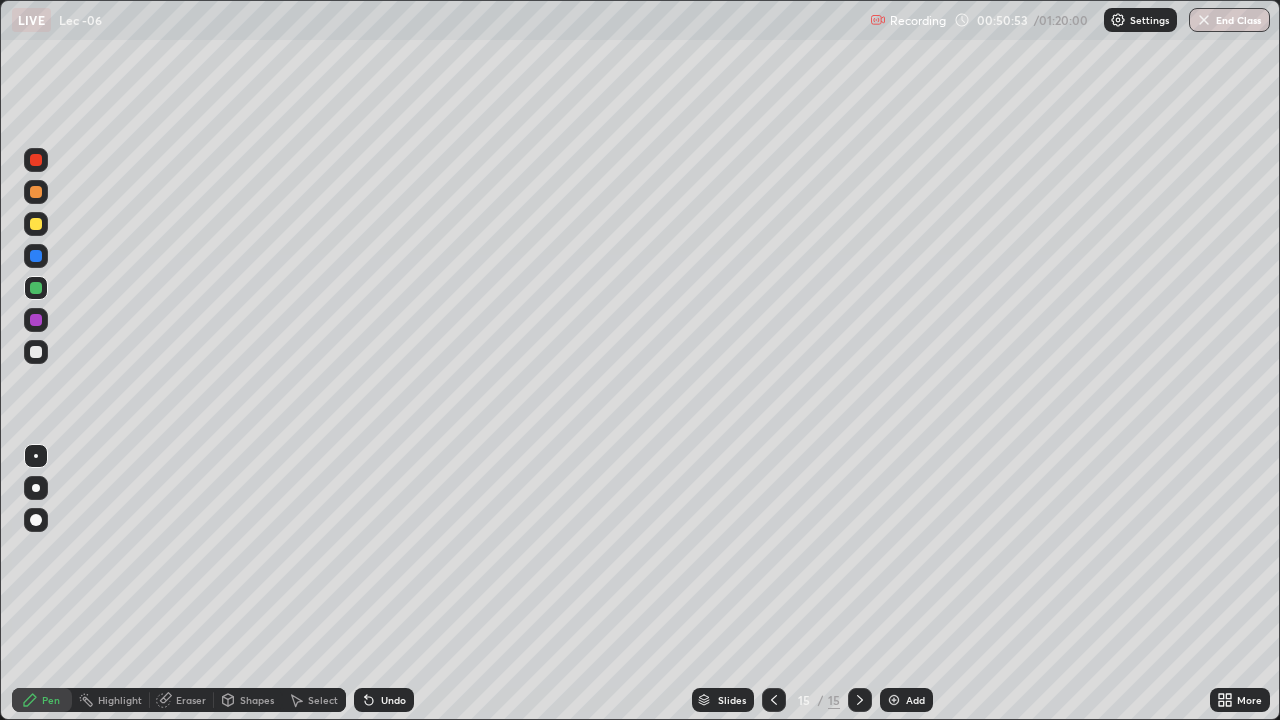 click 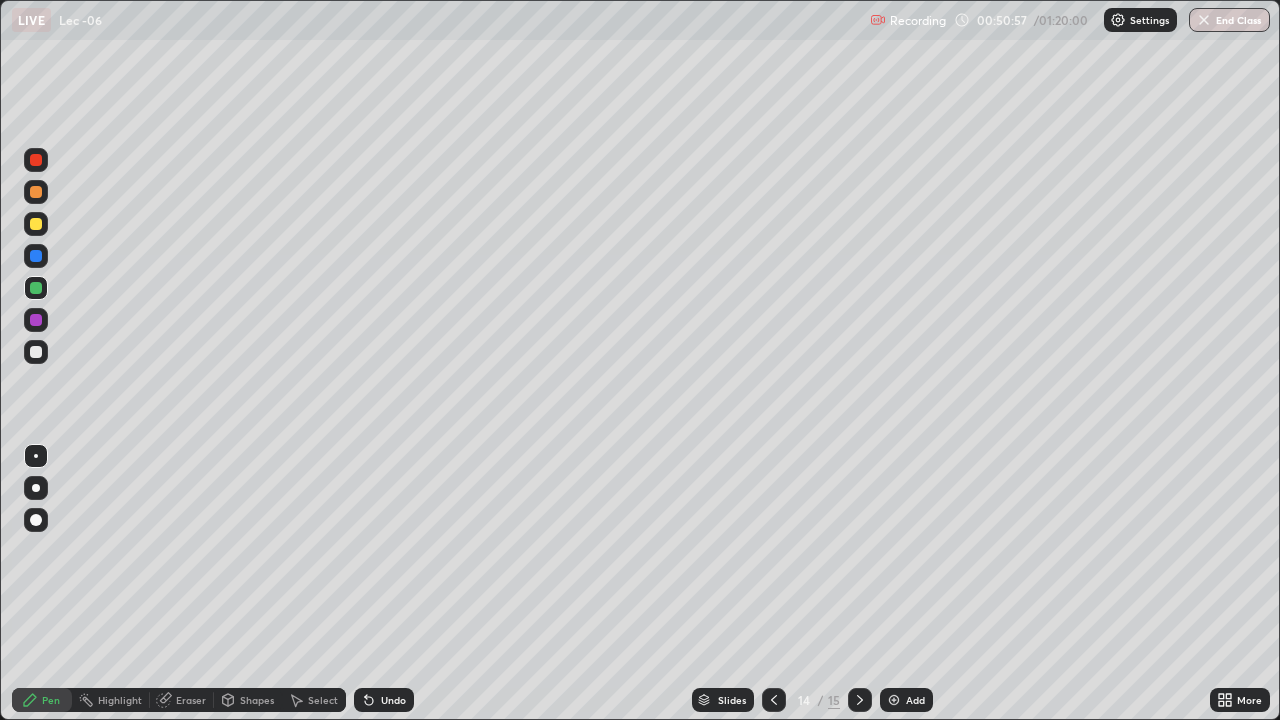 click 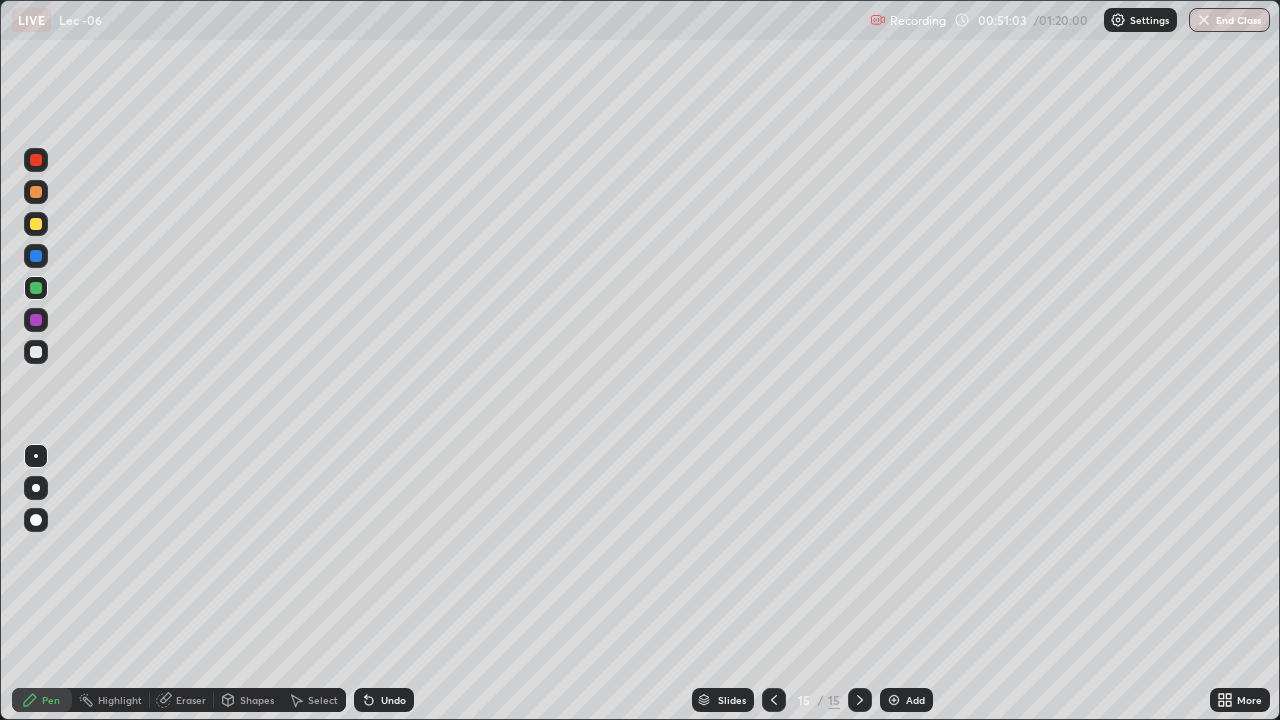 click at bounding box center [774, 700] 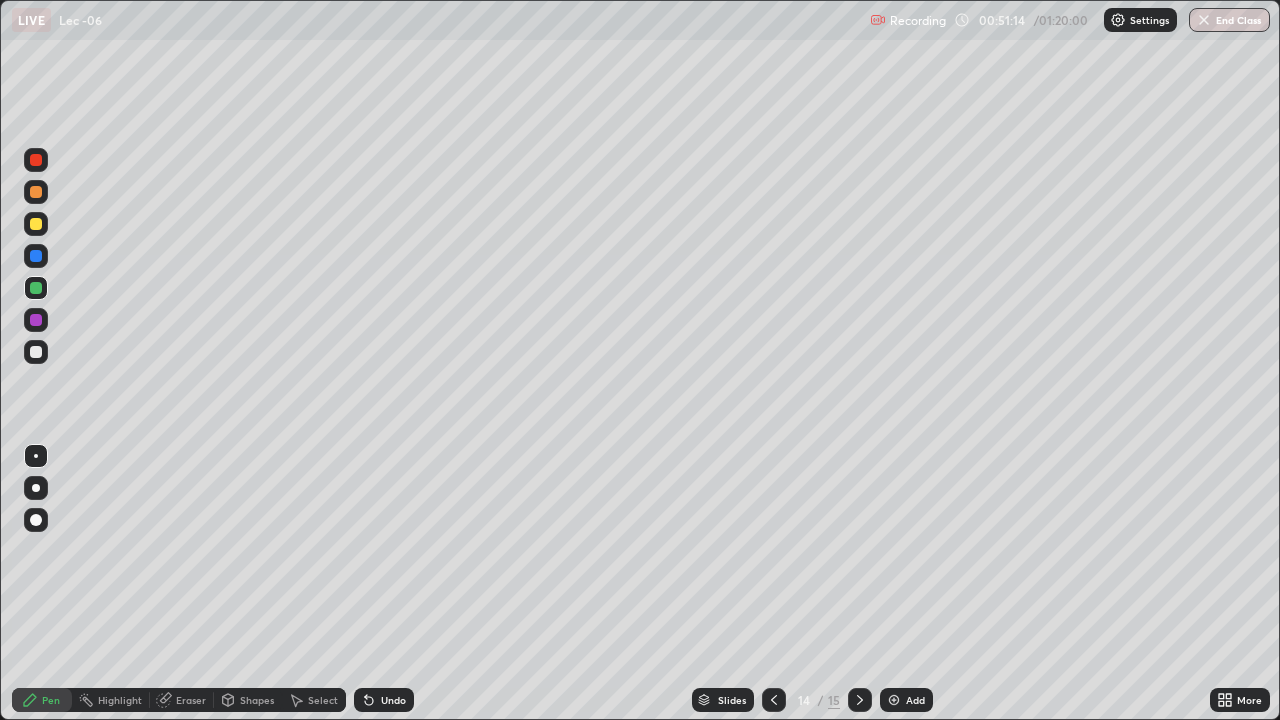 click 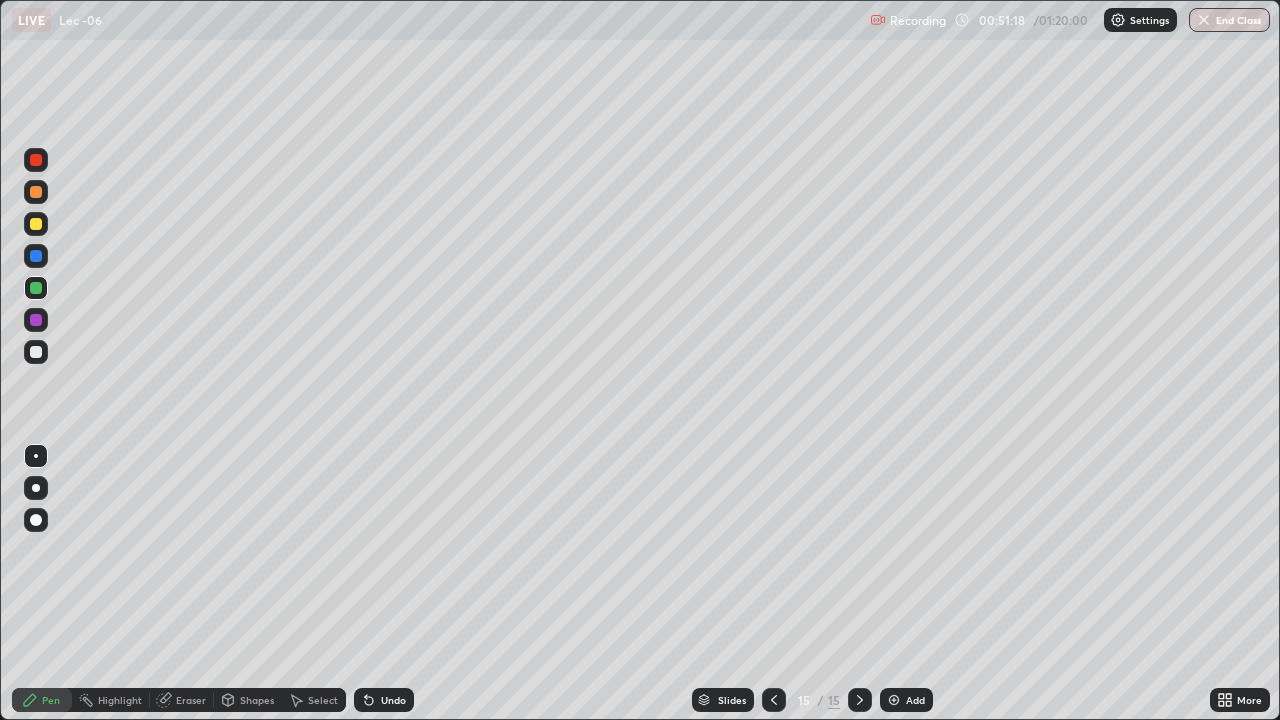 click 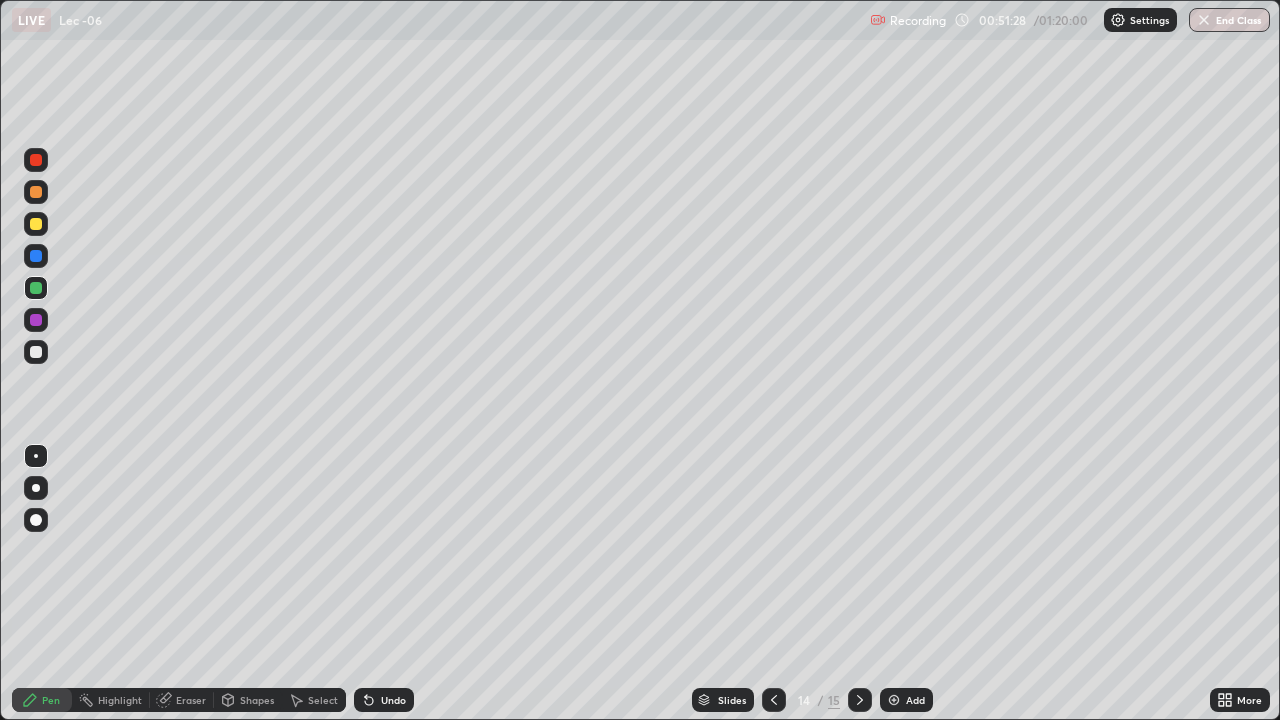 click 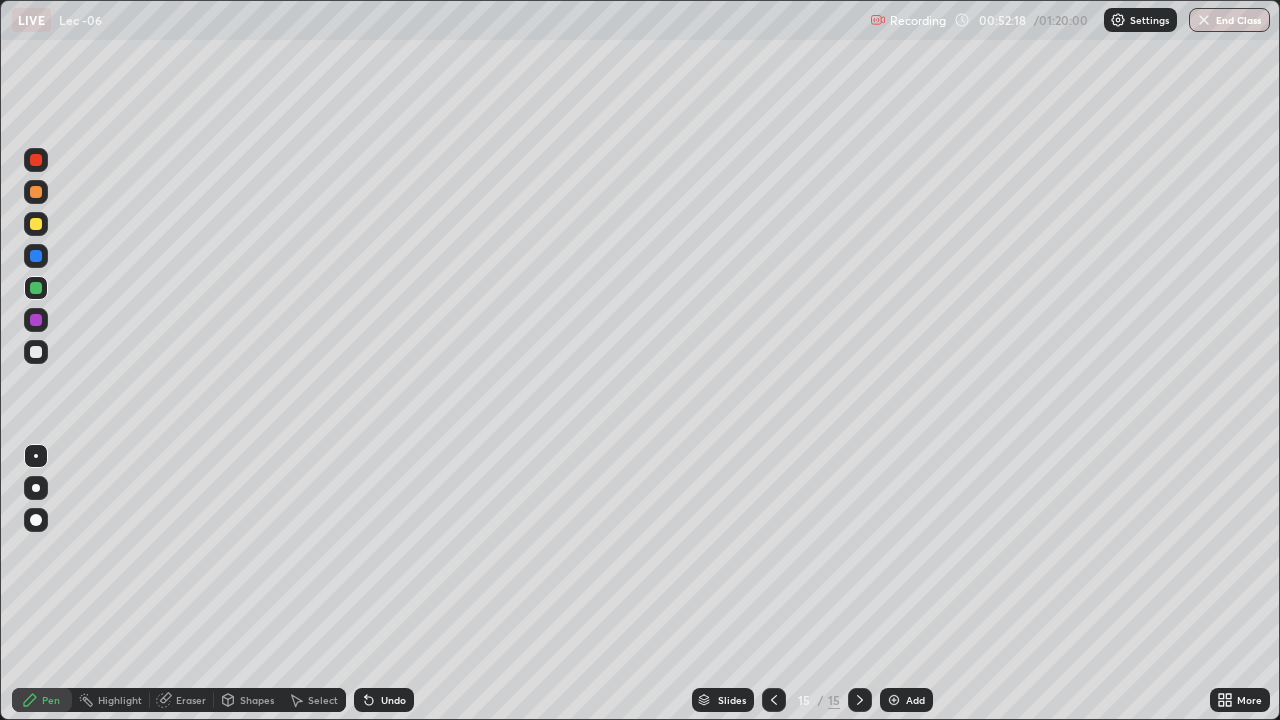 click at bounding box center (36, 160) 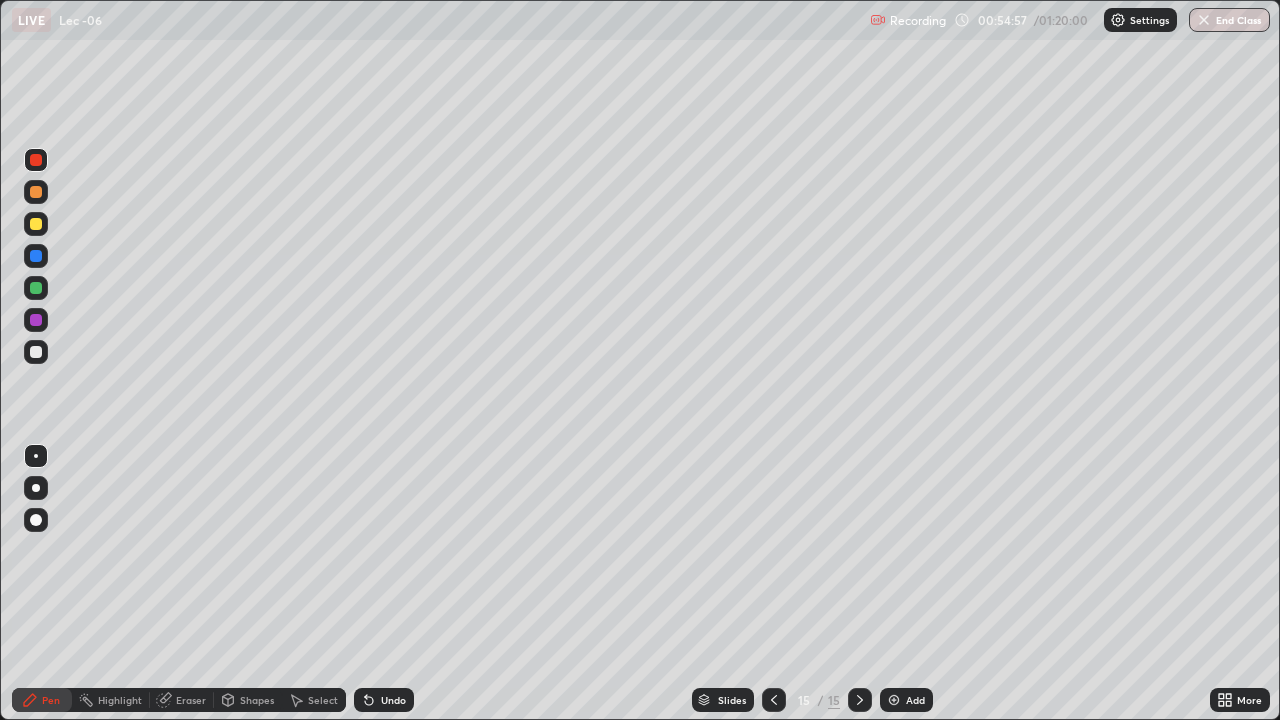 click on "Undo" at bounding box center (393, 700) 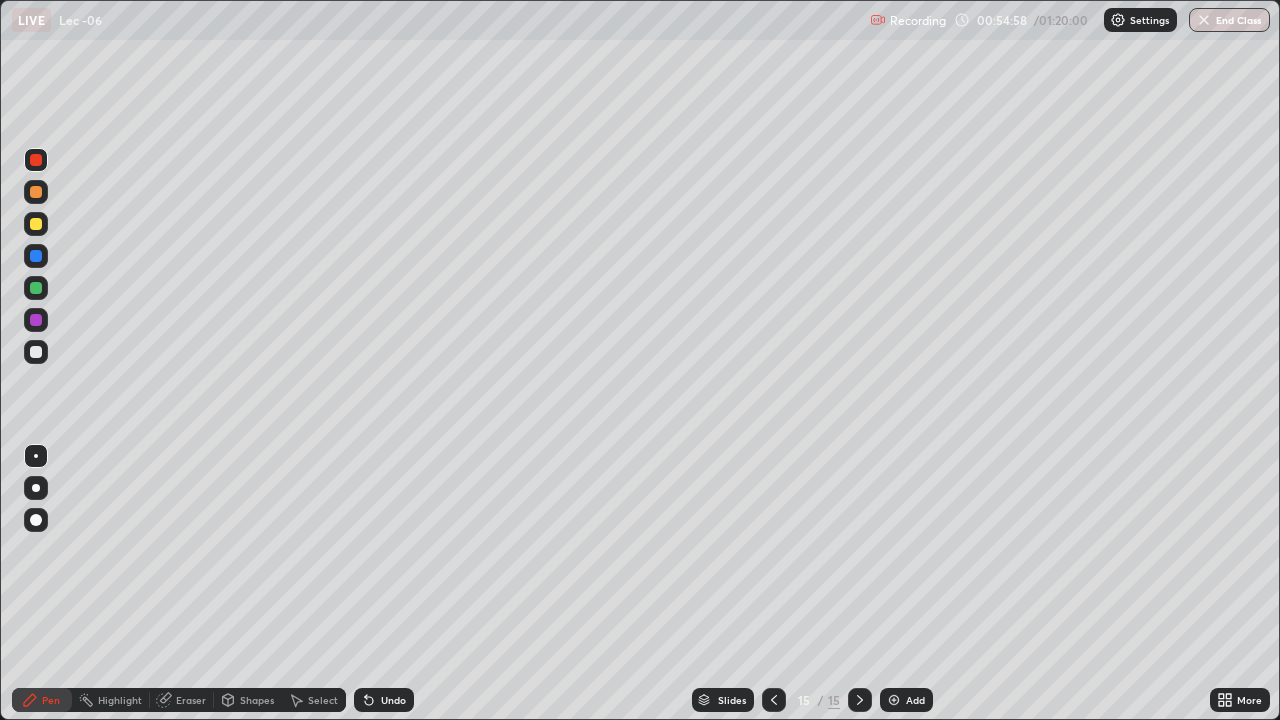 click on "Undo" at bounding box center (393, 700) 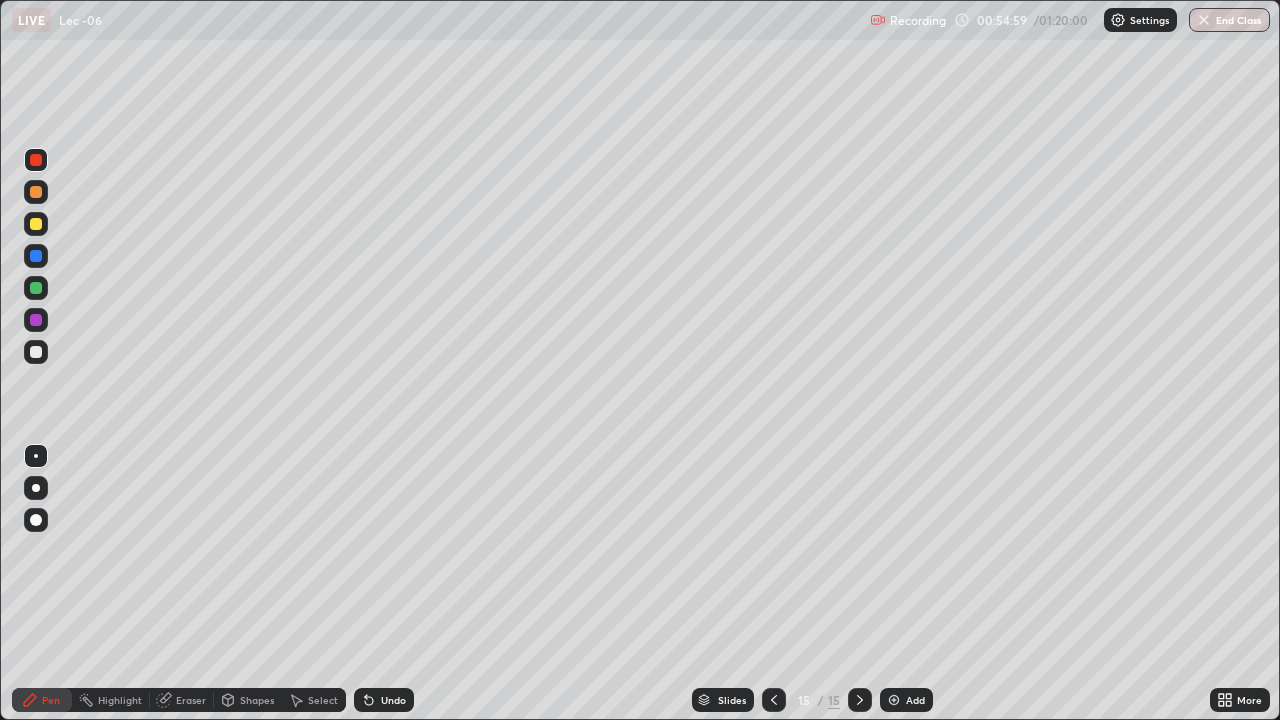 click on "Undo" at bounding box center [384, 700] 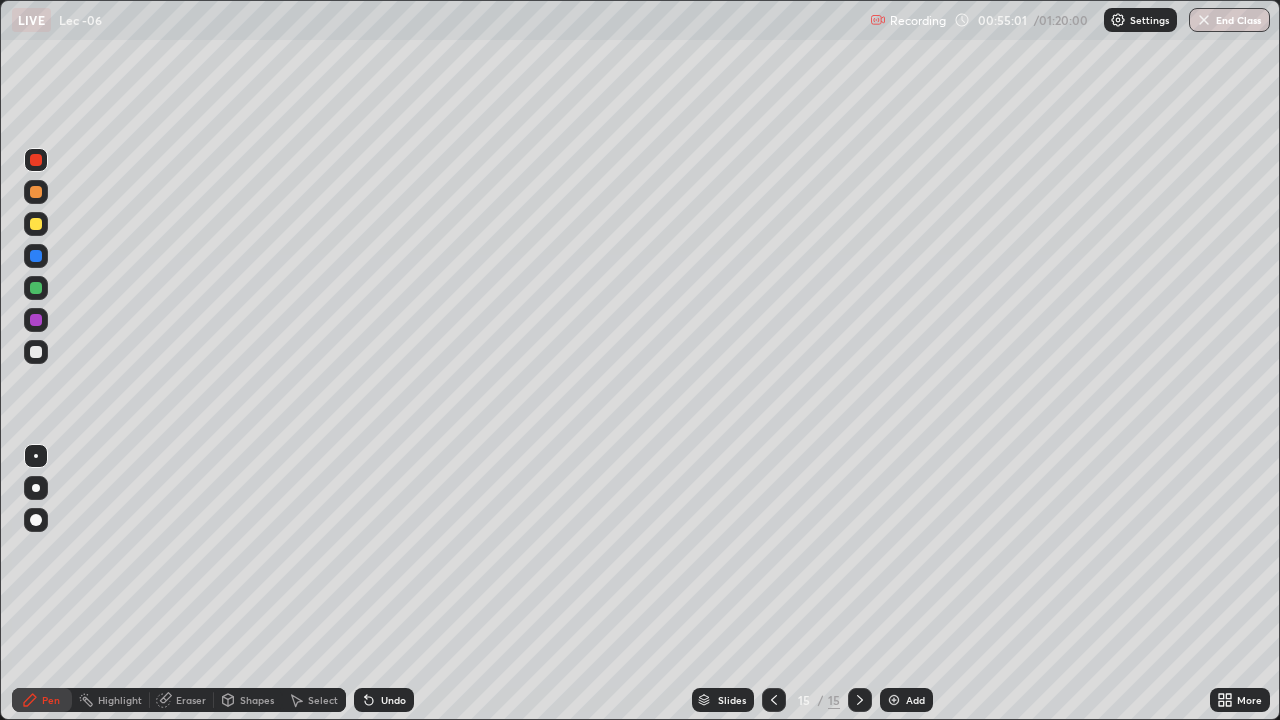 click on "Add" at bounding box center (915, 700) 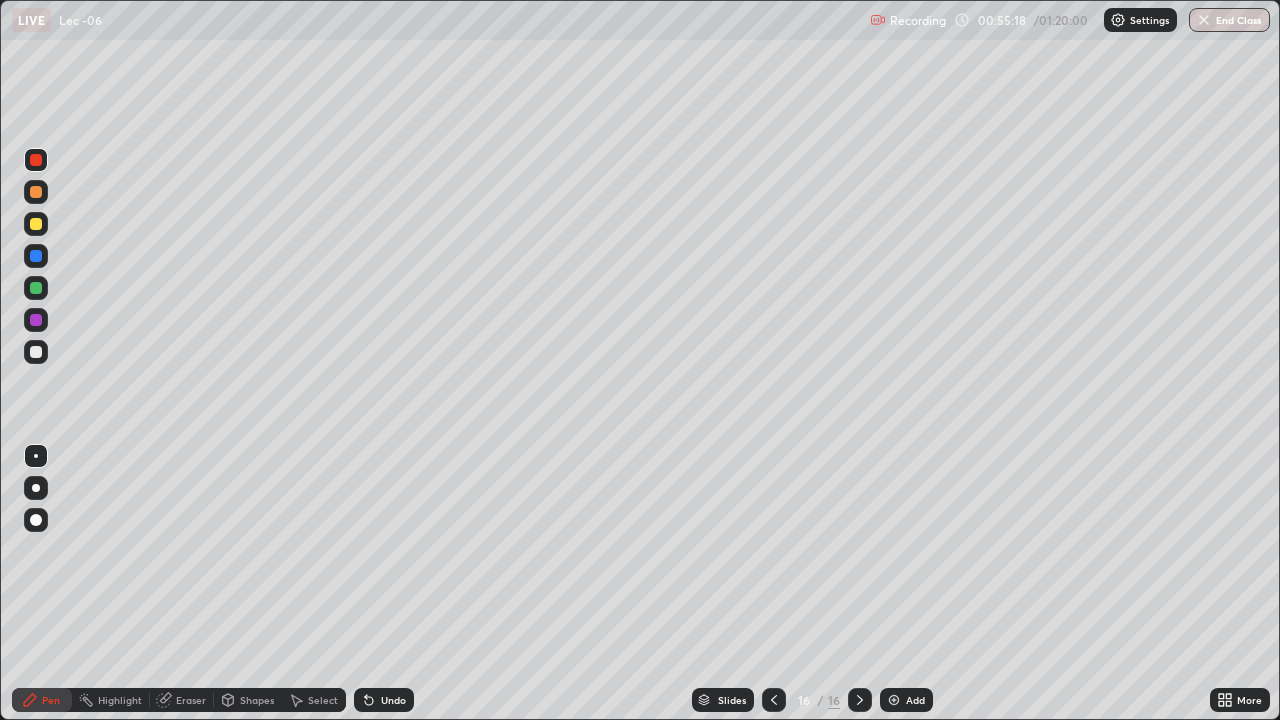 click at bounding box center (36, 352) 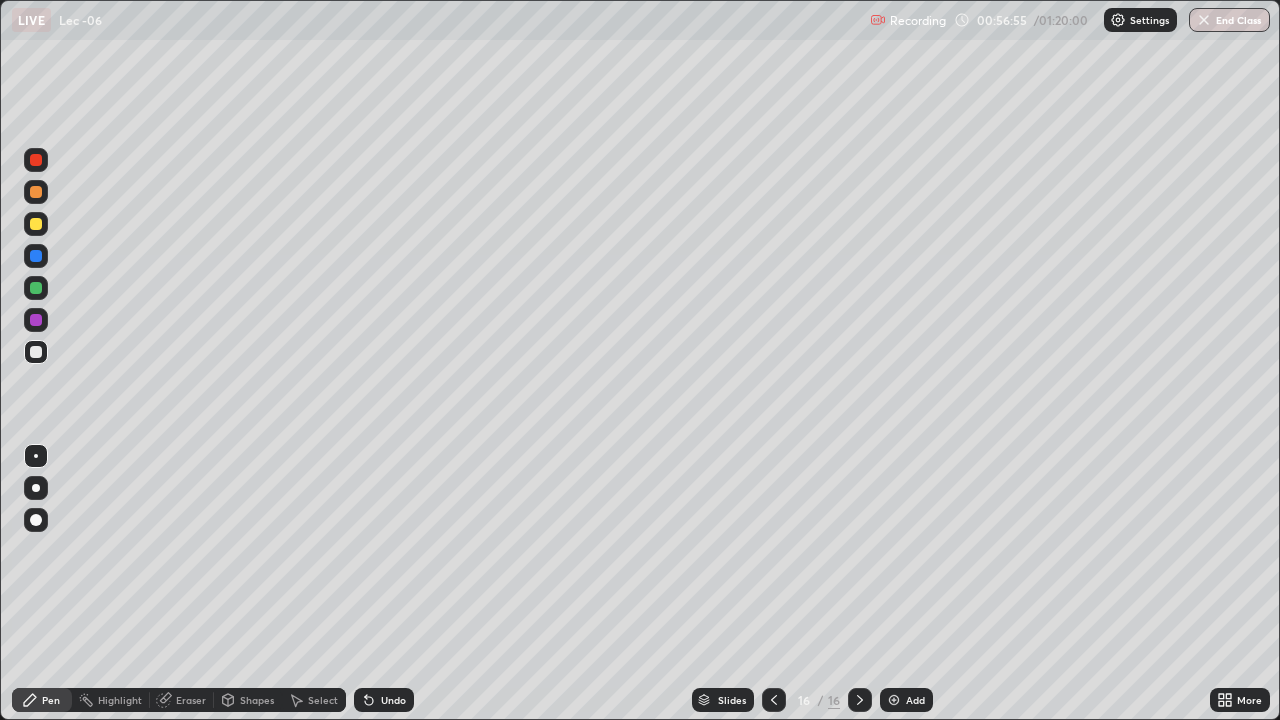 click 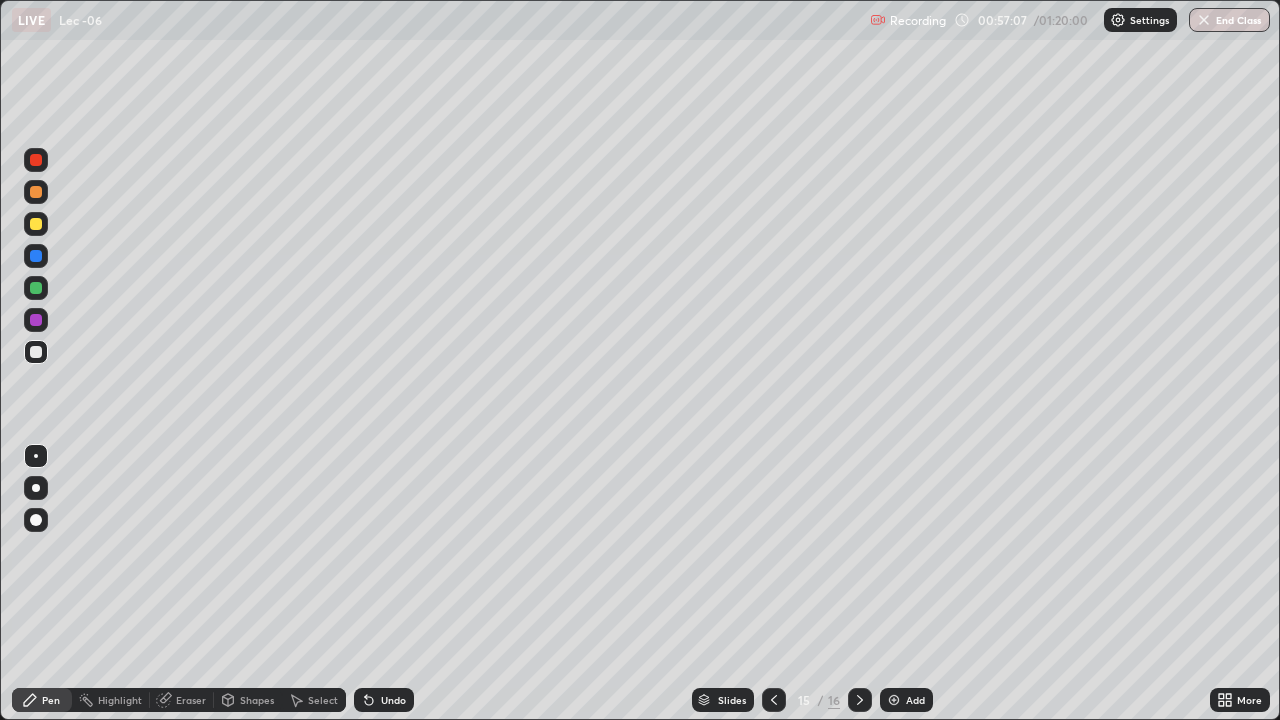click 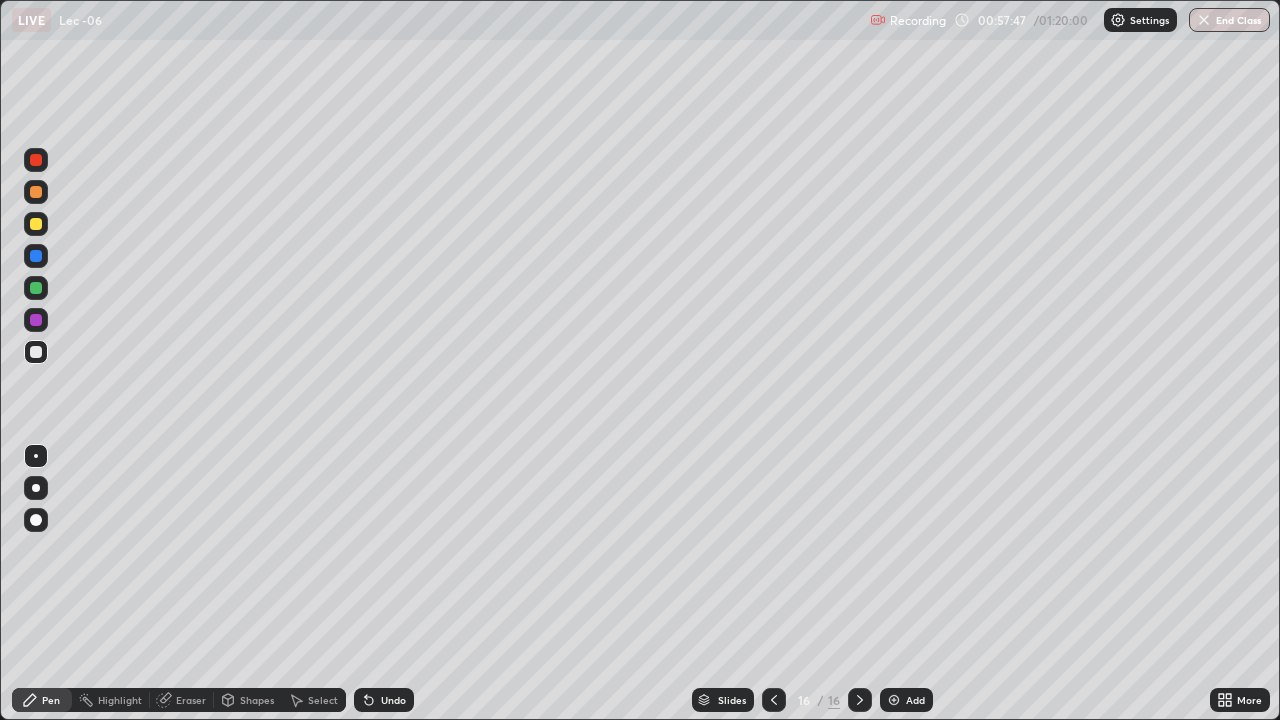 click 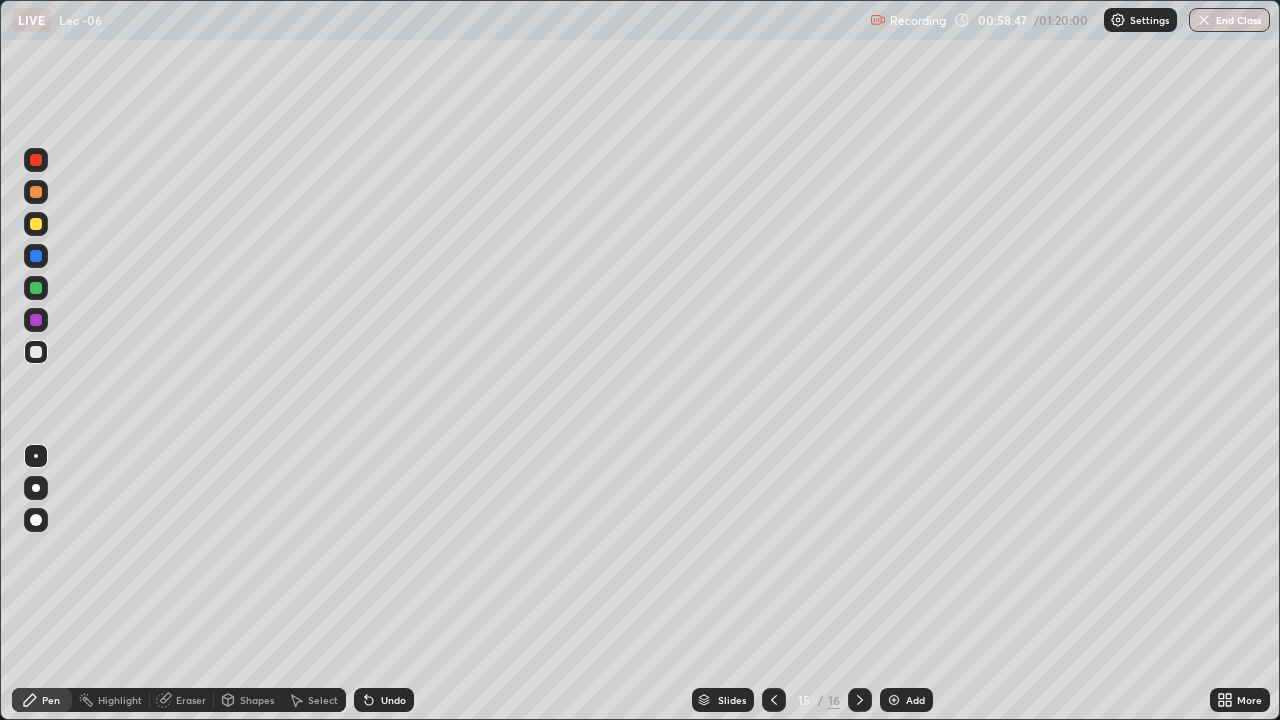 click on "Undo" at bounding box center [393, 700] 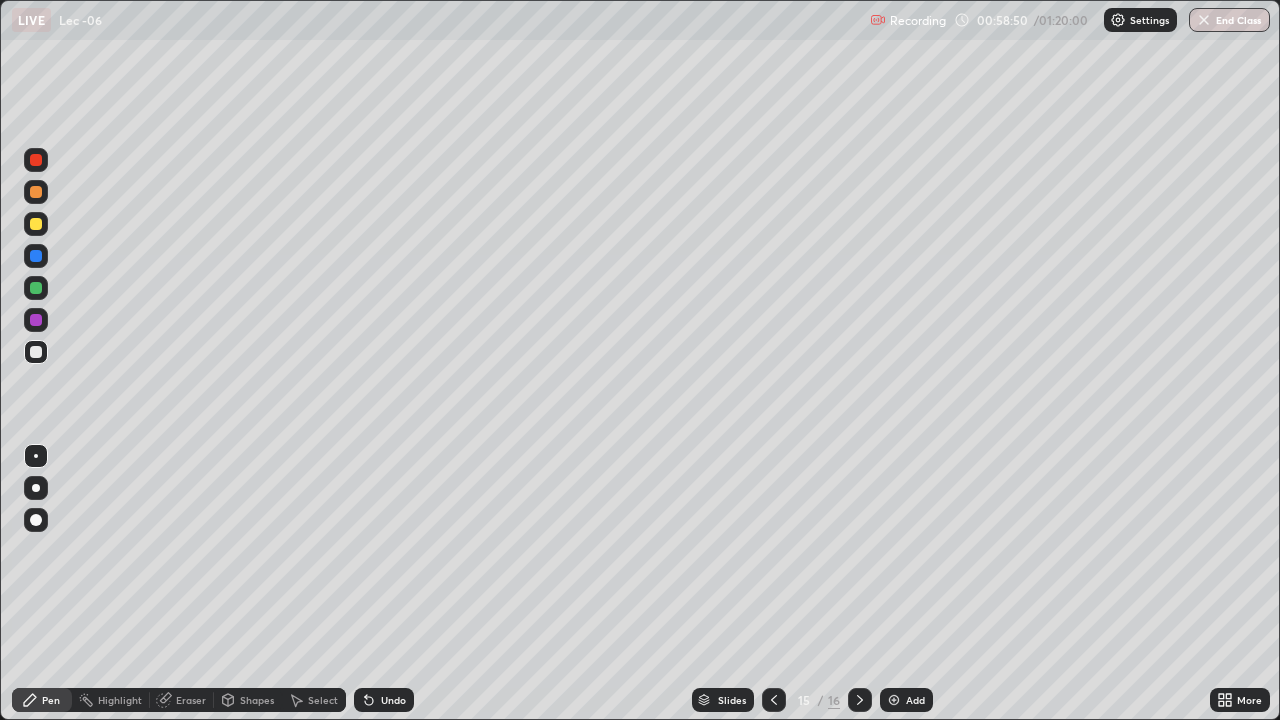 click 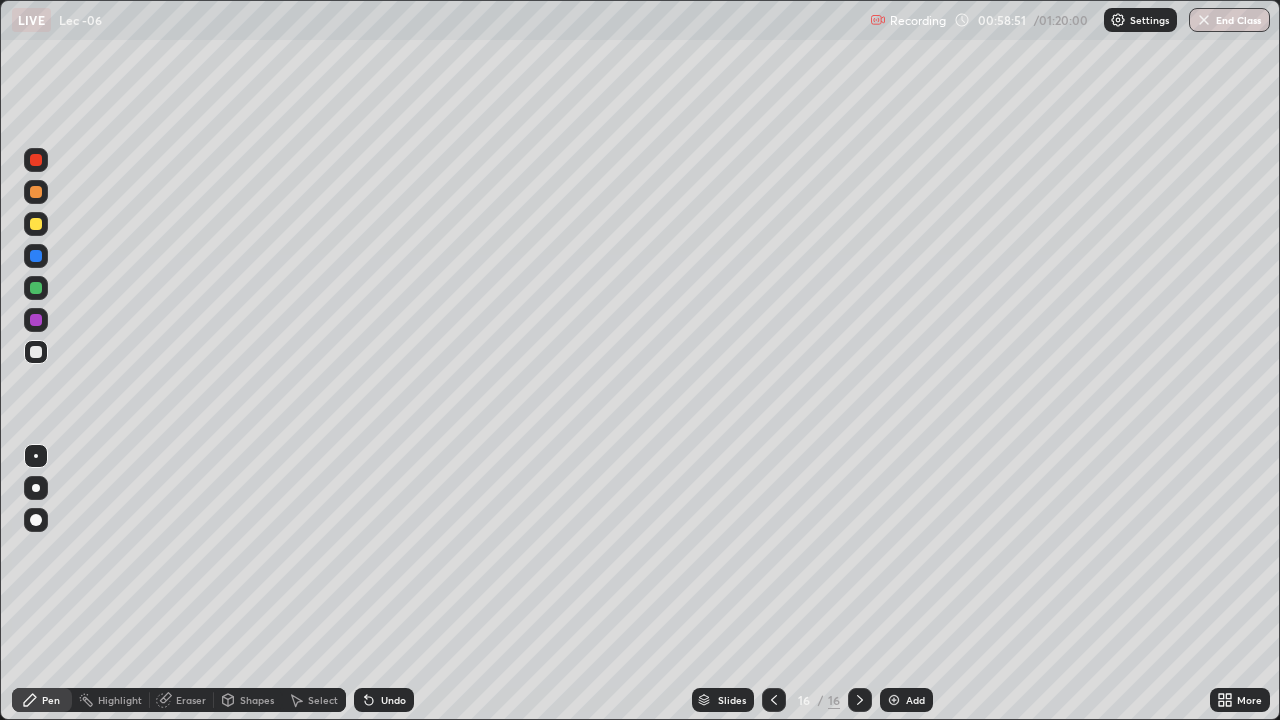 click at bounding box center (894, 700) 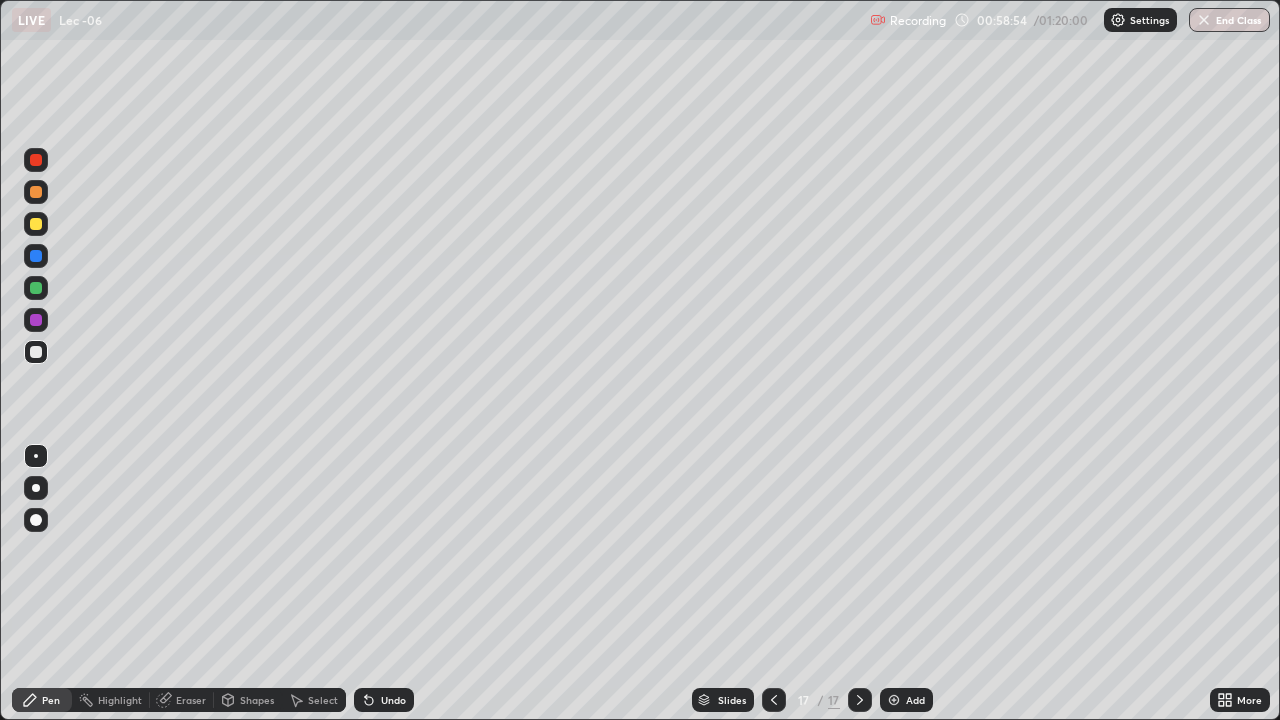 click on "Pen" at bounding box center (51, 700) 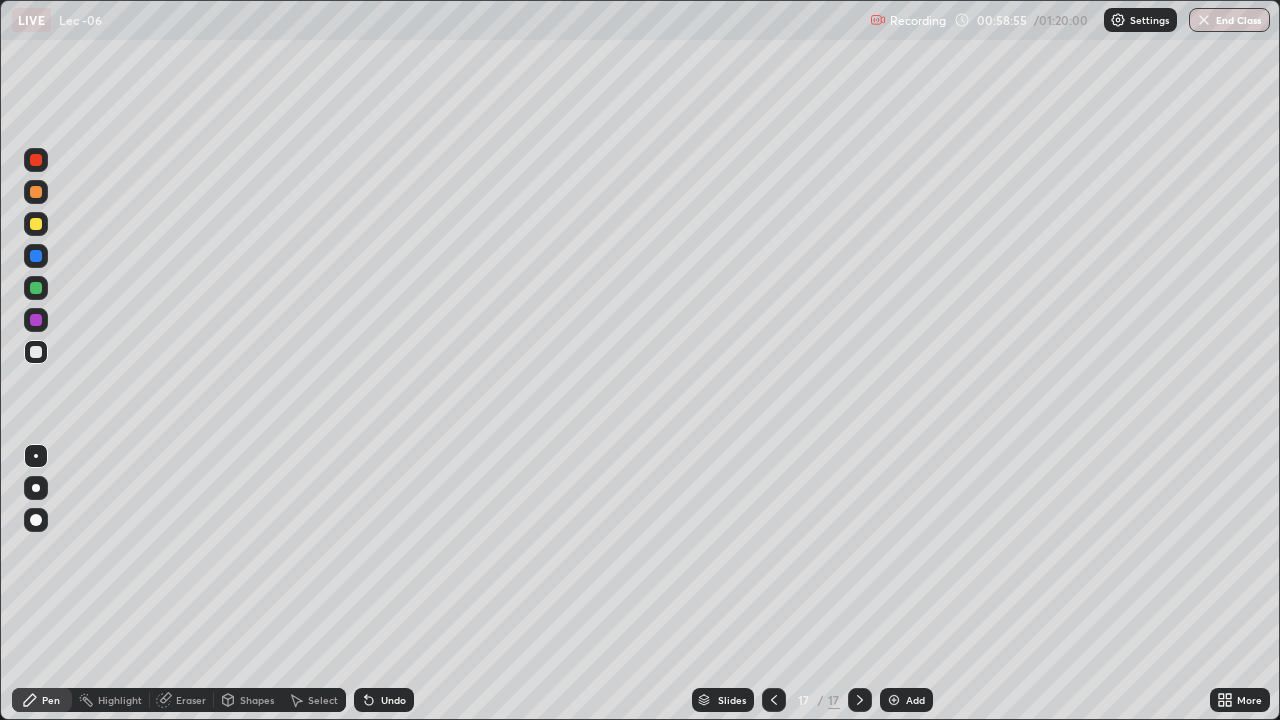 click at bounding box center (36, 352) 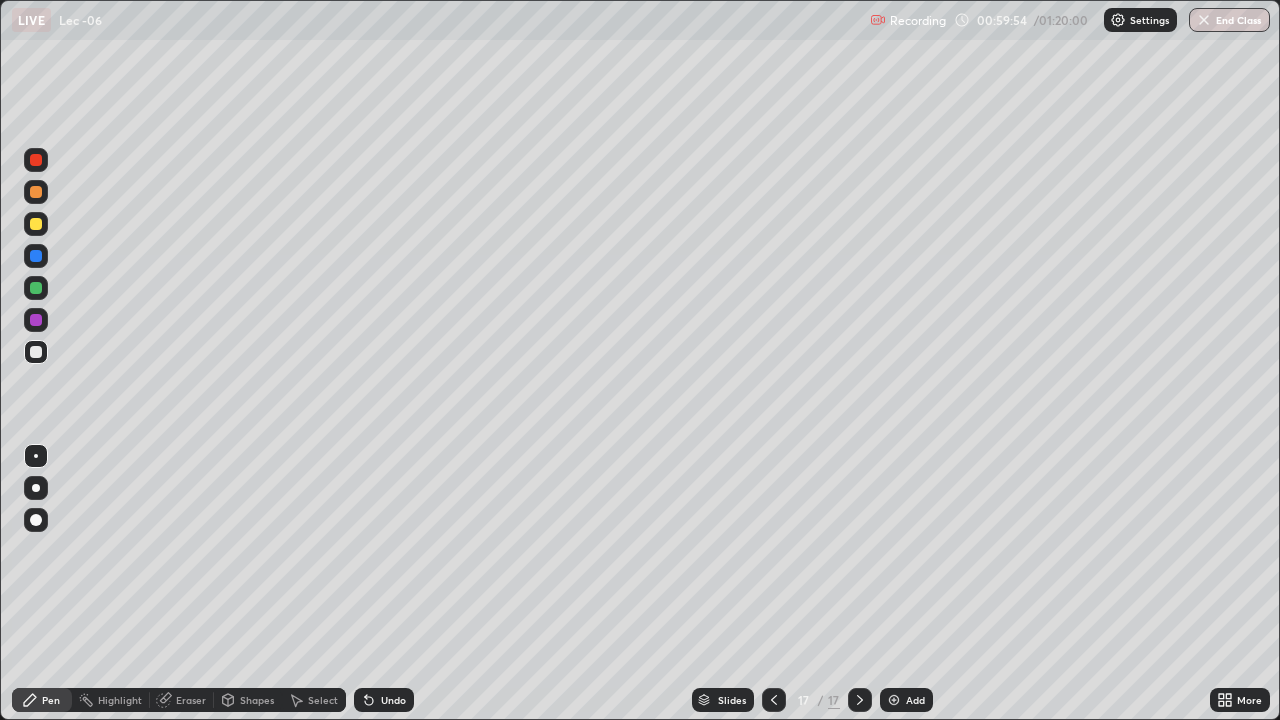 click at bounding box center [36, 288] 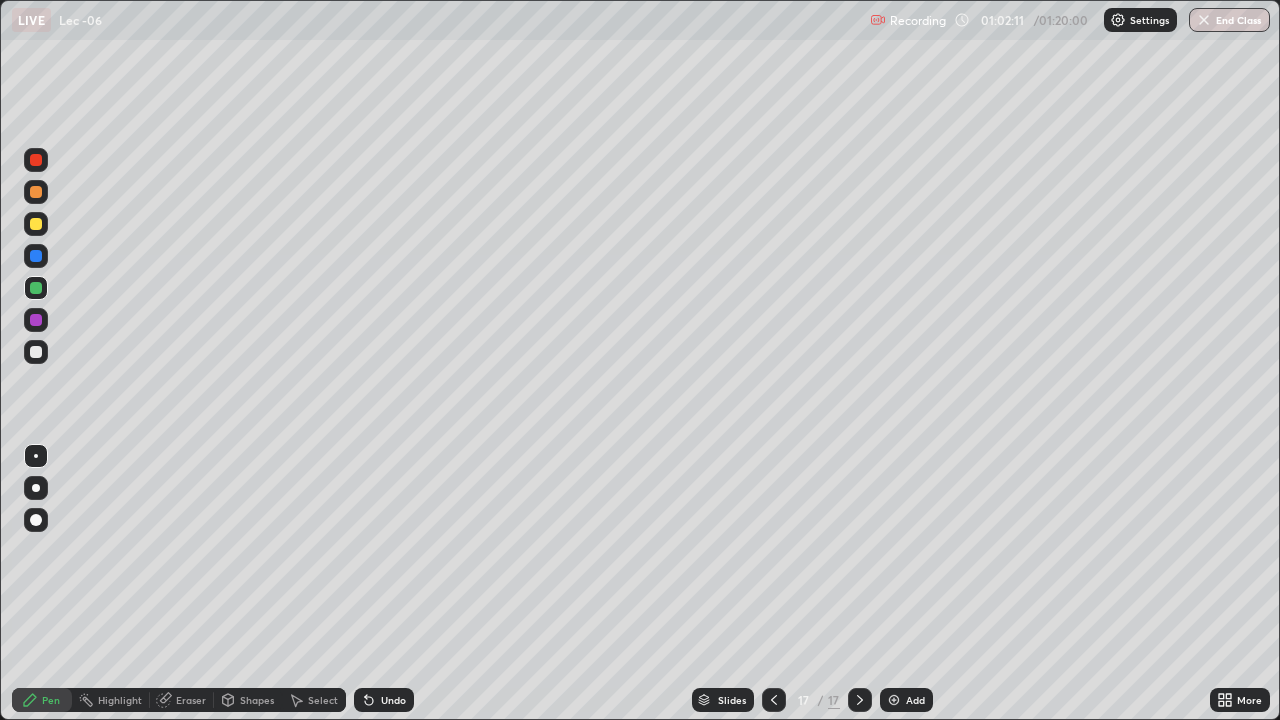 click on "Add" at bounding box center [915, 700] 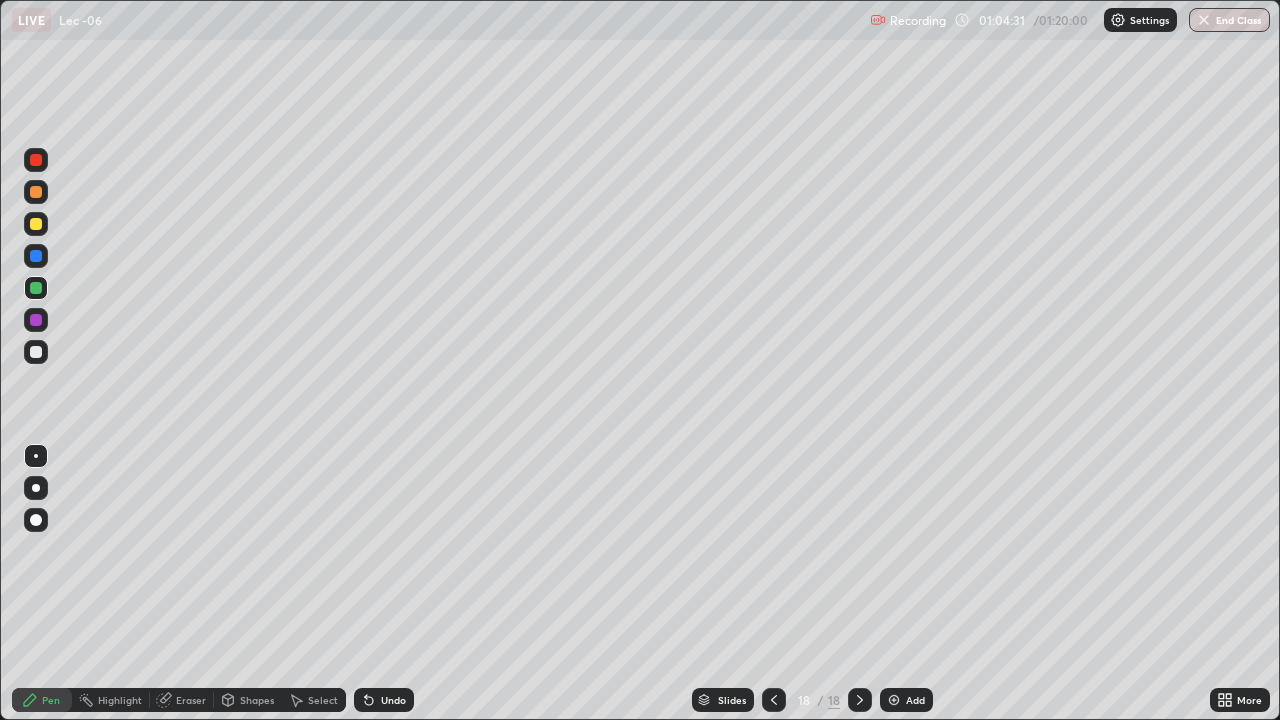 click on "Select" at bounding box center [314, 700] 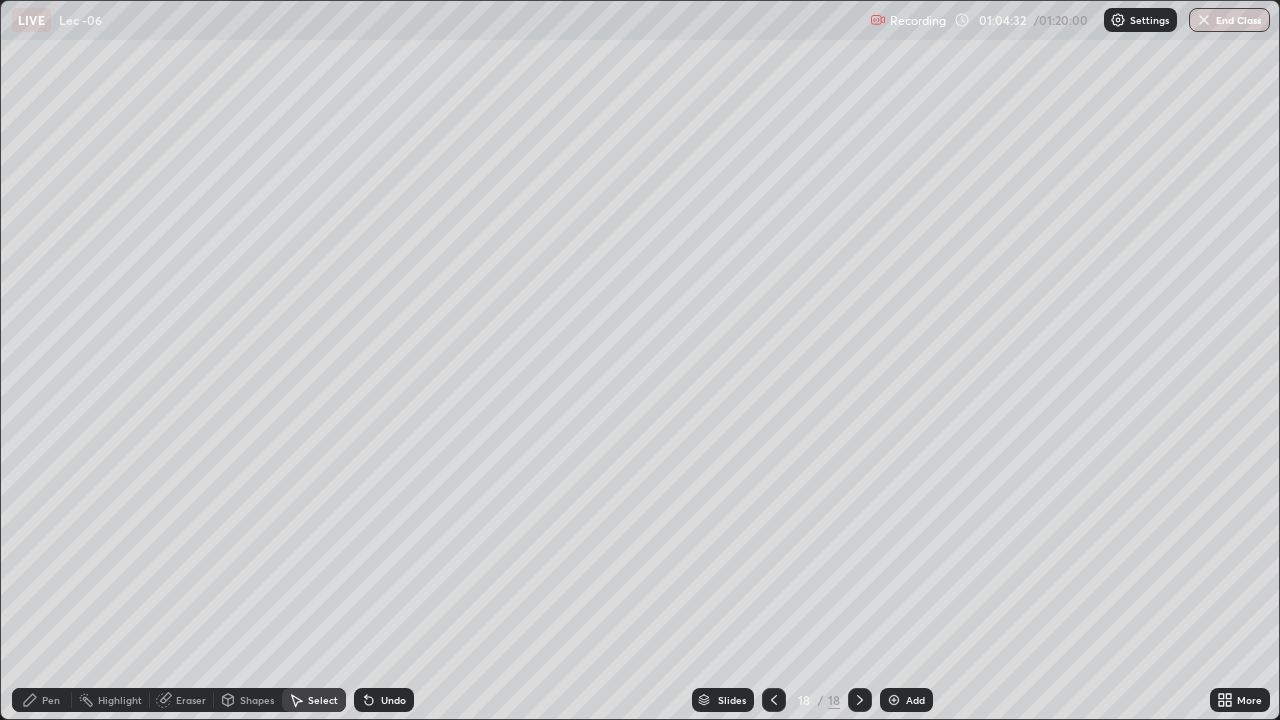 click on "Undo" at bounding box center [393, 700] 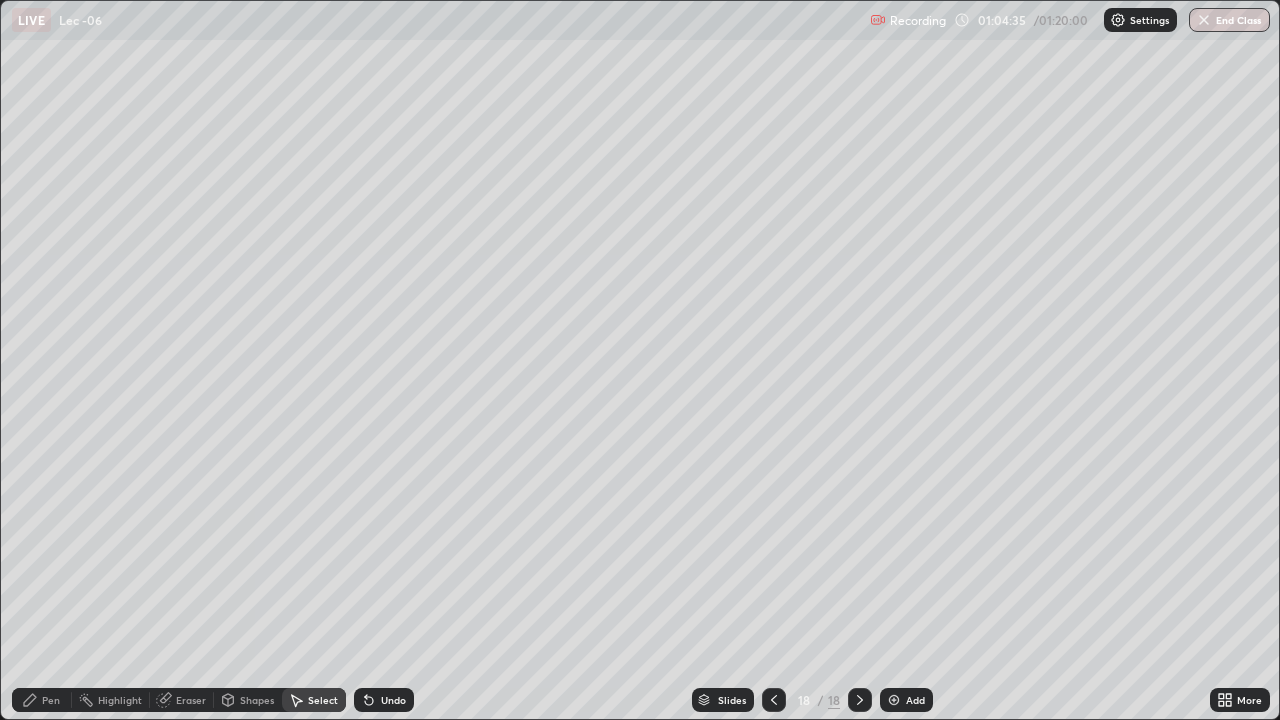 click on "Pen" at bounding box center [51, 700] 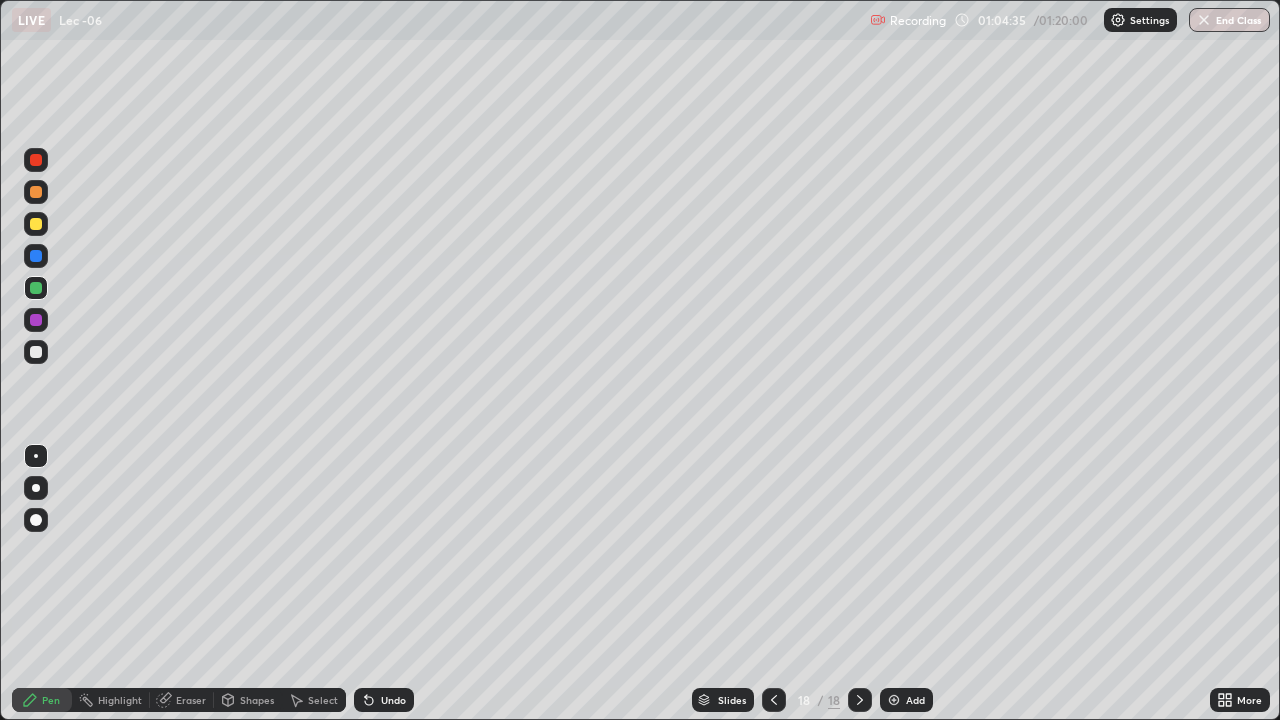 click at bounding box center (36, 352) 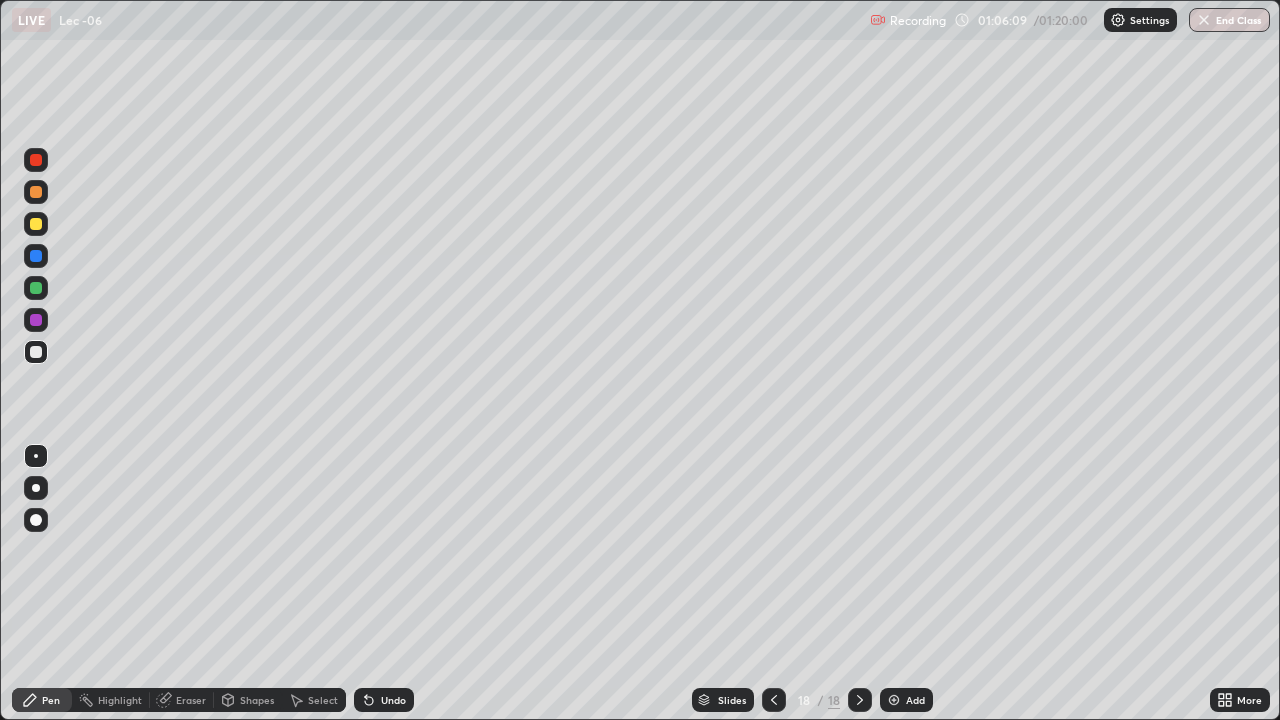 click 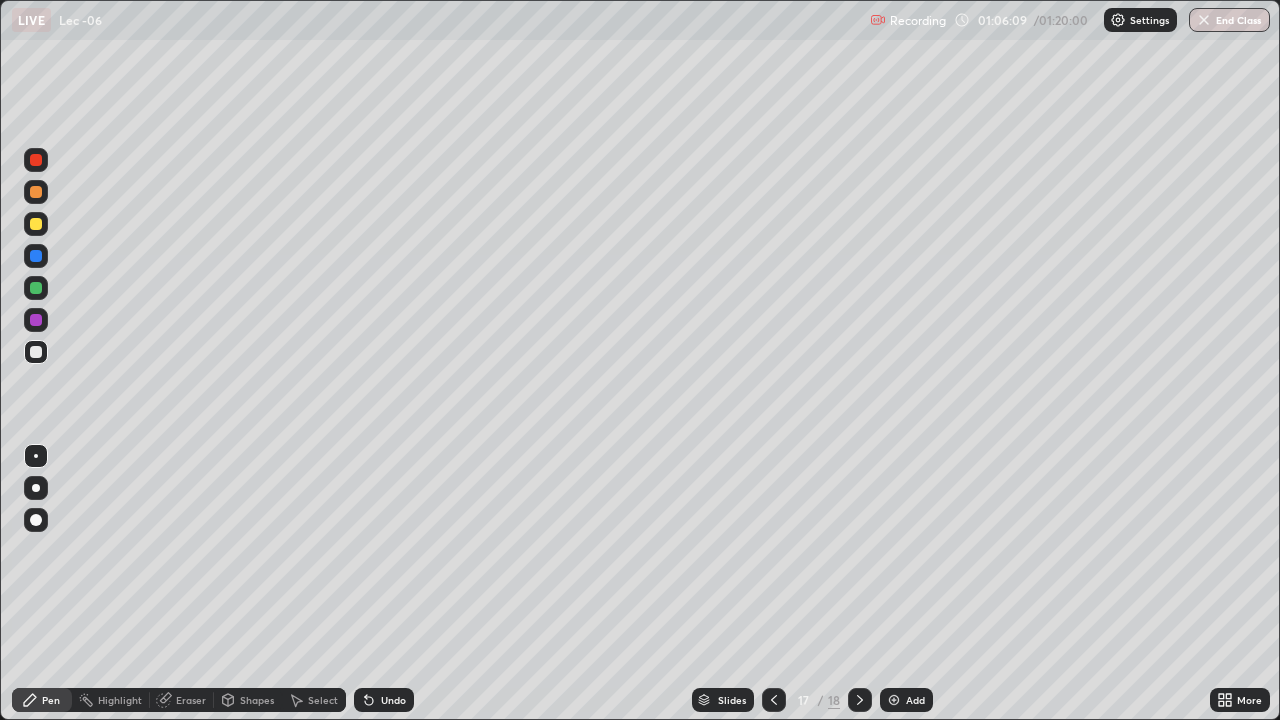click 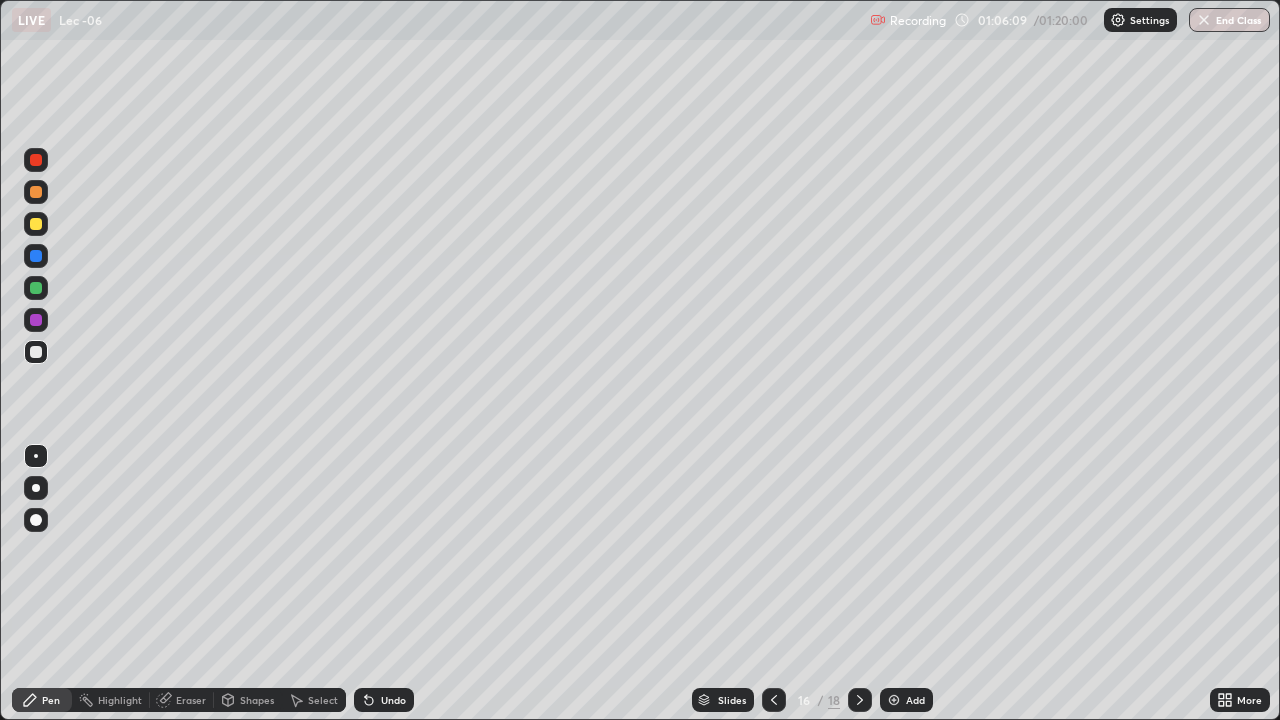 click at bounding box center (774, 700) 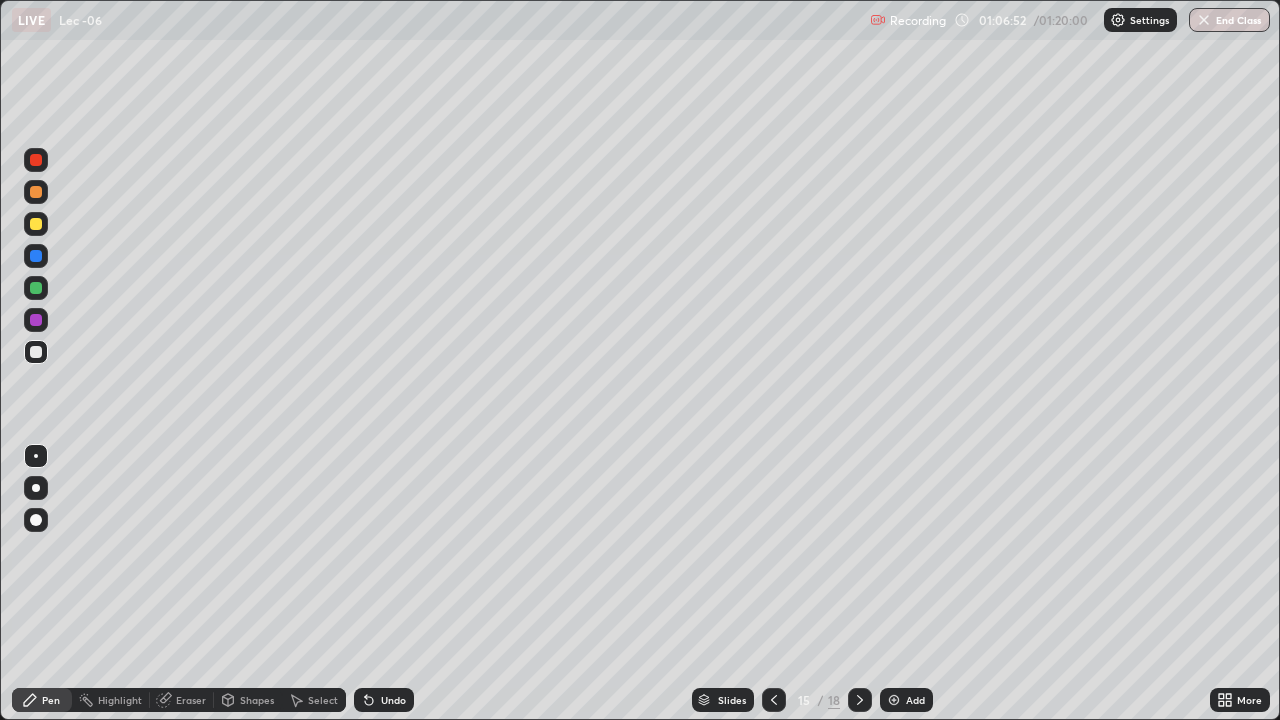 click 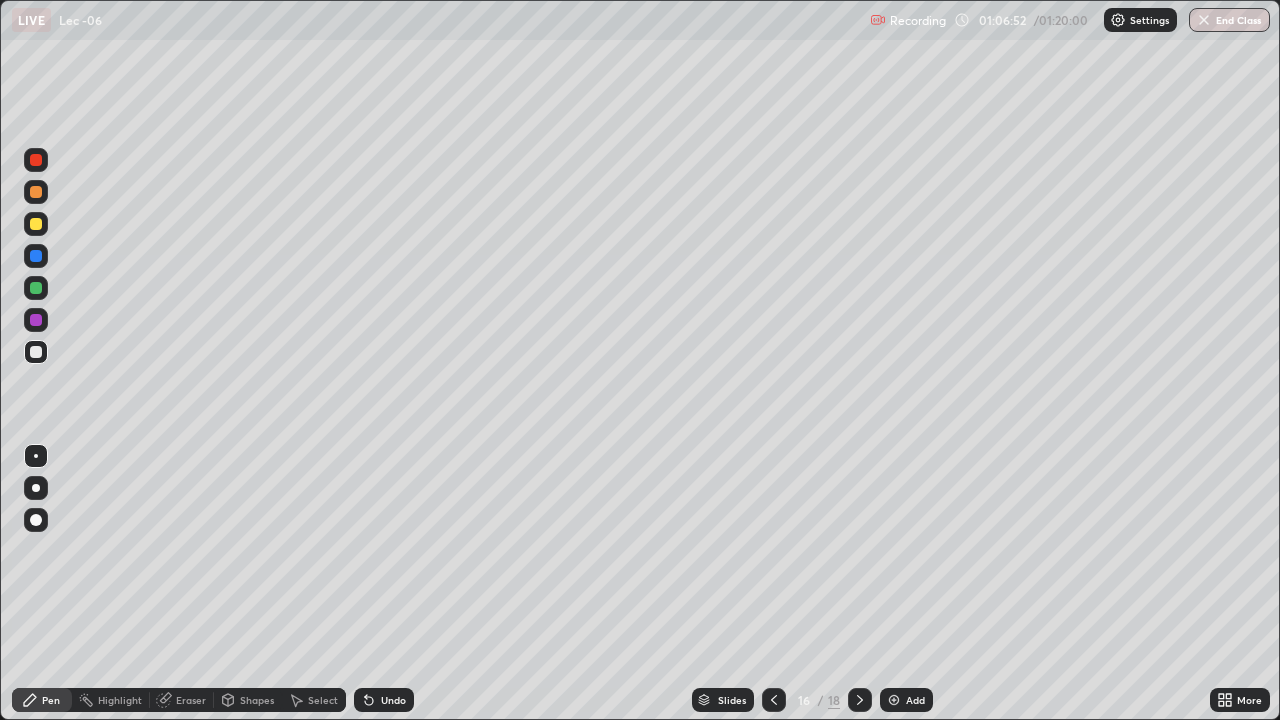 click 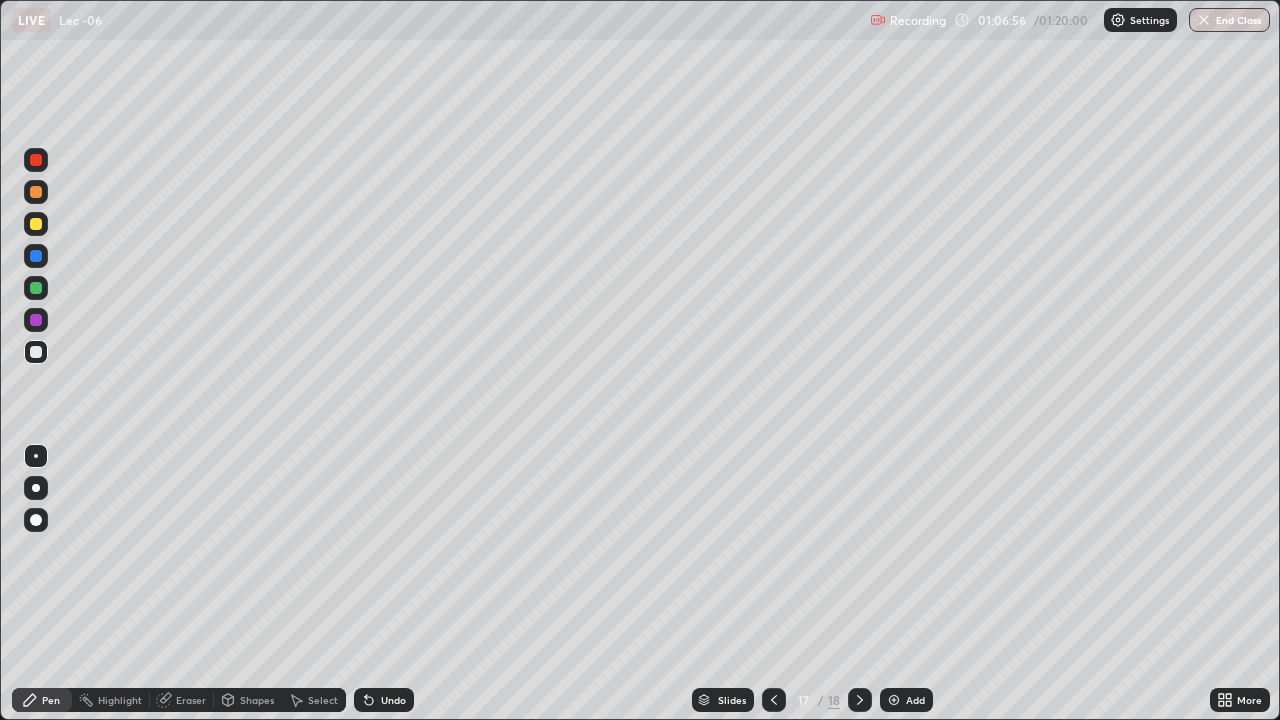 click 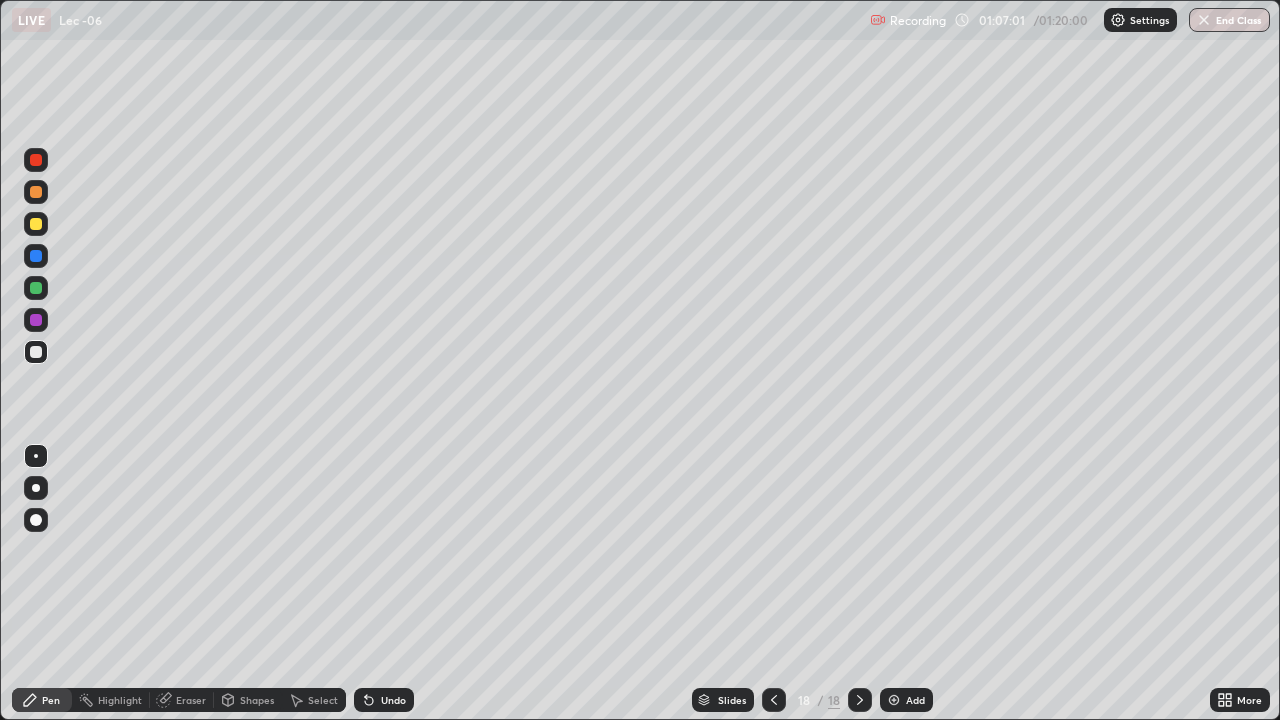 click on "Add" at bounding box center (915, 700) 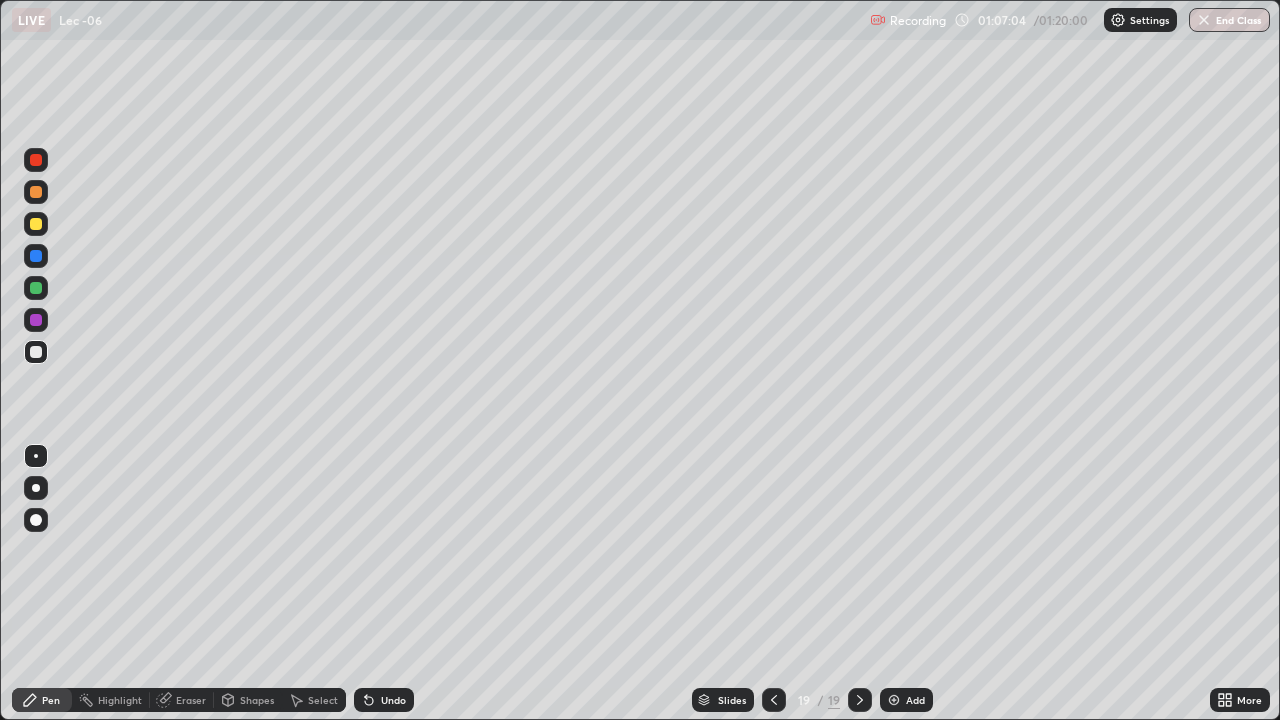 click at bounding box center [36, 352] 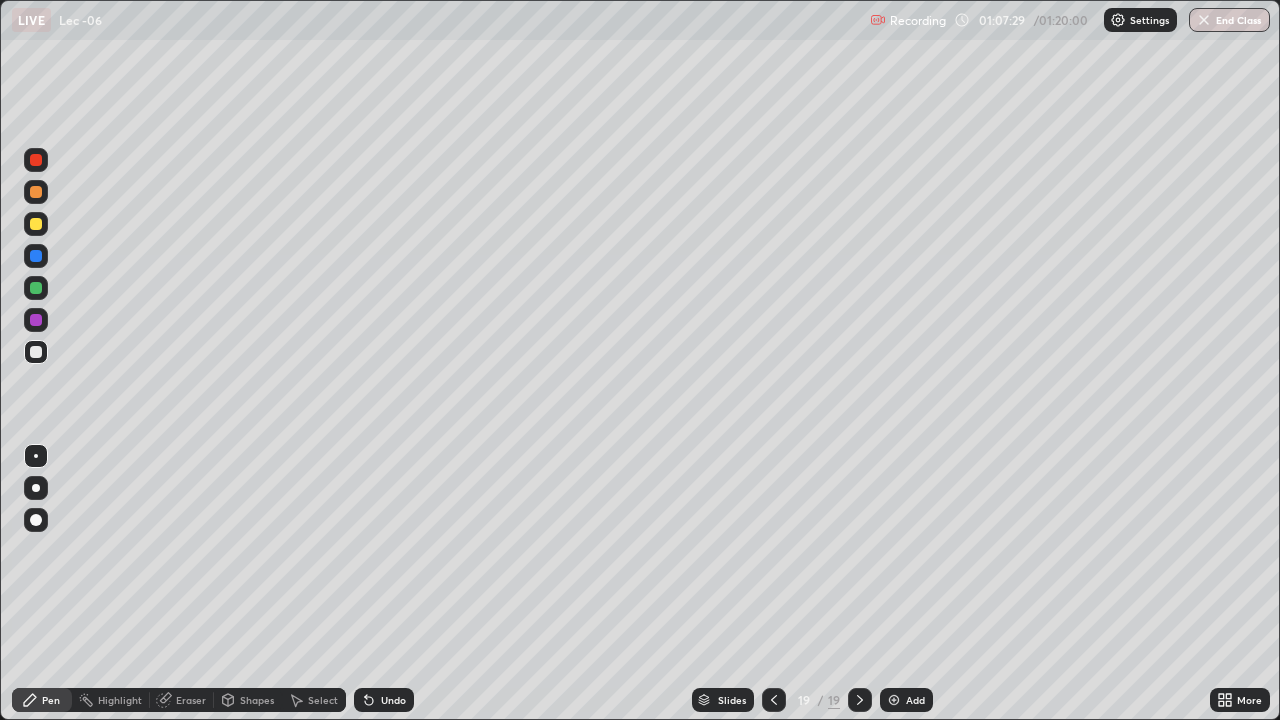 click on "Undo" at bounding box center (393, 700) 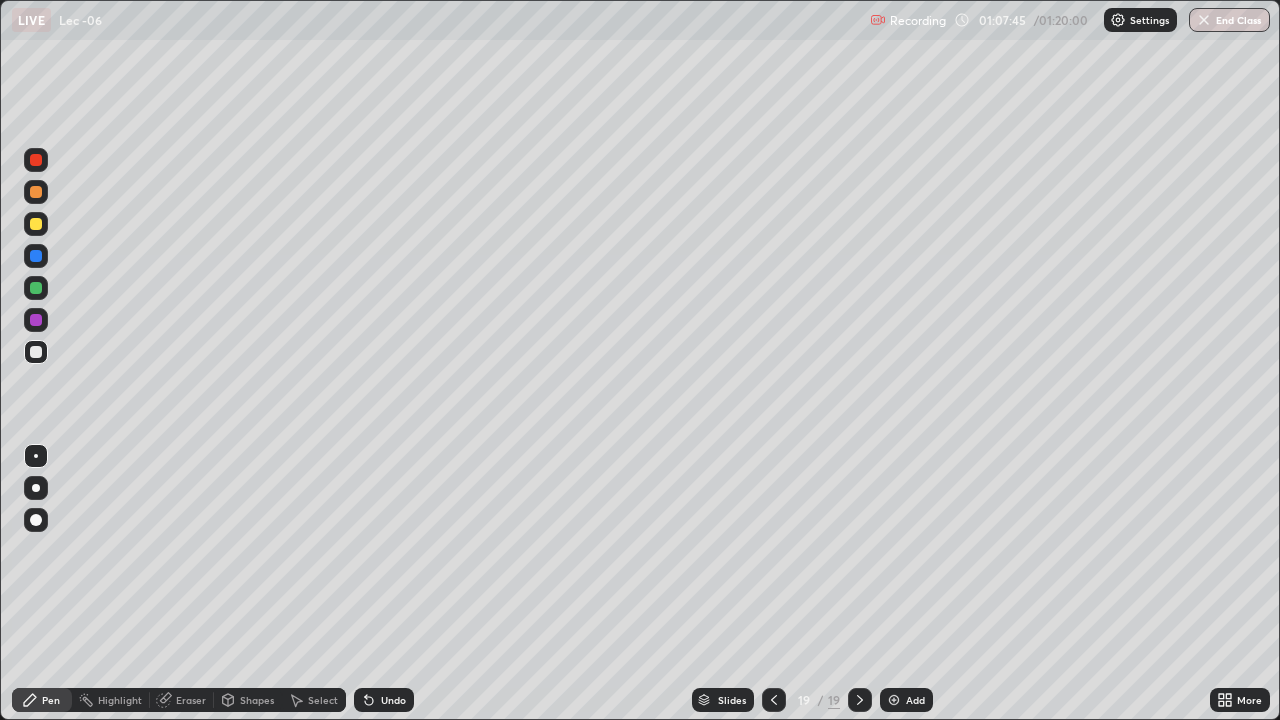 click on "Undo" at bounding box center [393, 700] 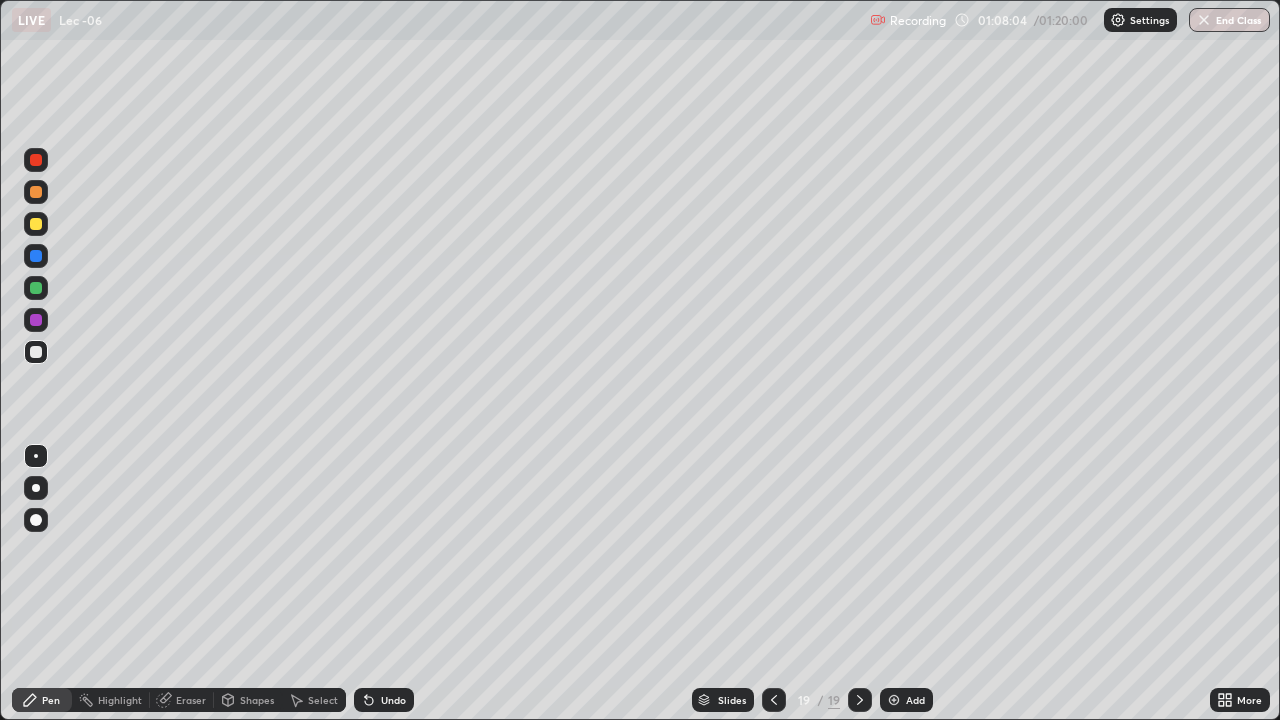 click at bounding box center (36, 288) 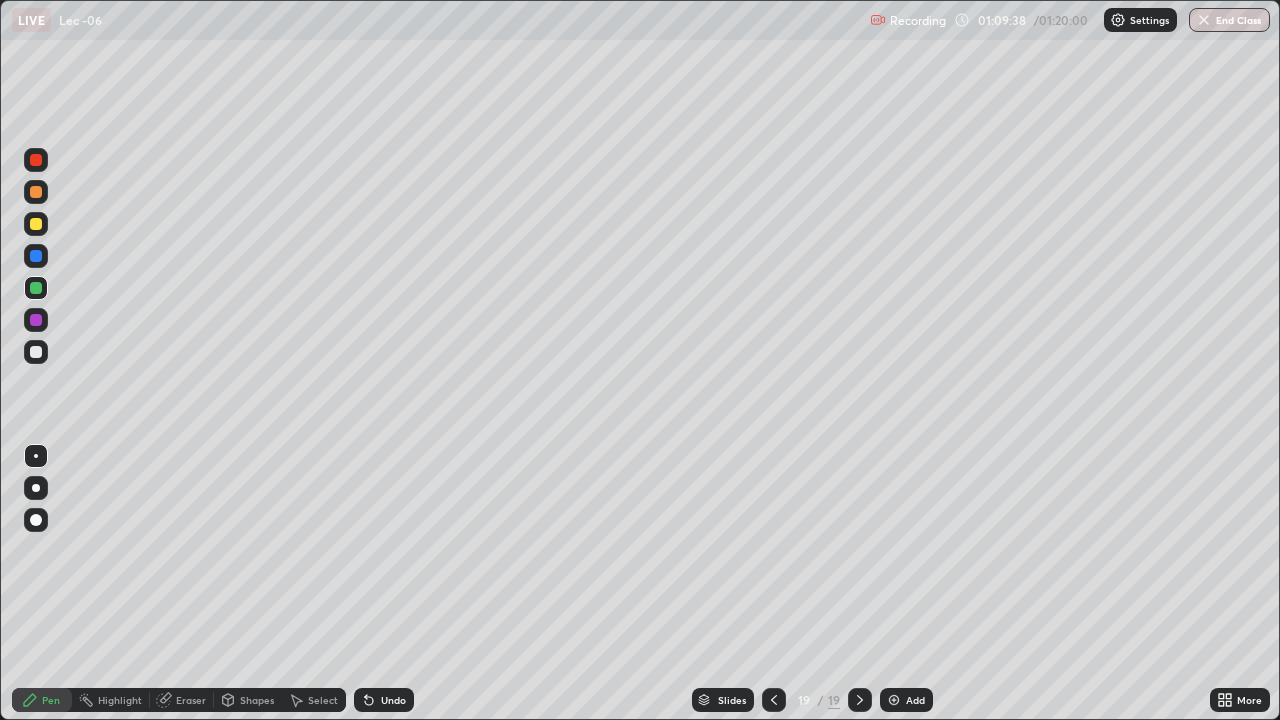 click on "Add" at bounding box center [915, 700] 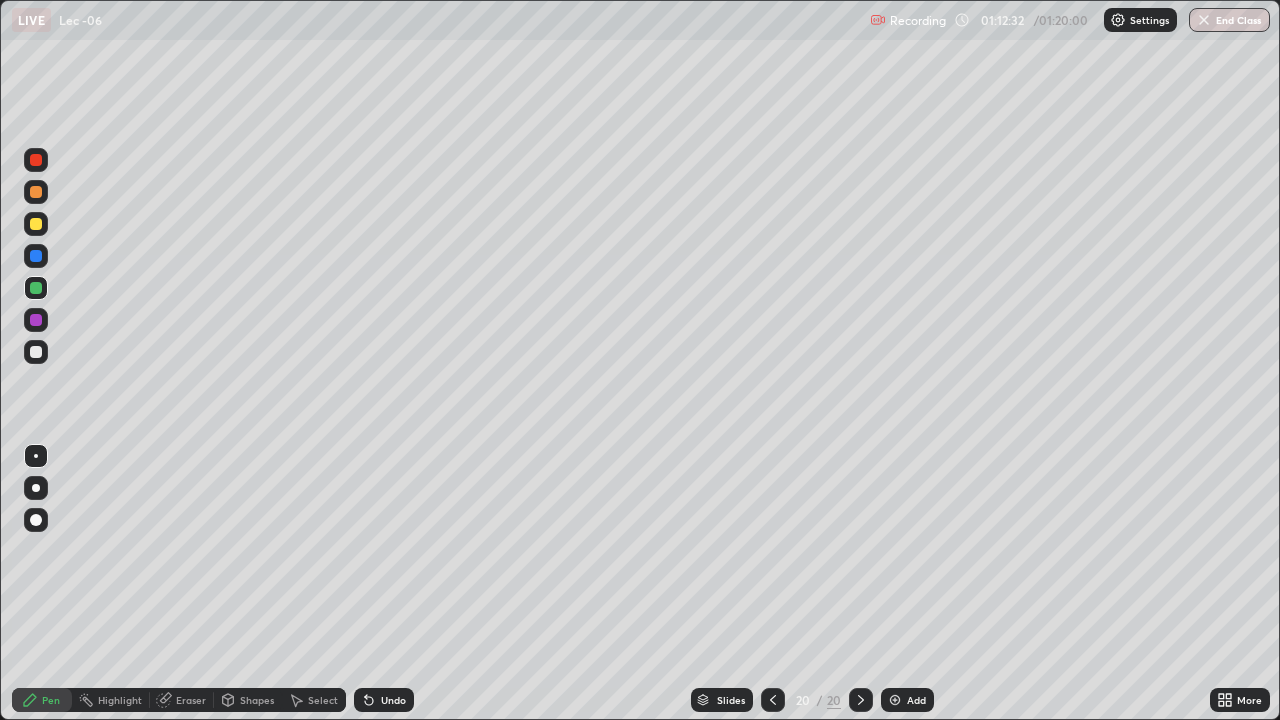 click on "Add" at bounding box center [916, 700] 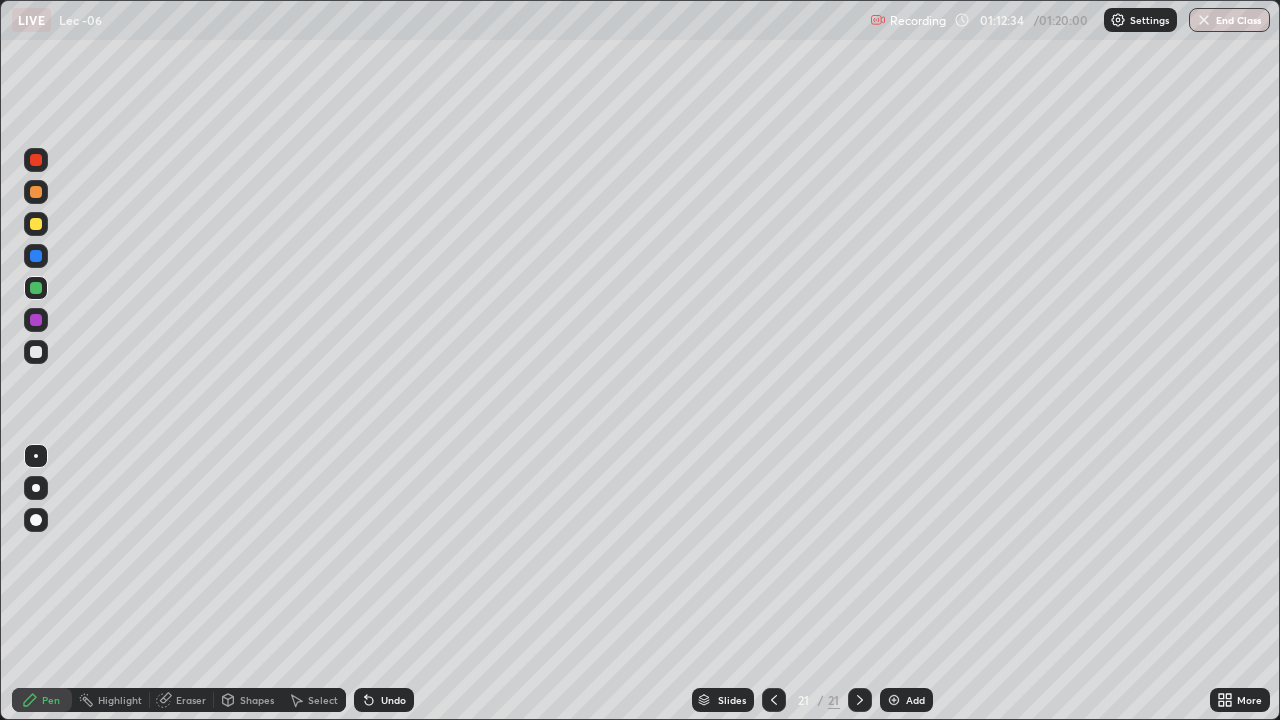 click at bounding box center (36, 352) 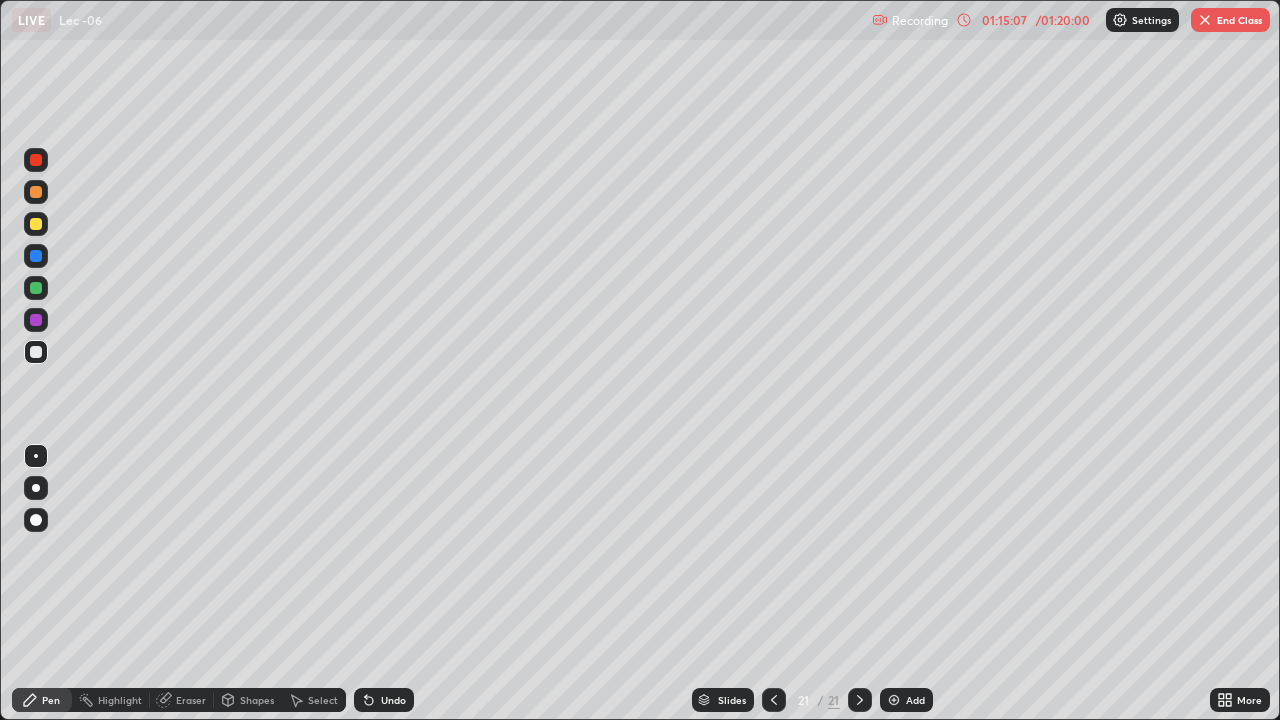 click on "Slides 21 / 21 Add" at bounding box center [812, 700] 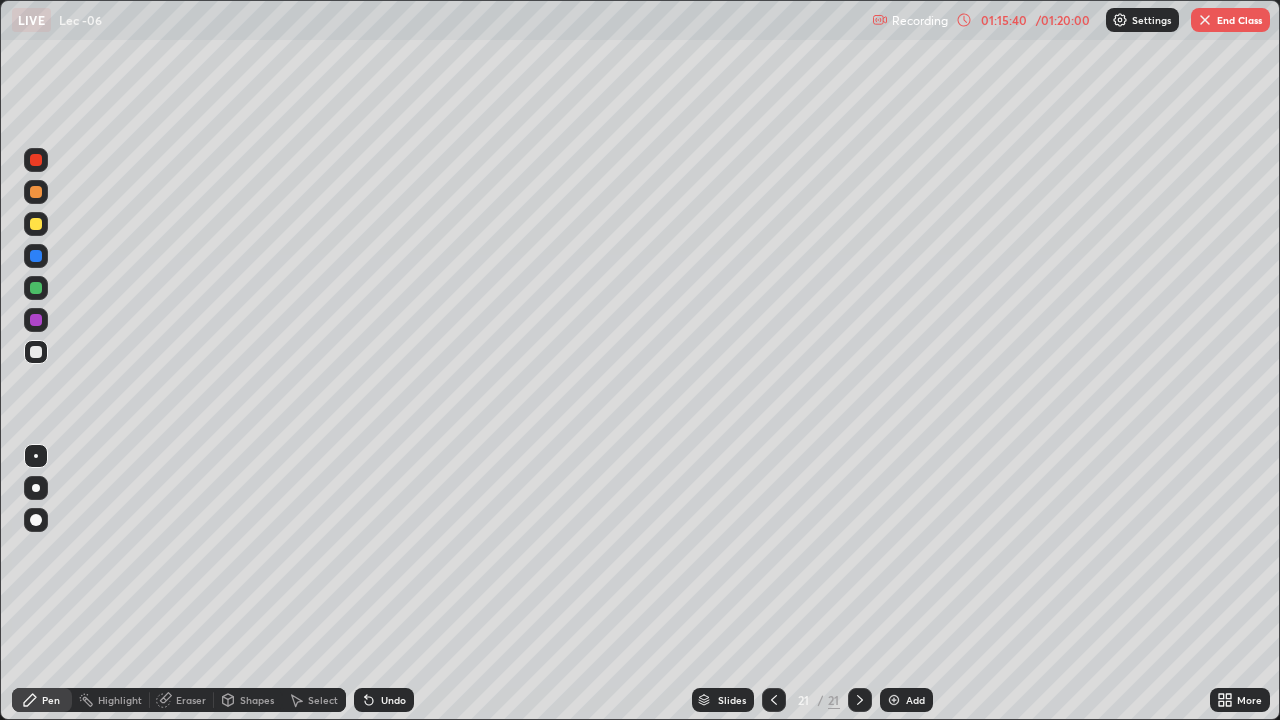 click at bounding box center [894, 700] 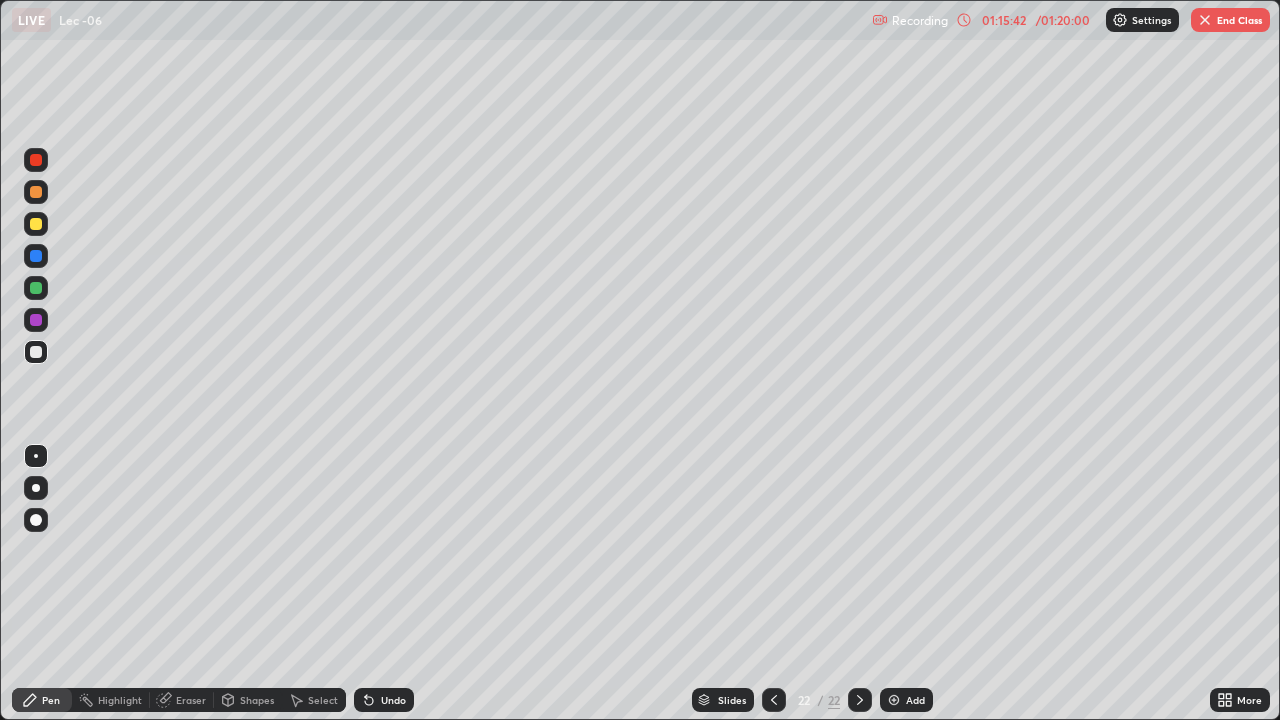 click at bounding box center (36, 352) 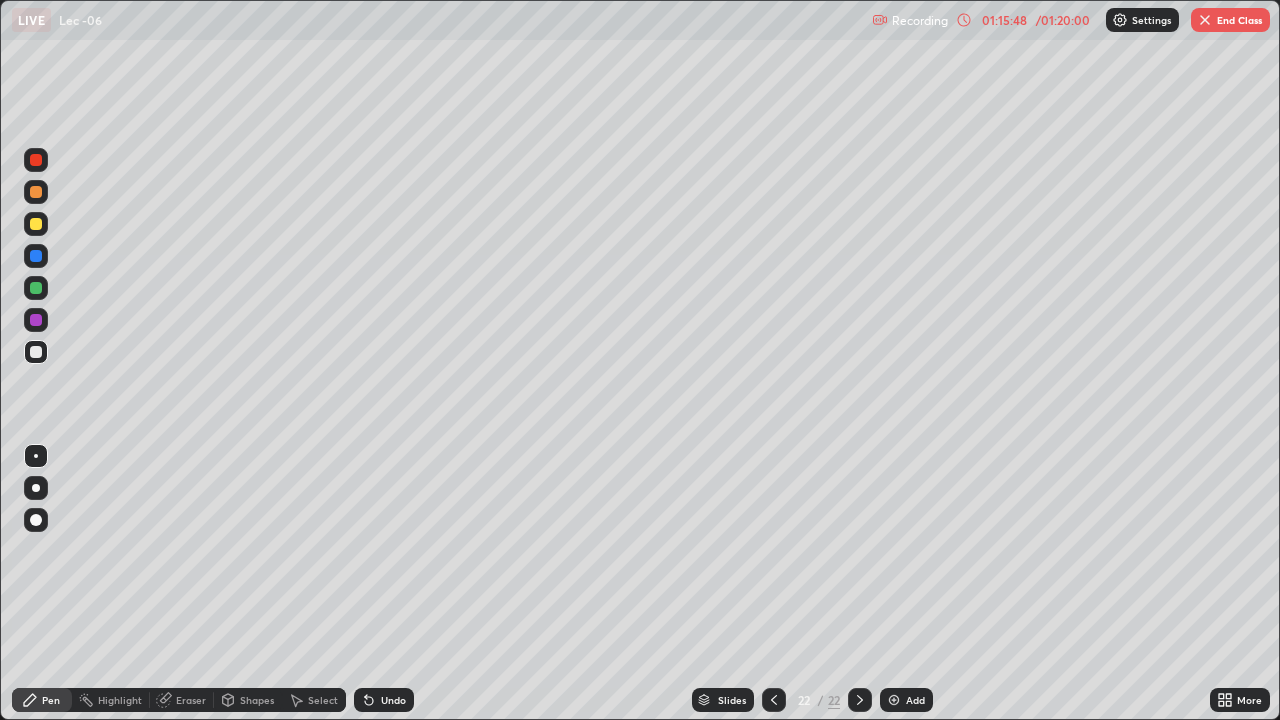 click 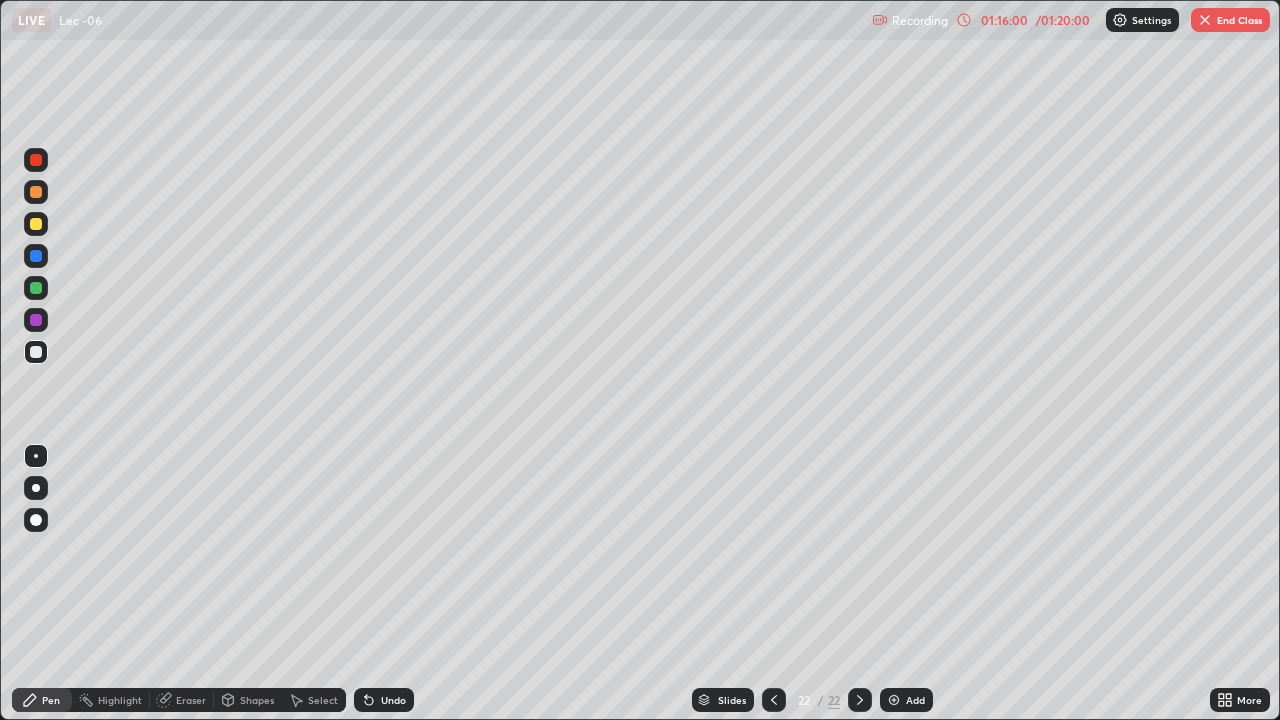 click at bounding box center (36, 288) 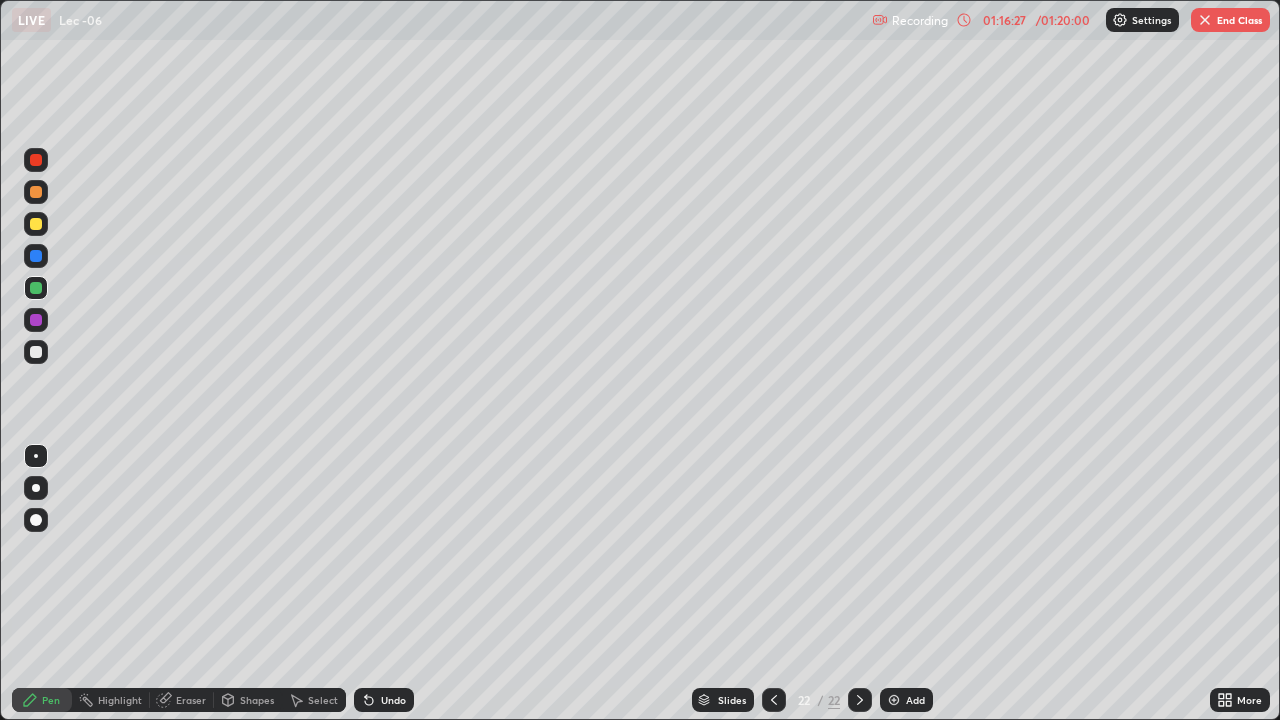 click at bounding box center (36, 352) 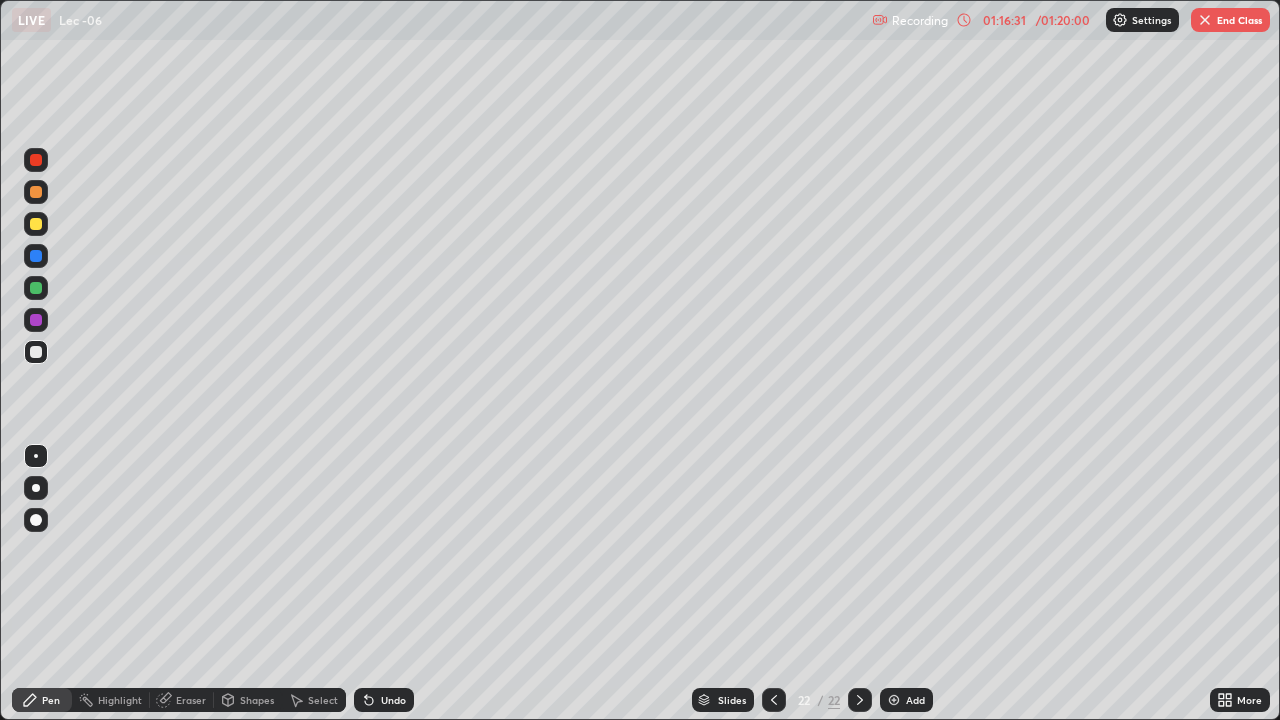 click on "Select" at bounding box center [323, 700] 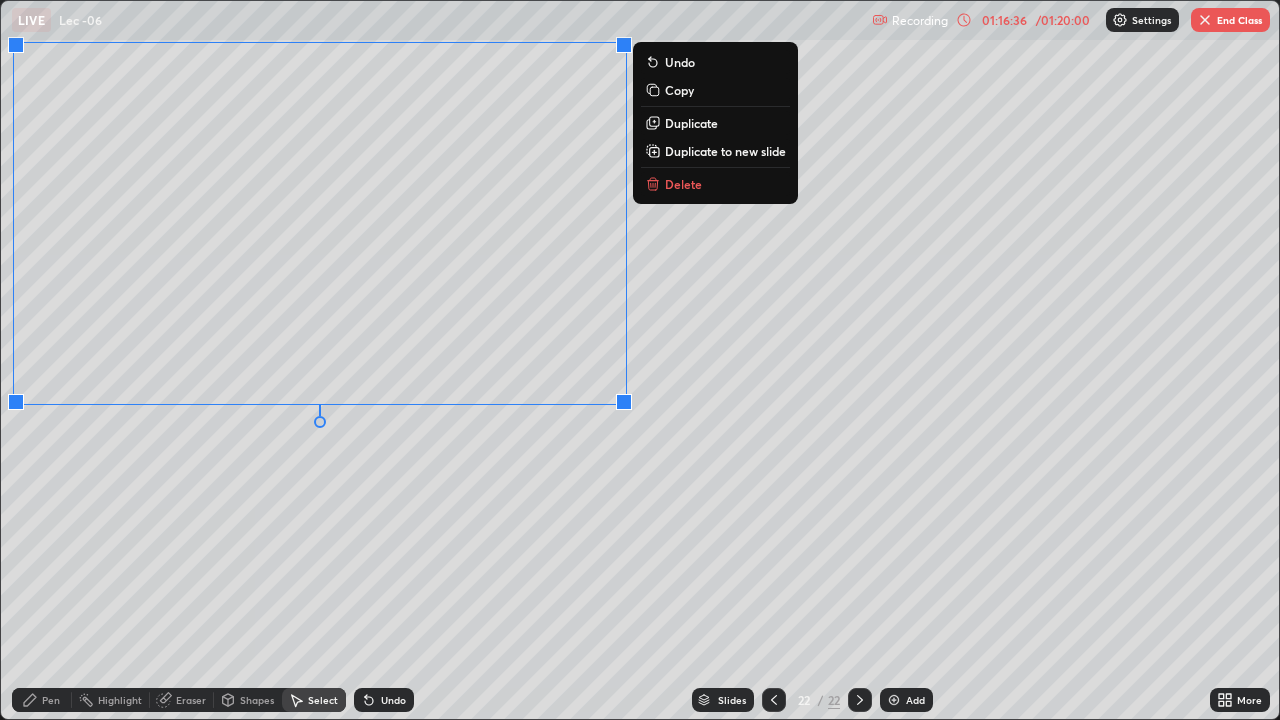 click on "0 ° Undo Copy Duplicate Duplicate to new slide Delete" at bounding box center (640, 360) 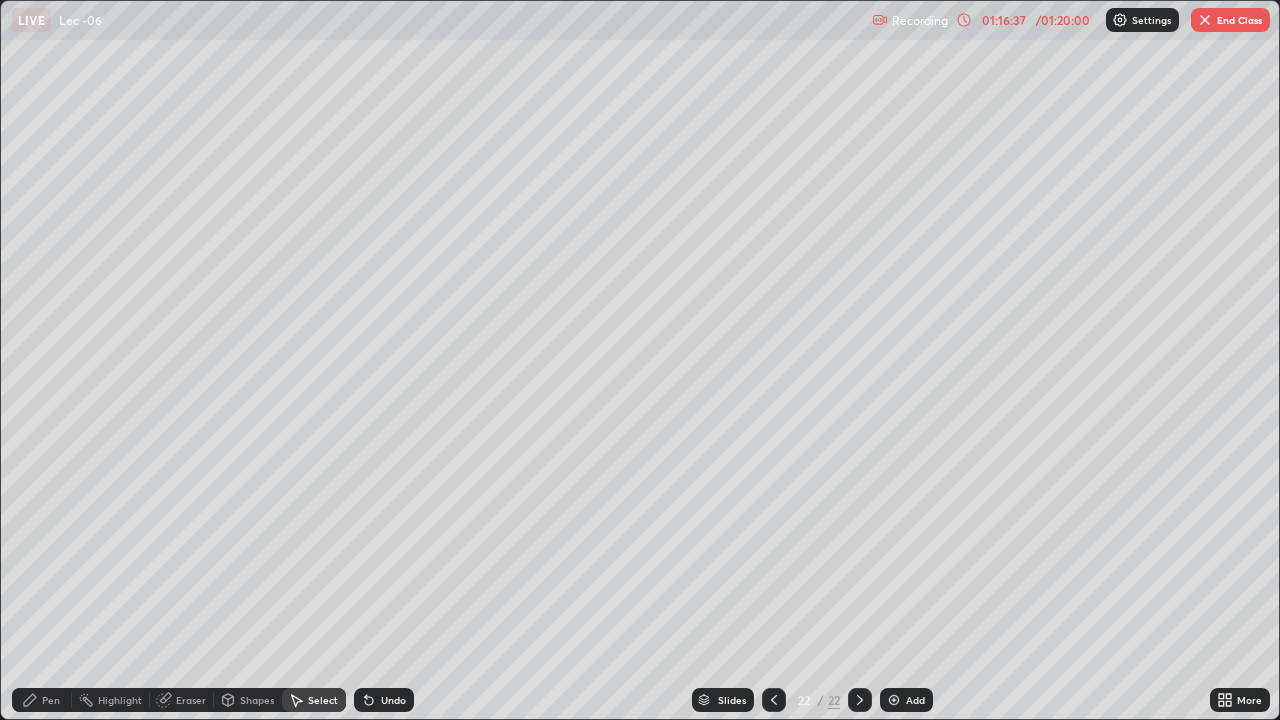 click on "Pen" at bounding box center [51, 700] 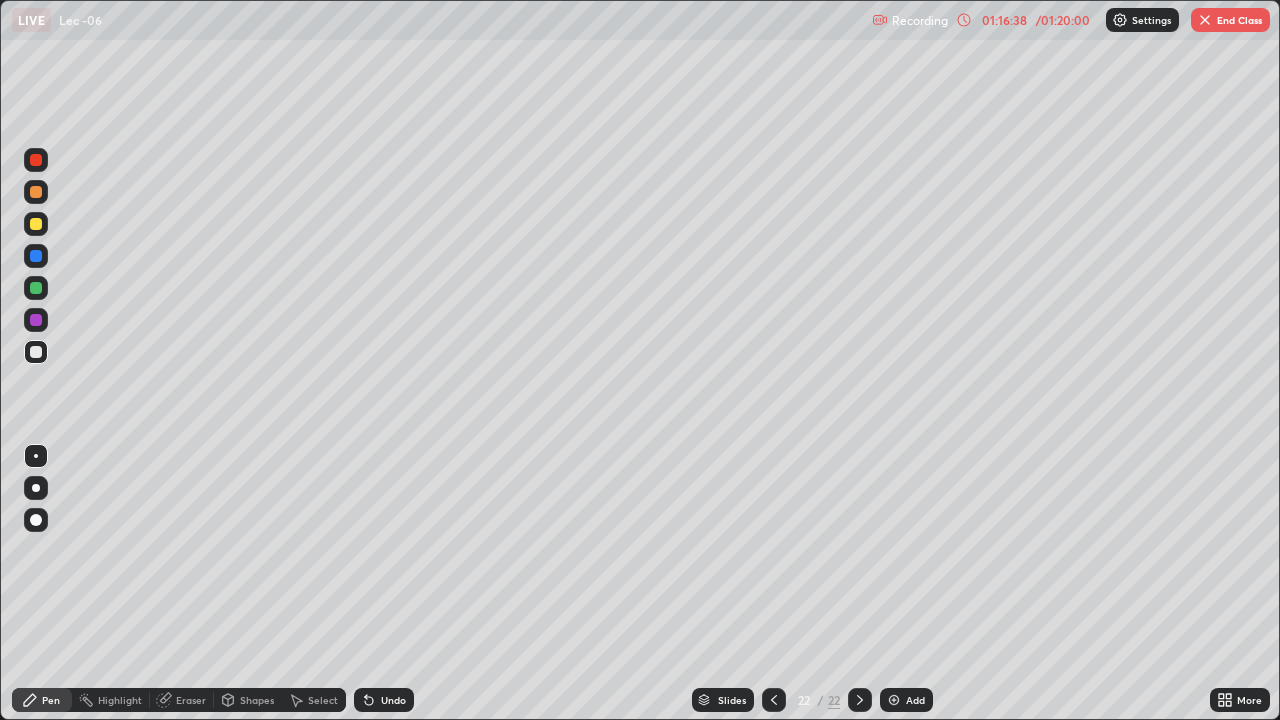 click at bounding box center (36, 288) 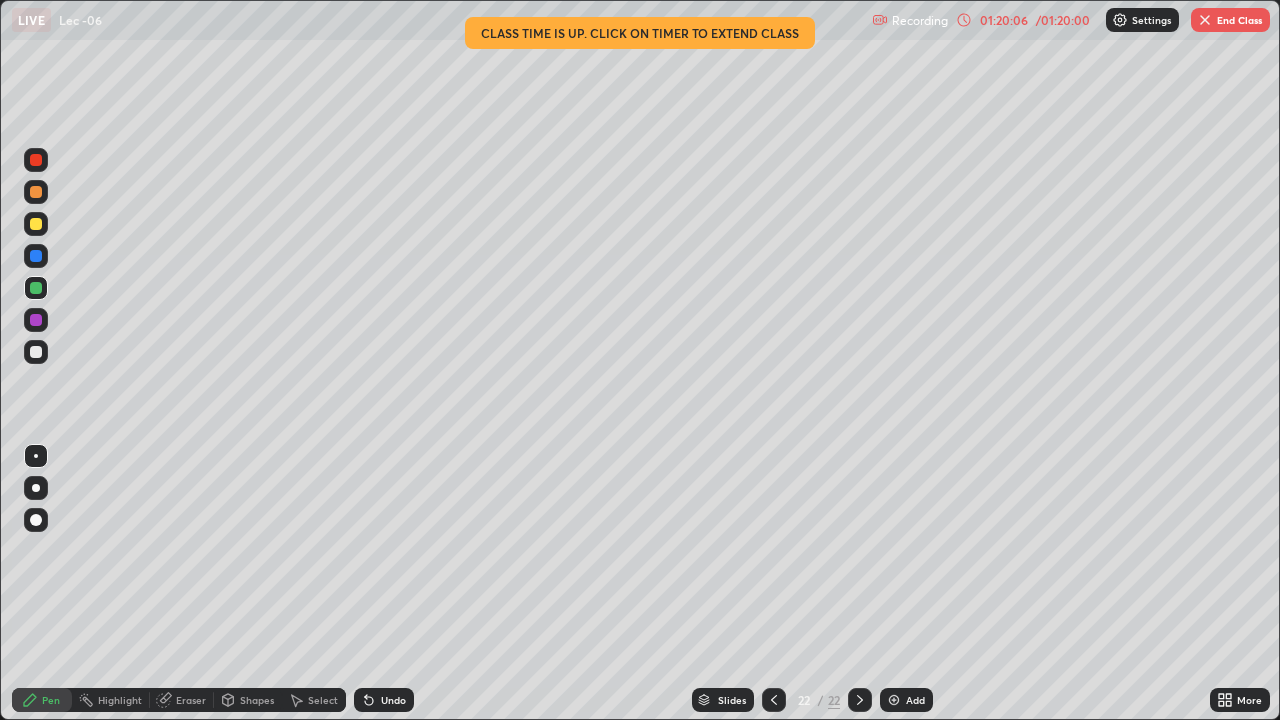 click on "End Class" at bounding box center (1230, 20) 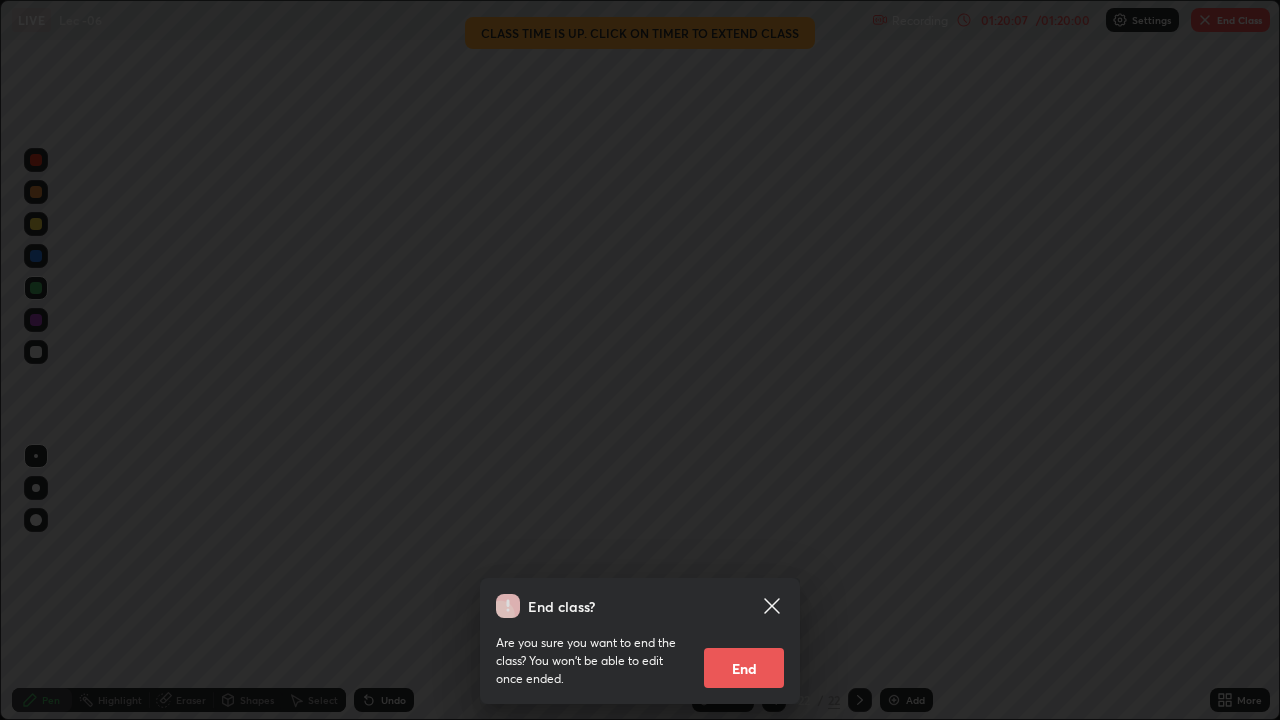 click on "End" at bounding box center (744, 668) 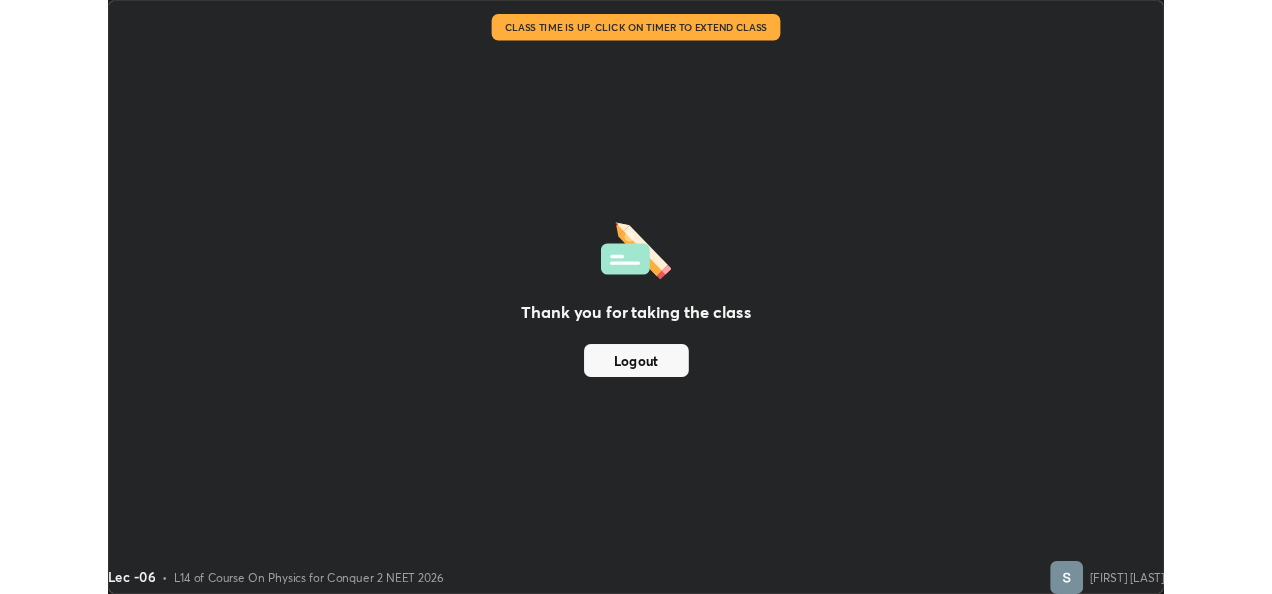 scroll, scrollTop: 594, scrollLeft: 1272, axis: both 